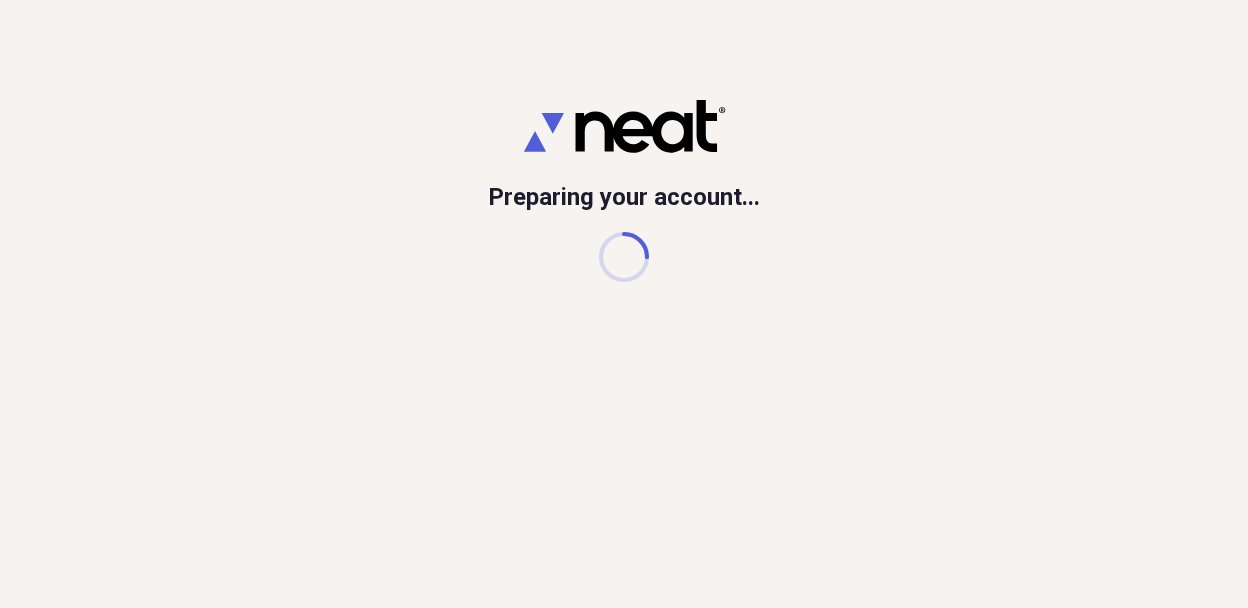scroll, scrollTop: 0, scrollLeft: 0, axis: both 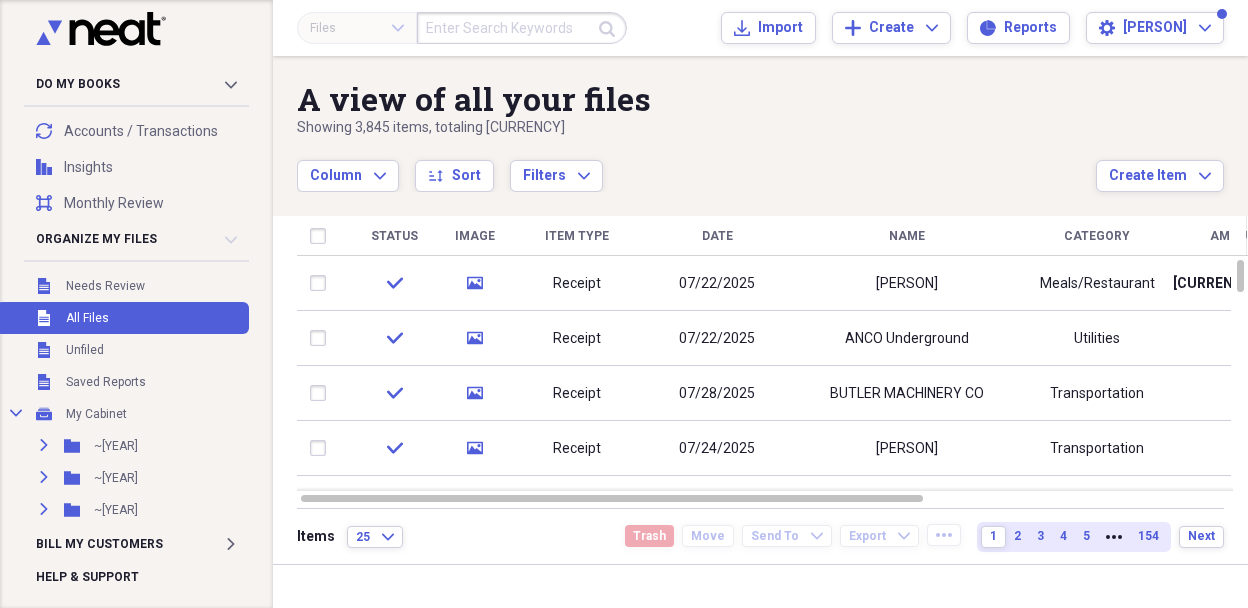 click at bounding box center [522, 28] 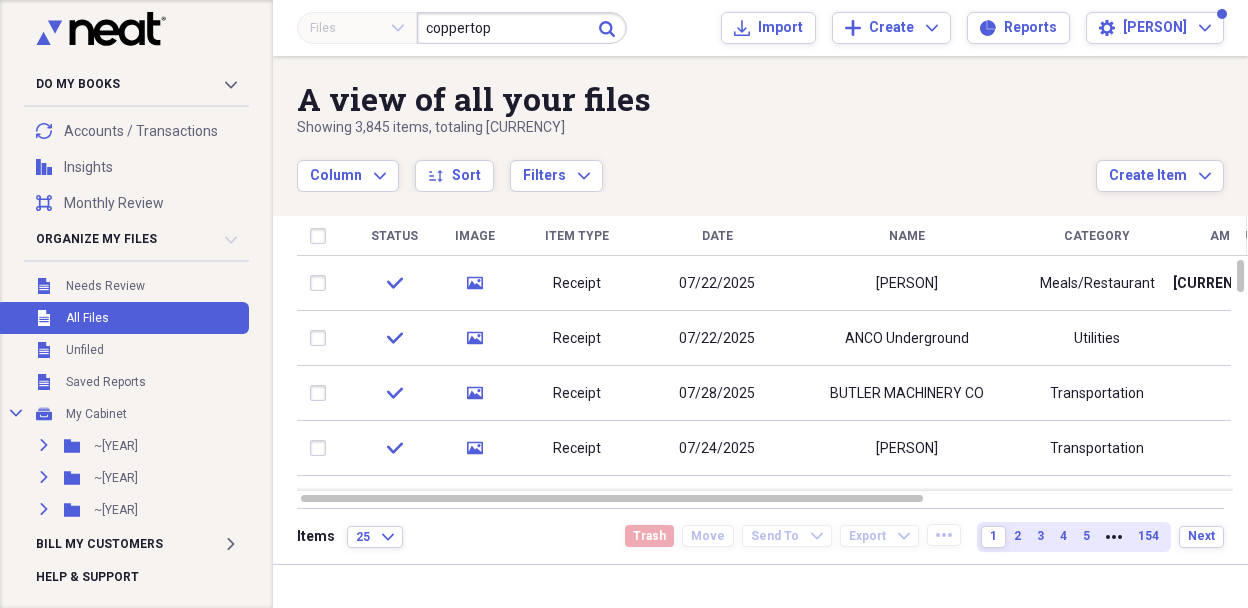 type on "coppertop" 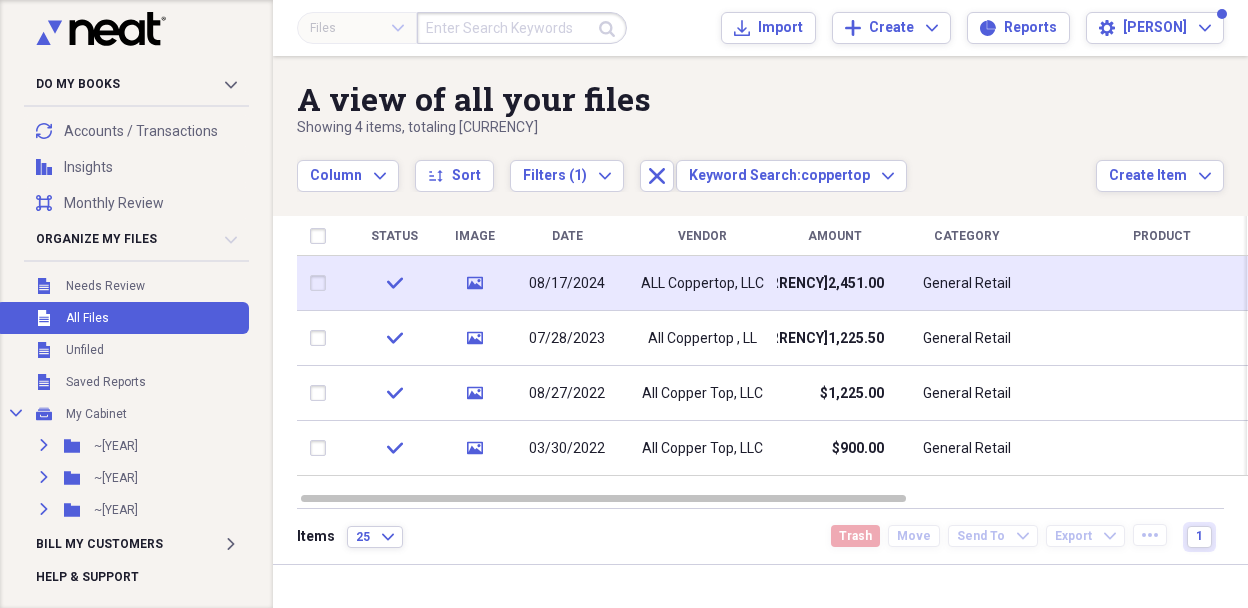 click on "08/17/2024" at bounding box center (567, 284) 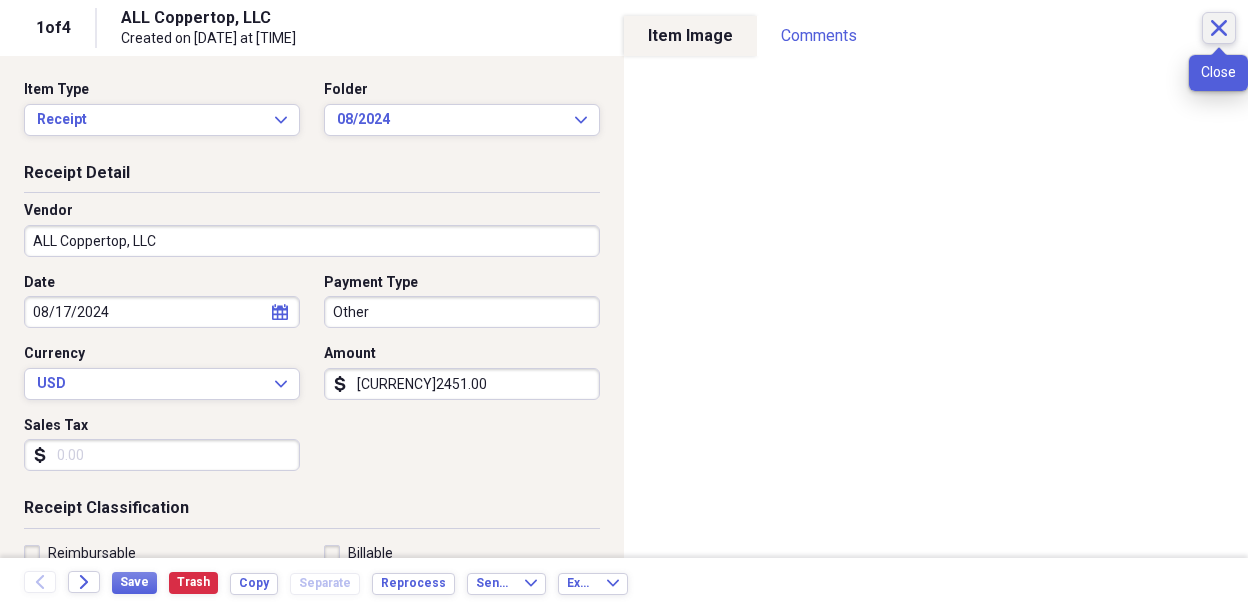 click on "Close" 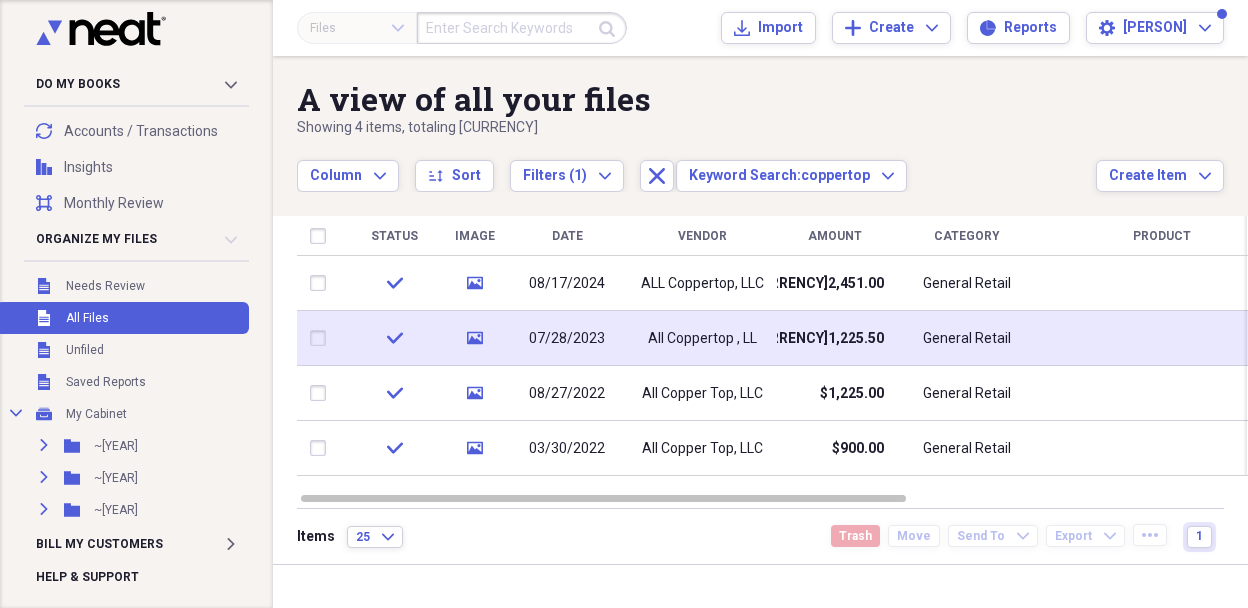 click on "07/28/2023" at bounding box center (567, 338) 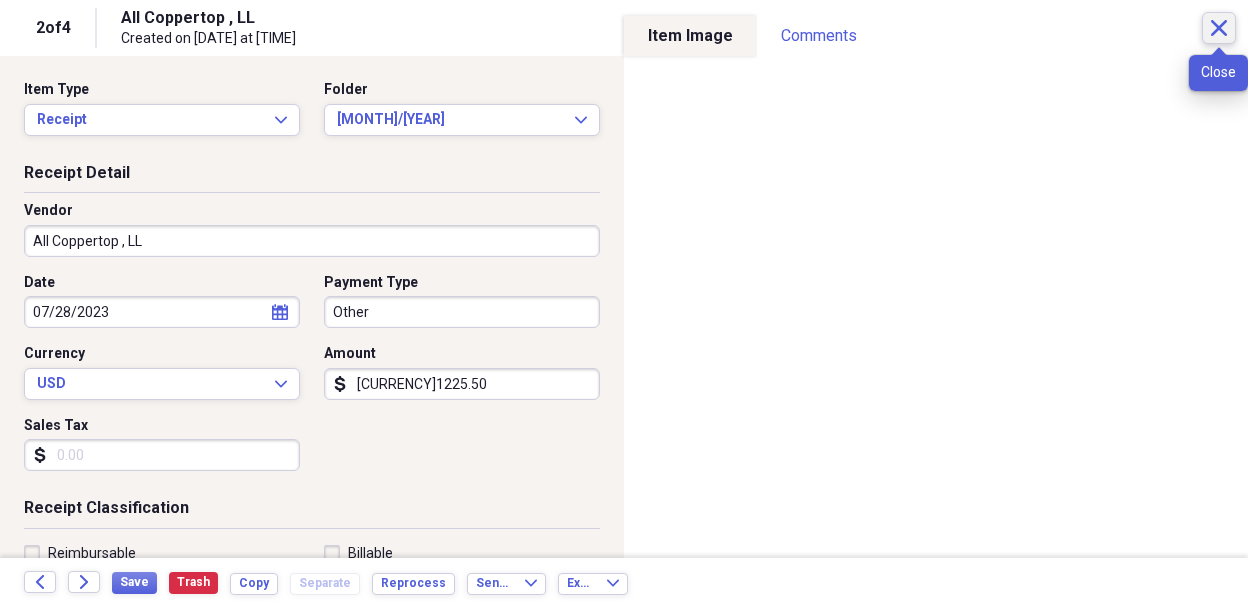 click 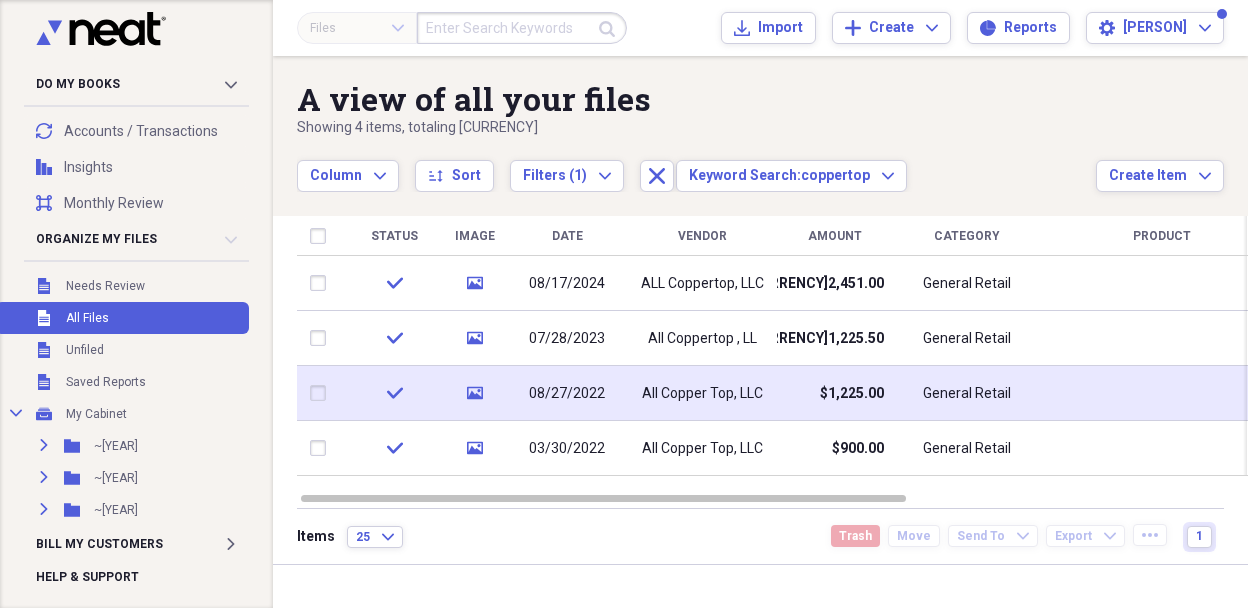 click on "[FIRST] [LAST]" at bounding box center [702, 394] 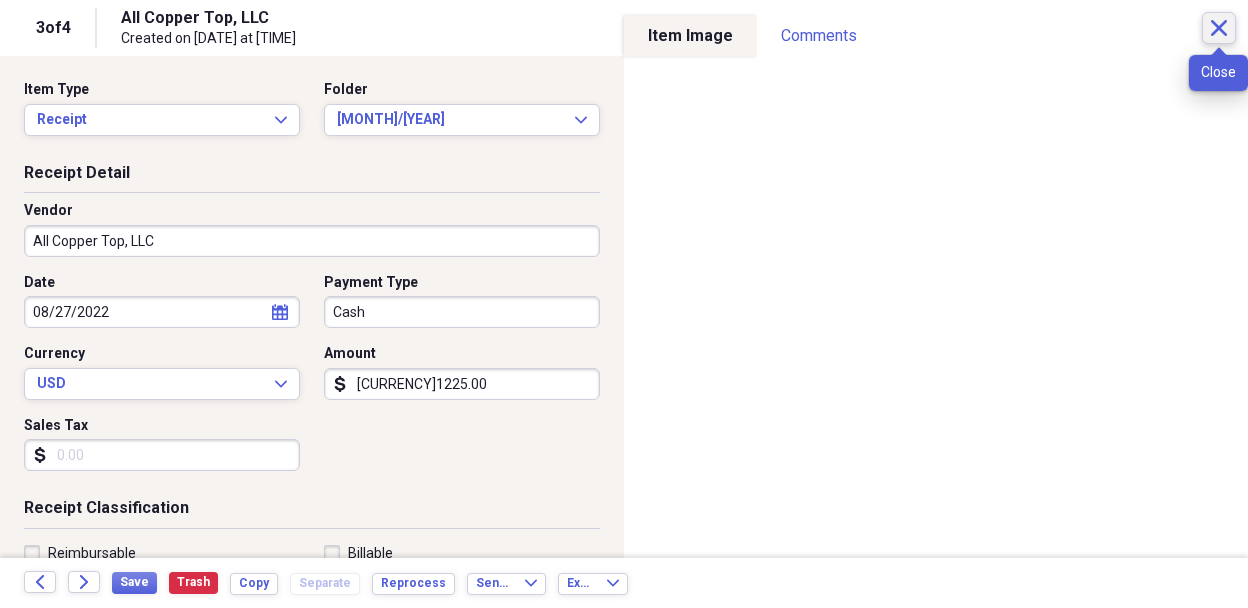 click on "Close" 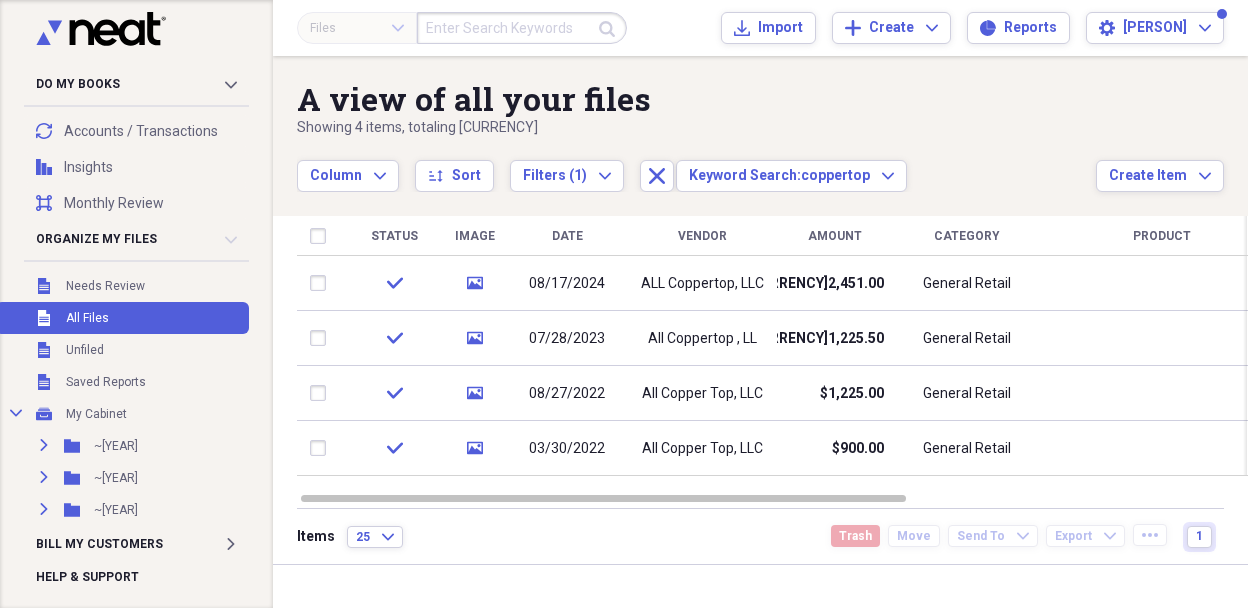 click at bounding box center (522, 28) 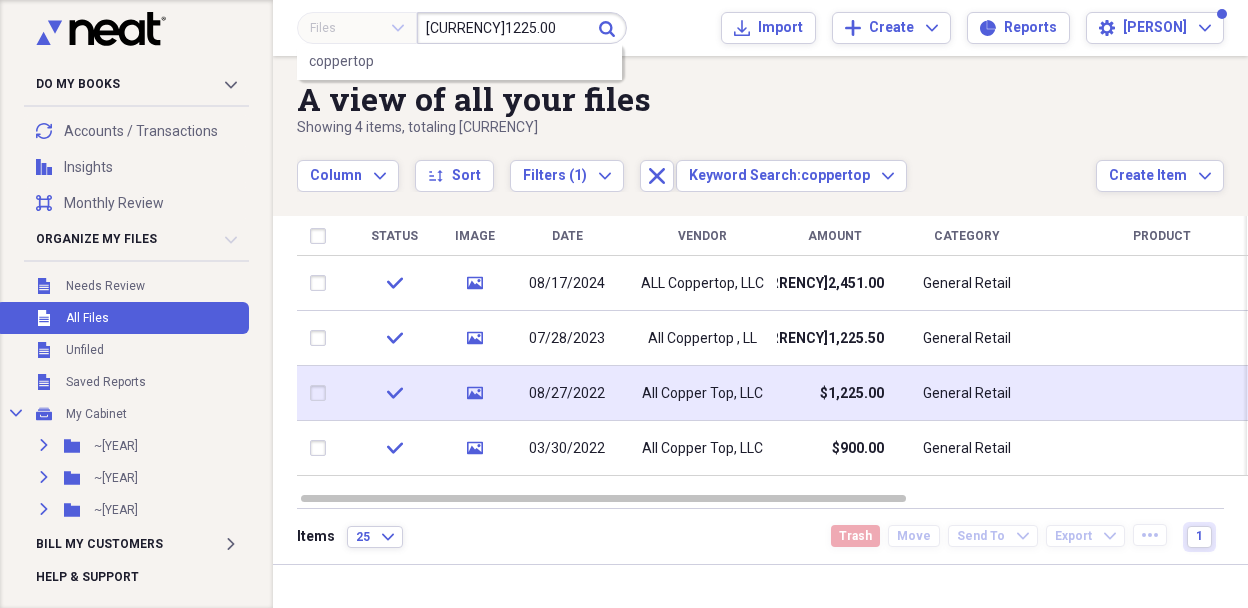 type on "1225.00" 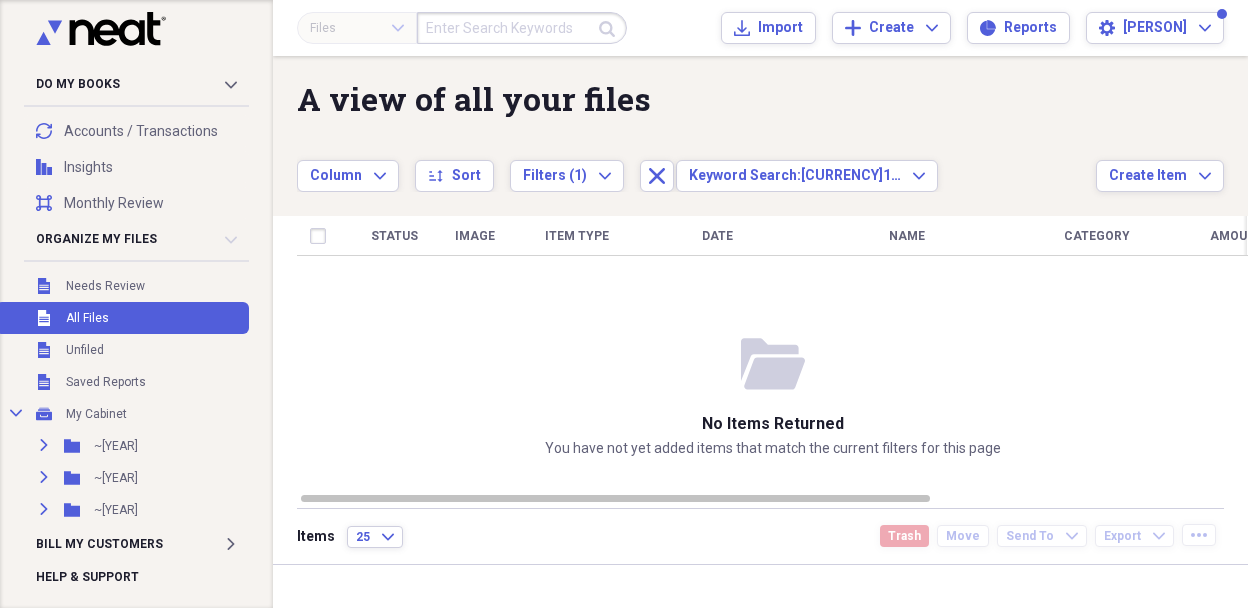 click at bounding box center (522, 28) 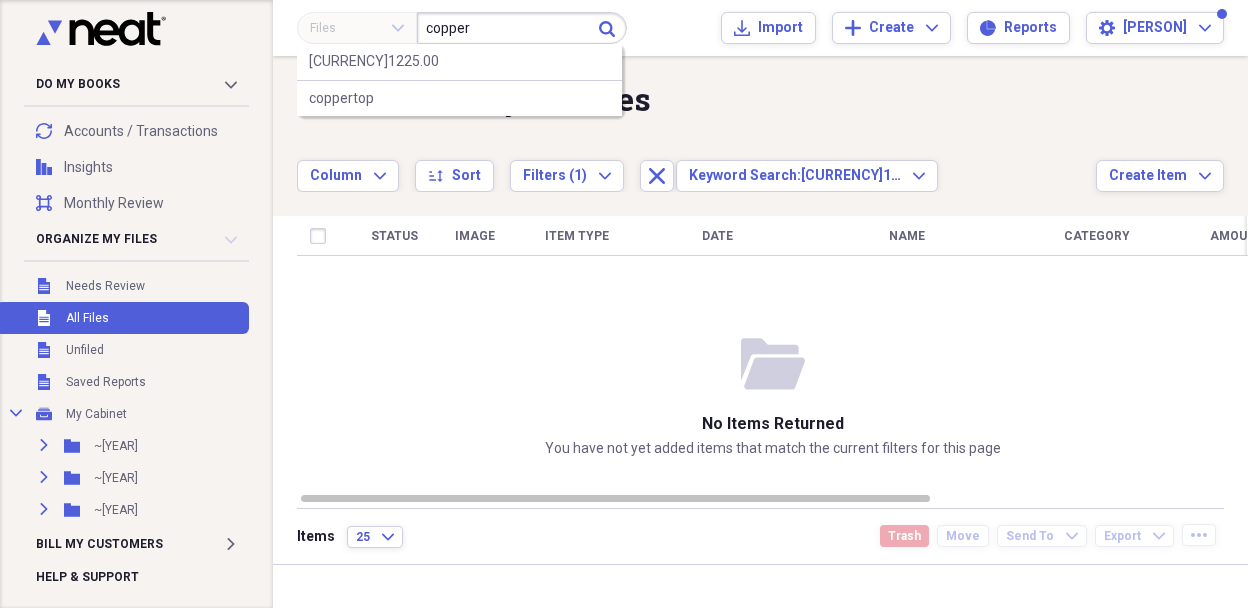 type on "copper" 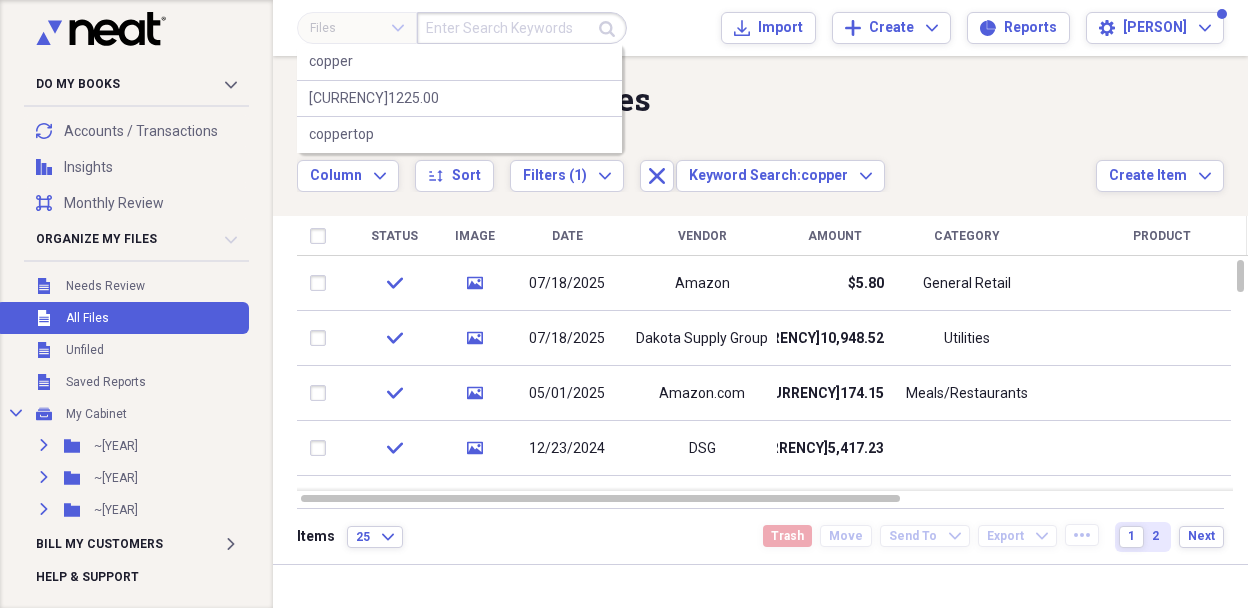 click at bounding box center (522, 28) 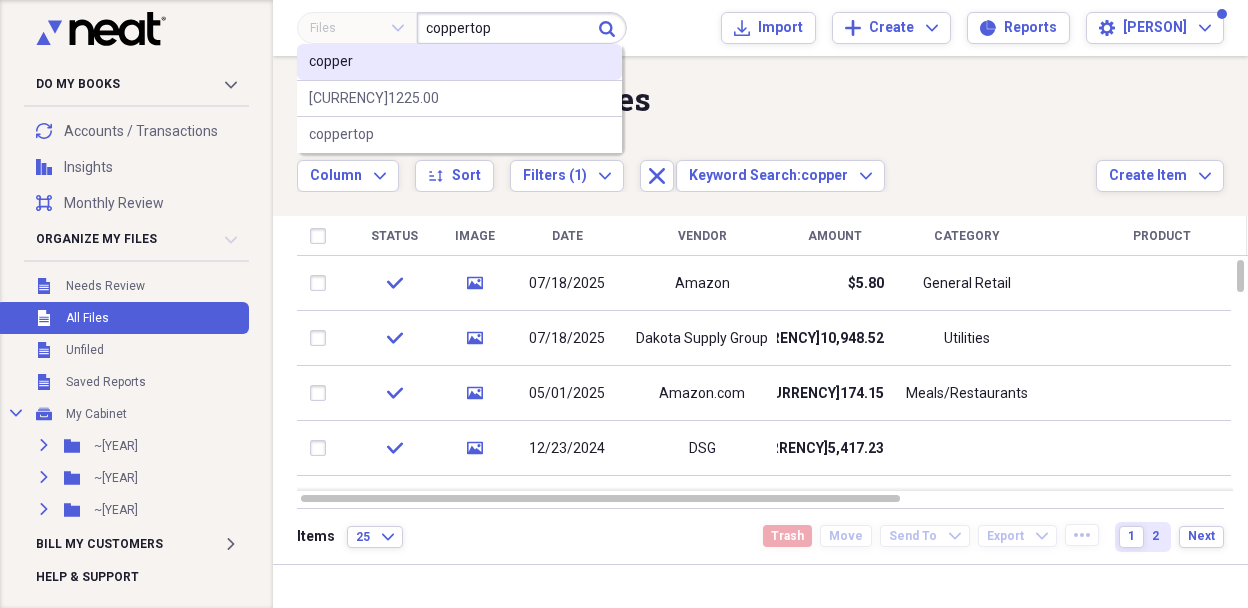 type on "coppertop" 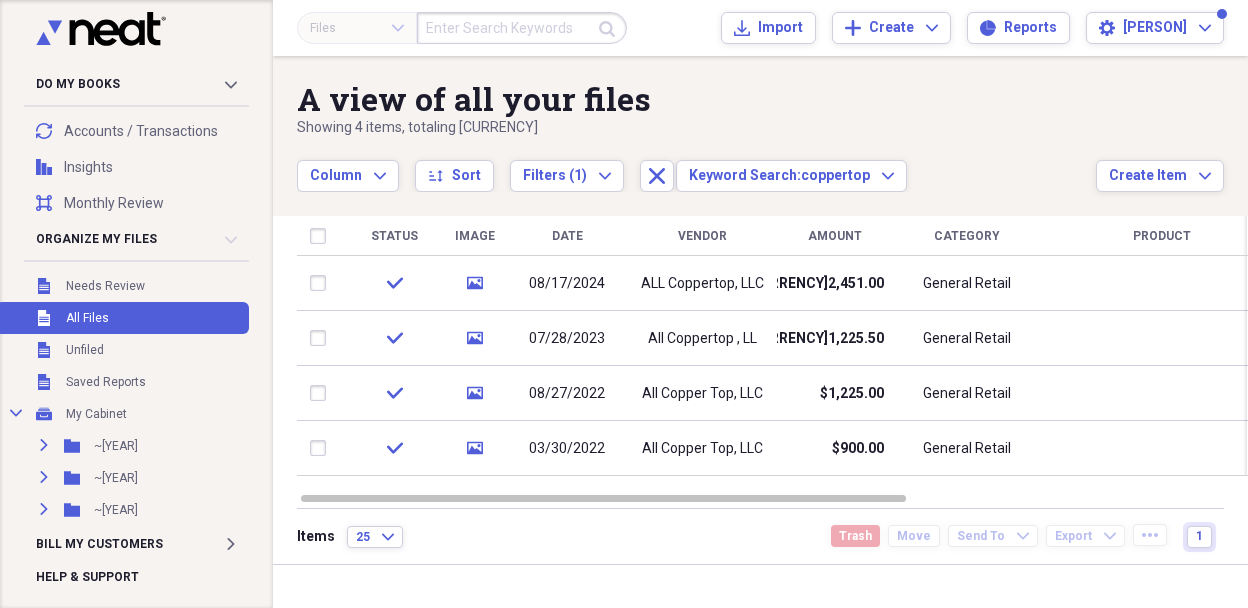 click at bounding box center (522, 28) 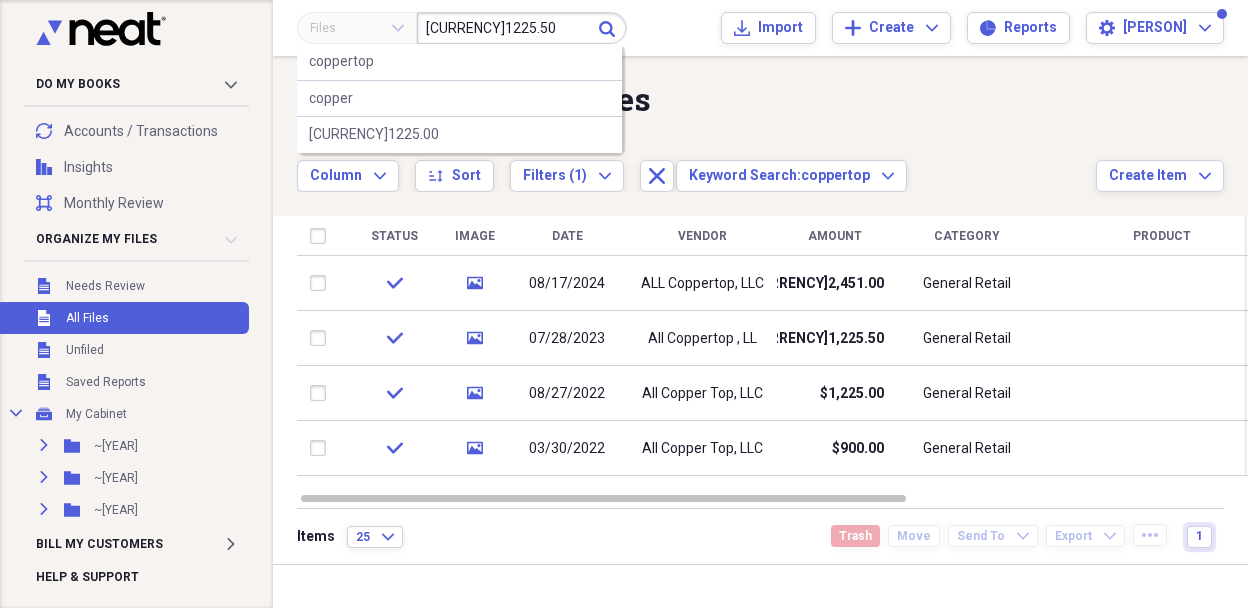 type on "1225.50" 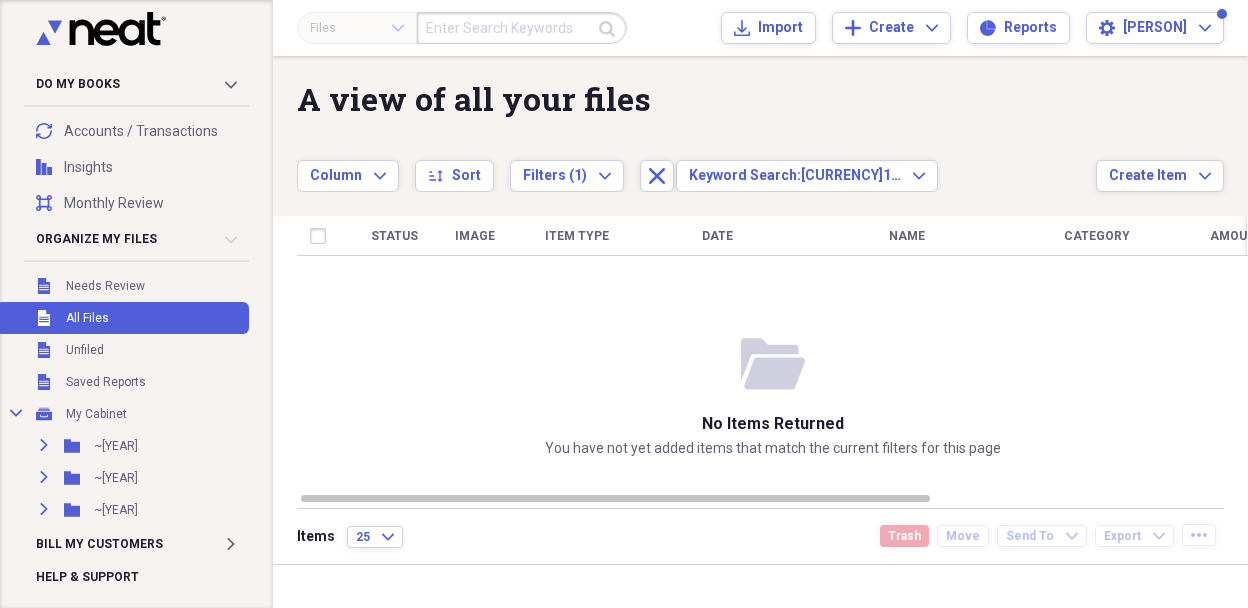 click on "All Files" at bounding box center [87, 318] 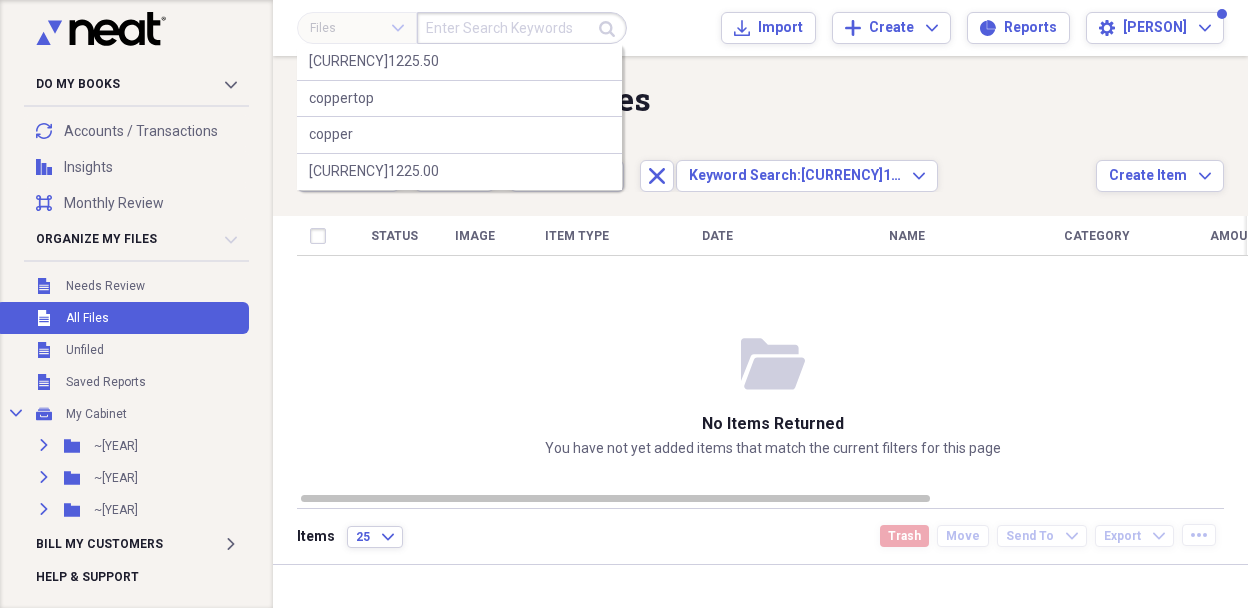 click at bounding box center [522, 28] 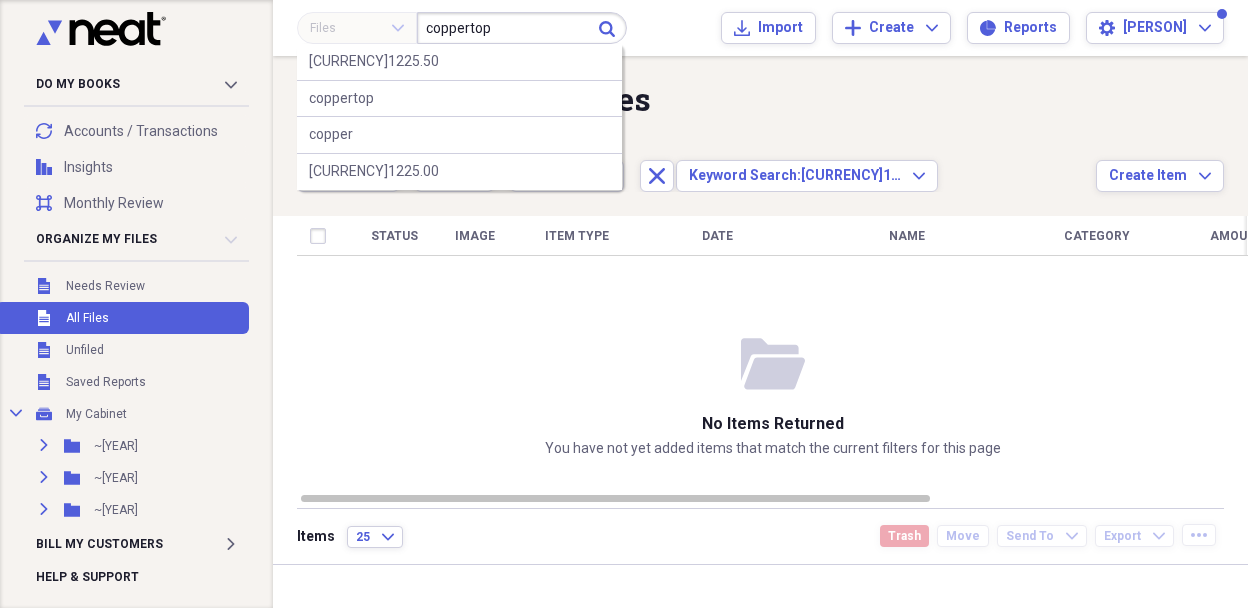 type on "coppertop" 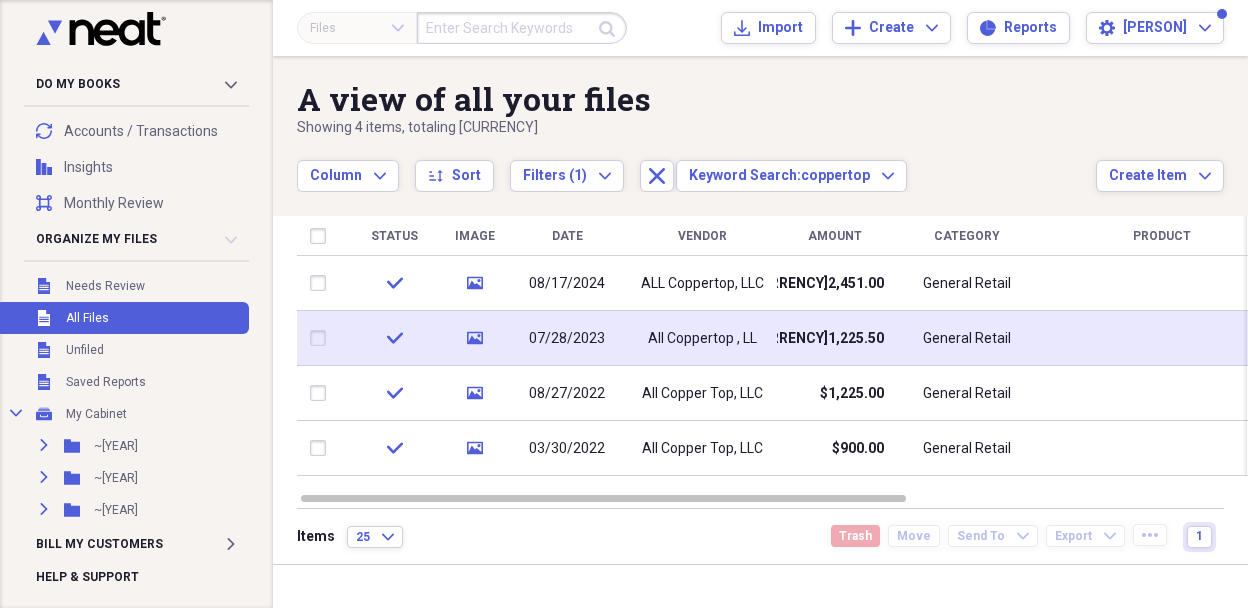 click on "07/28/2023" at bounding box center [567, 339] 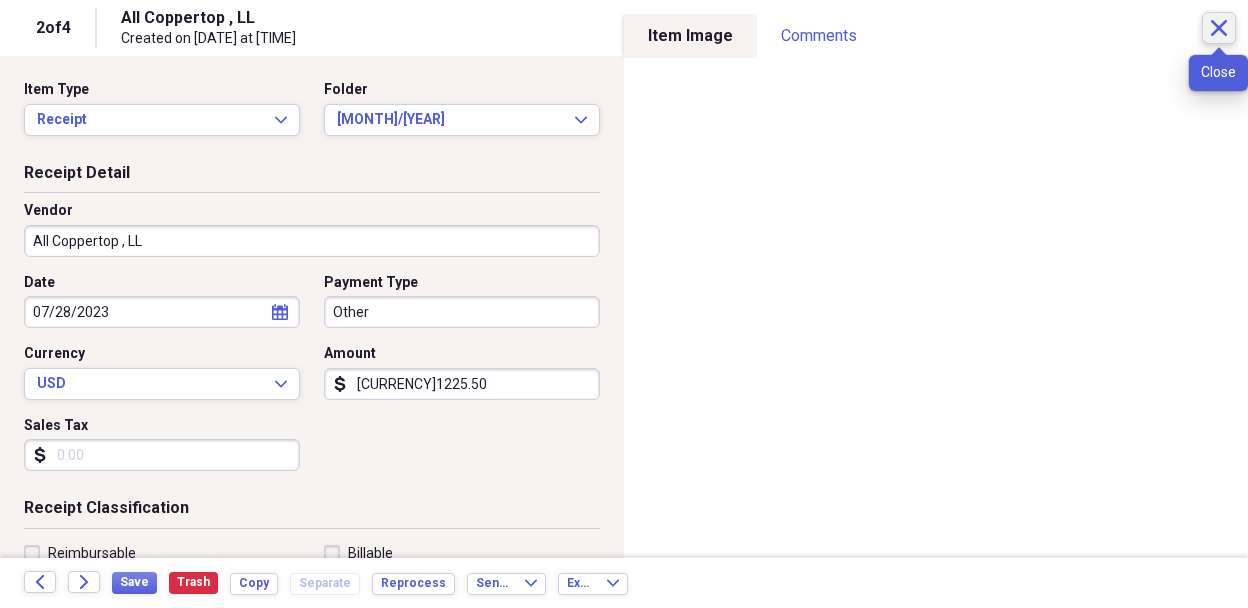 click 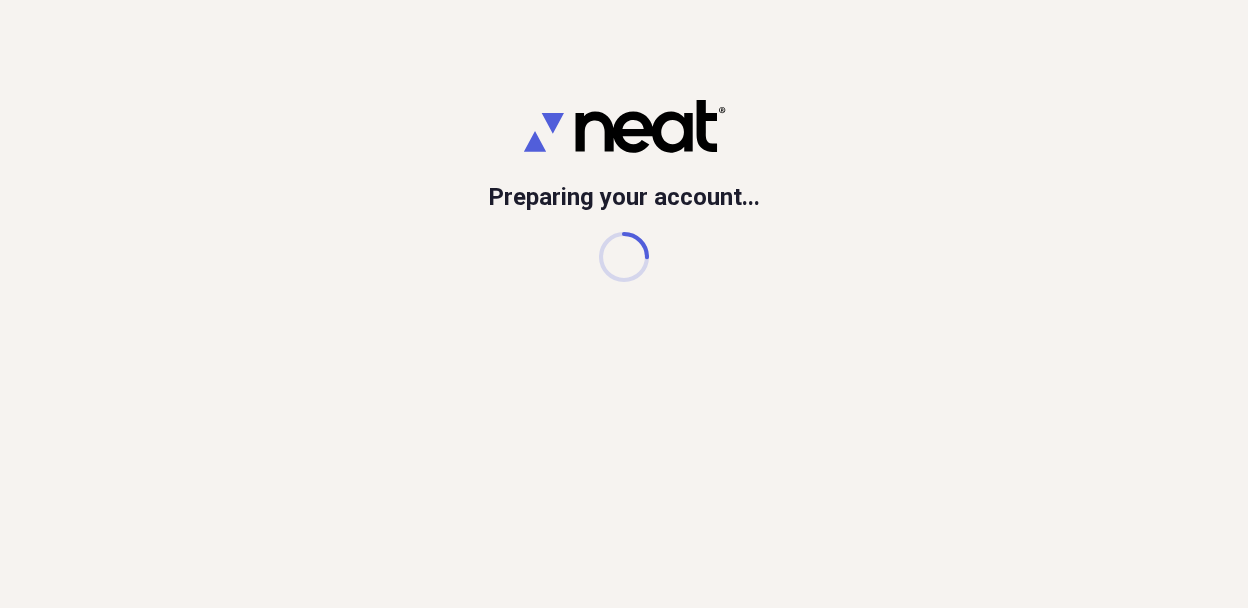 scroll, scrollTop: 0, scrollLeft: 0, axis: both 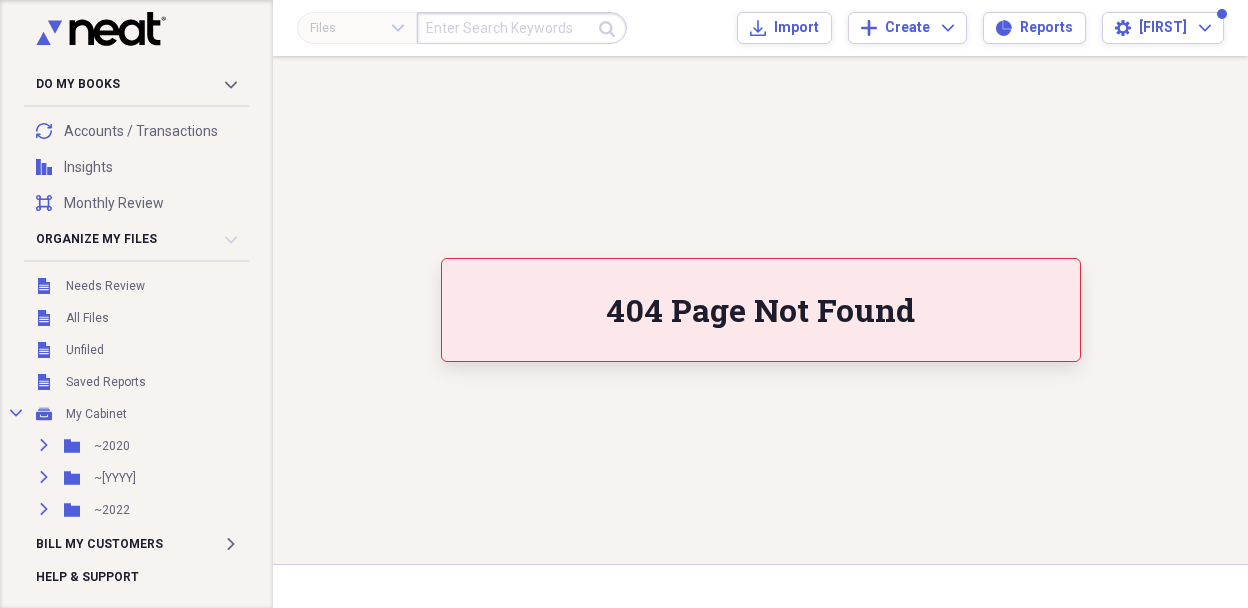 click at bounding box center [522, 28] 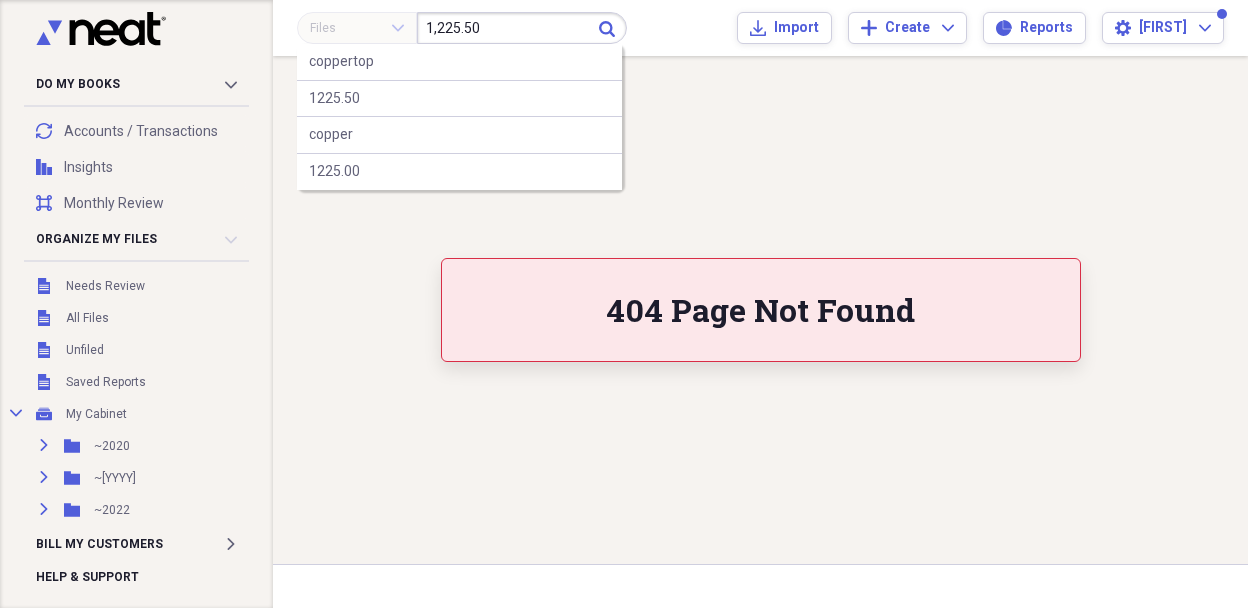 type on "1,225.50" 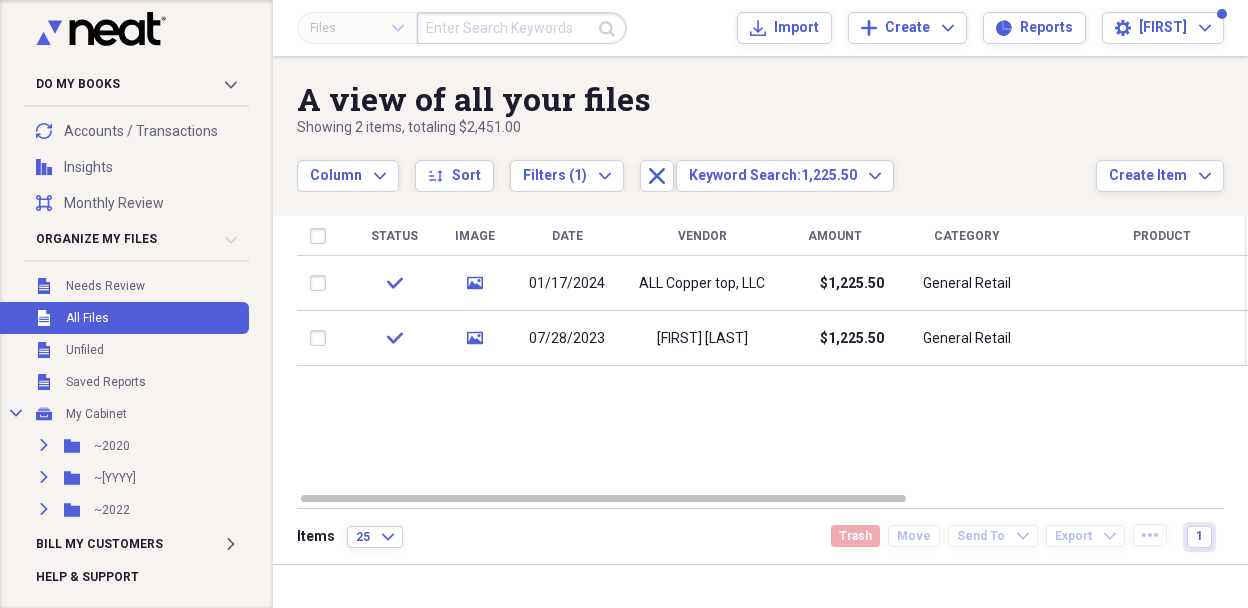 click on "All Files" at bounding box center (87, 318) 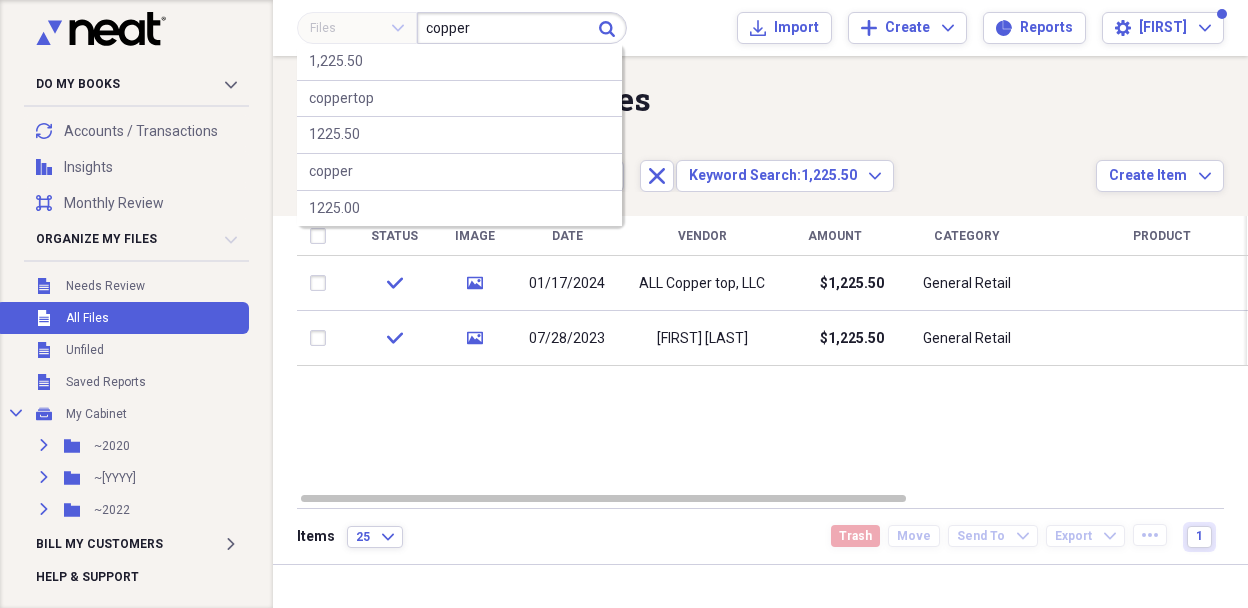 type on "copper" 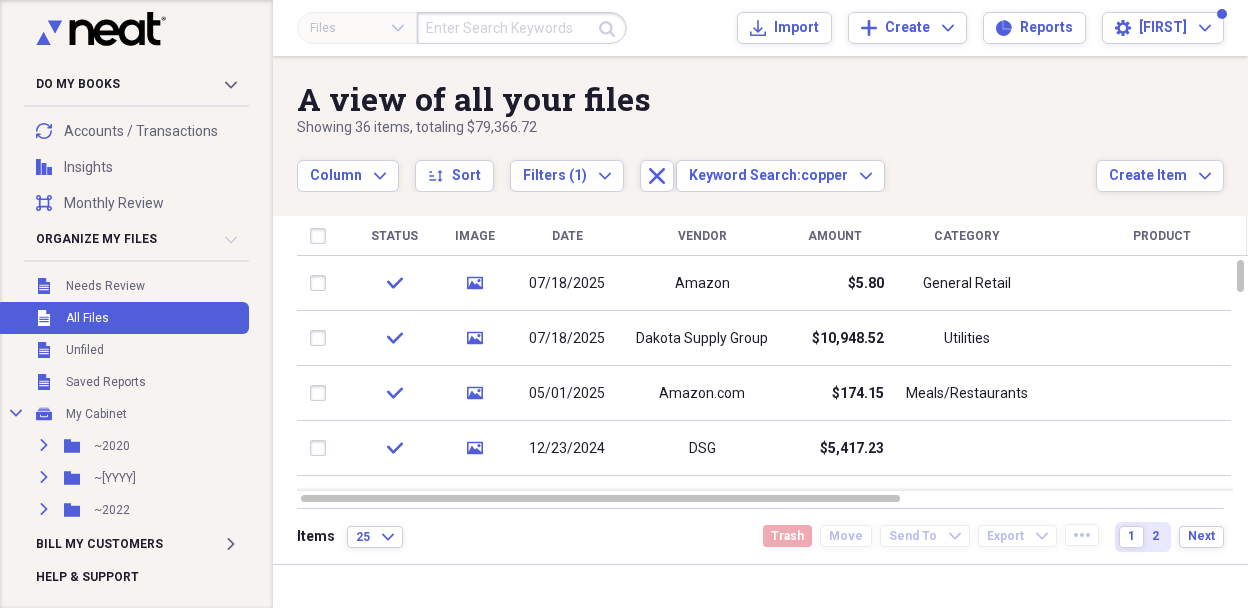click at bounding box center (522, 28) 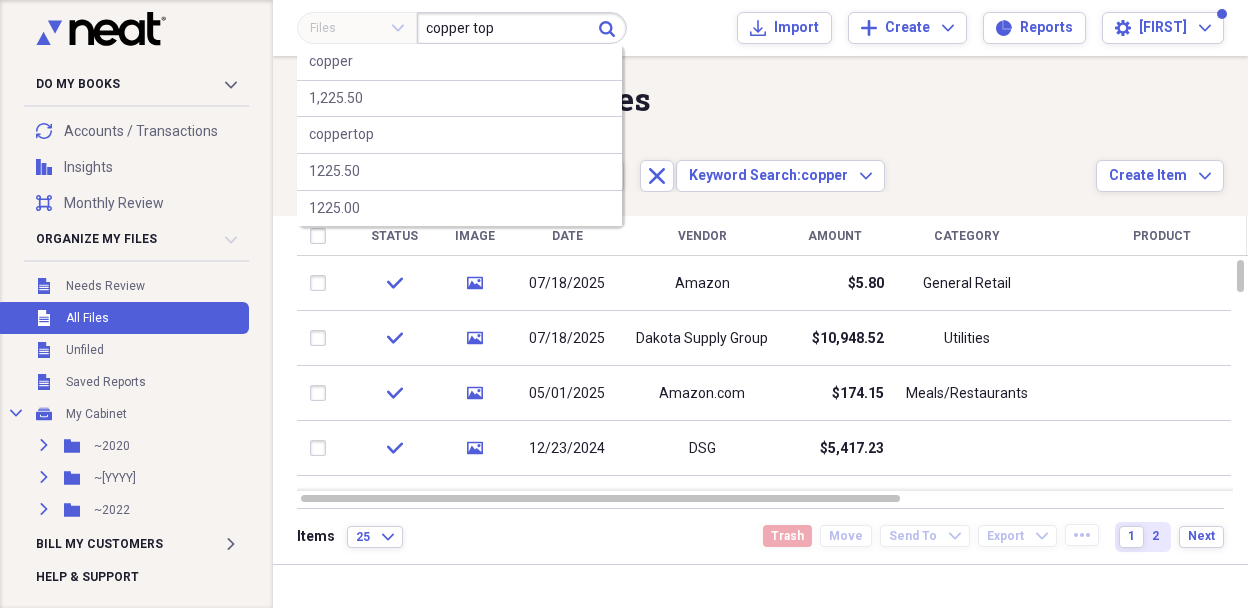 type on "copper top" 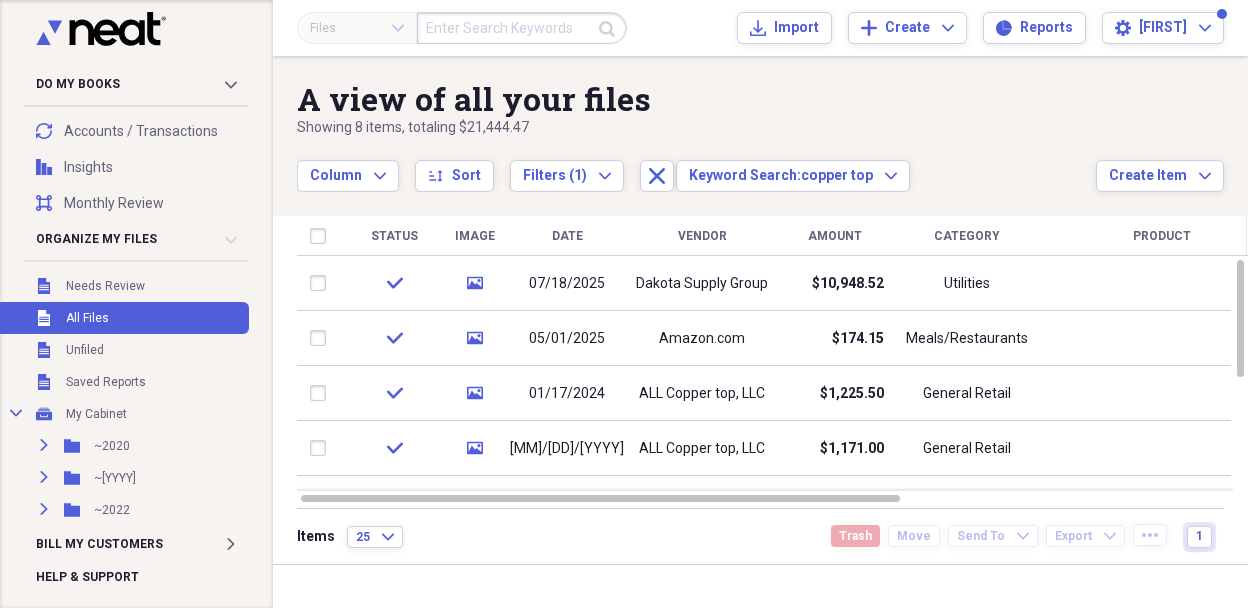 click at bounding box center [522, 28] 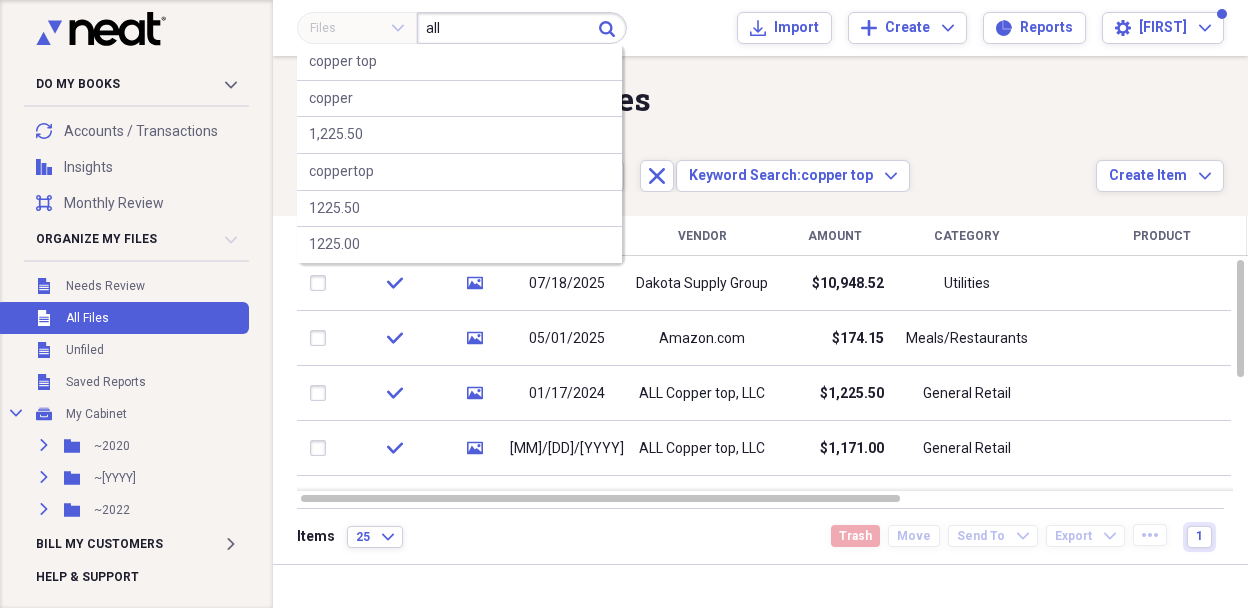 type on "all" 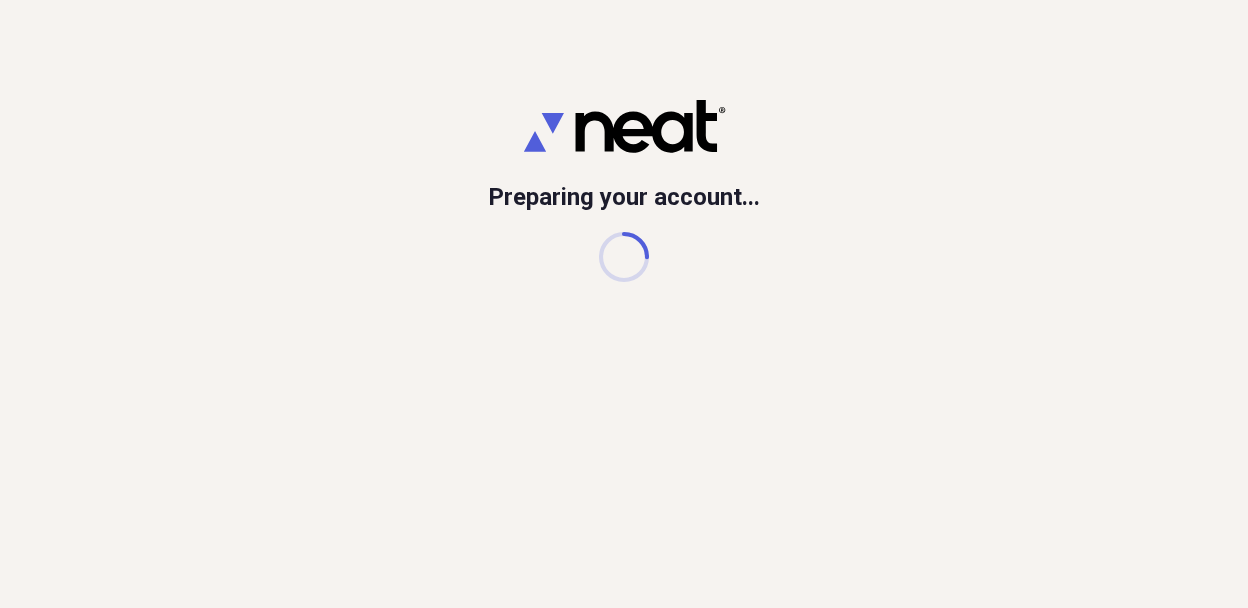 scroll, scrollTop: 0, scrollLeft: 0, axis: both 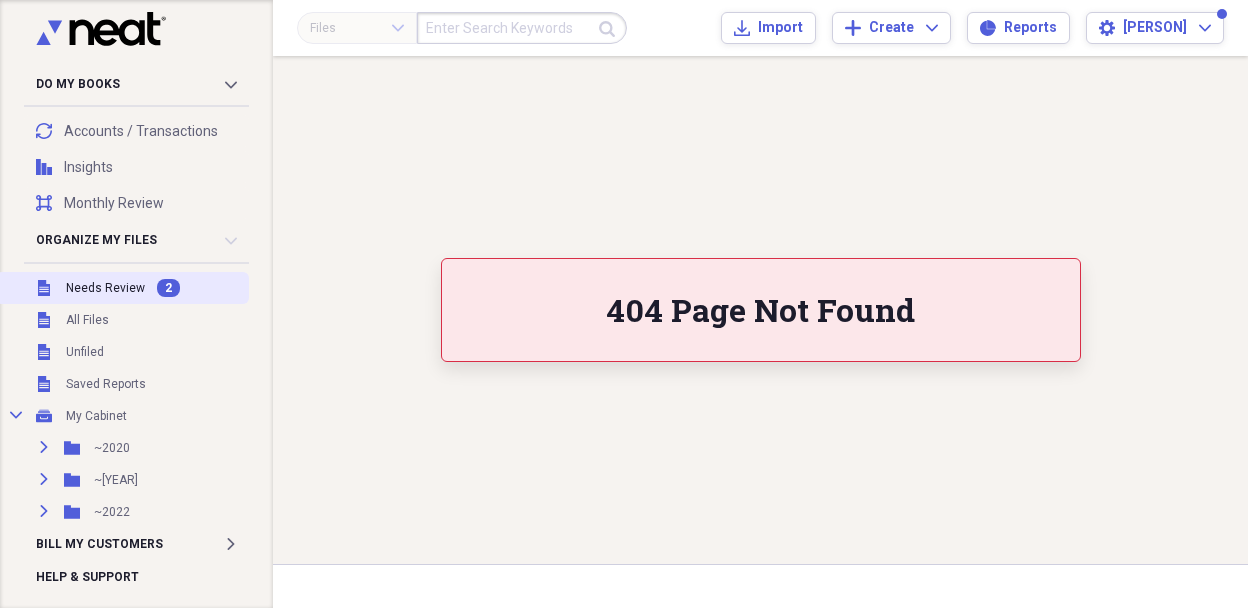 click on "Needs Review" at bounding box center (105, 288) 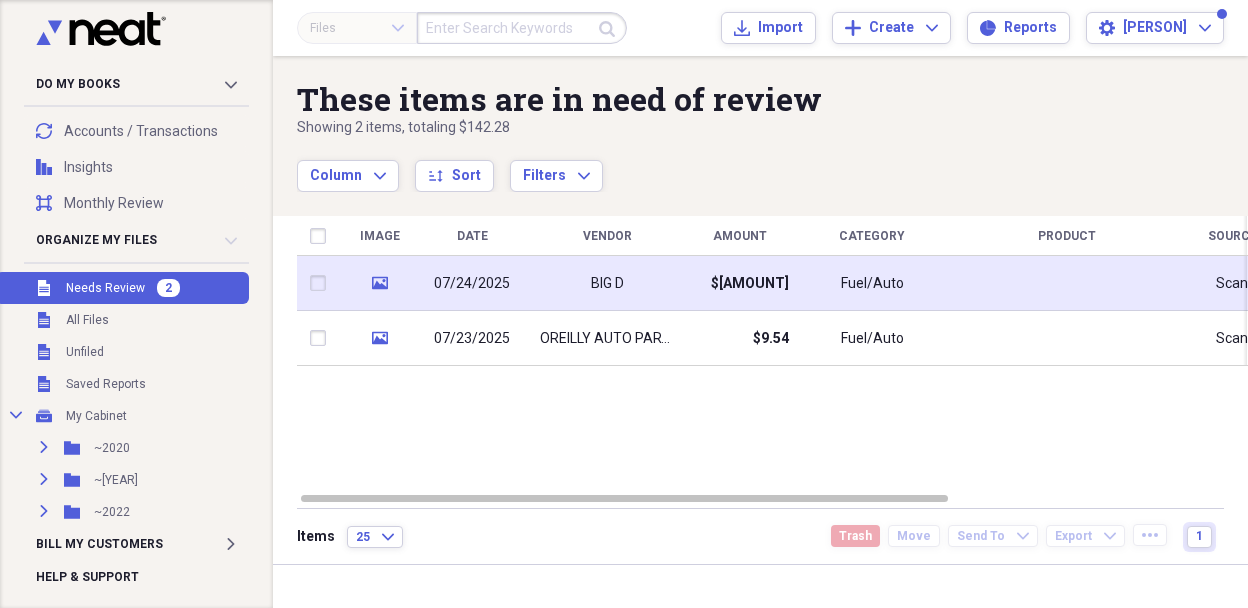 click on "BIG D" at bounding box center (607, 284) 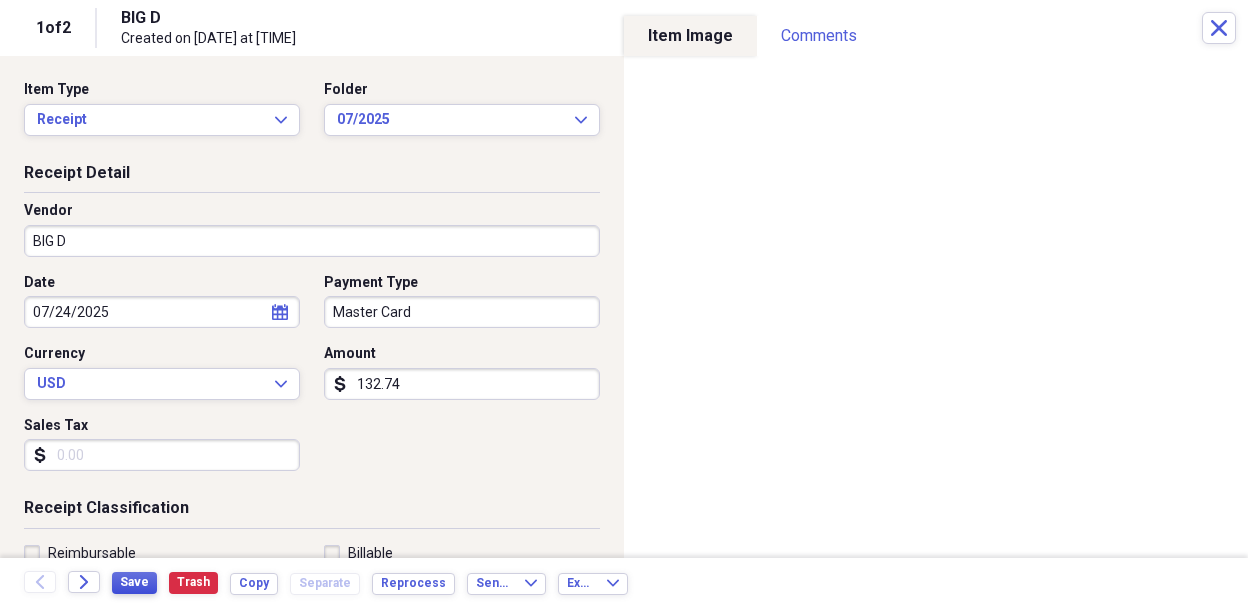 click on "Save" at bounding box center (134, 582) 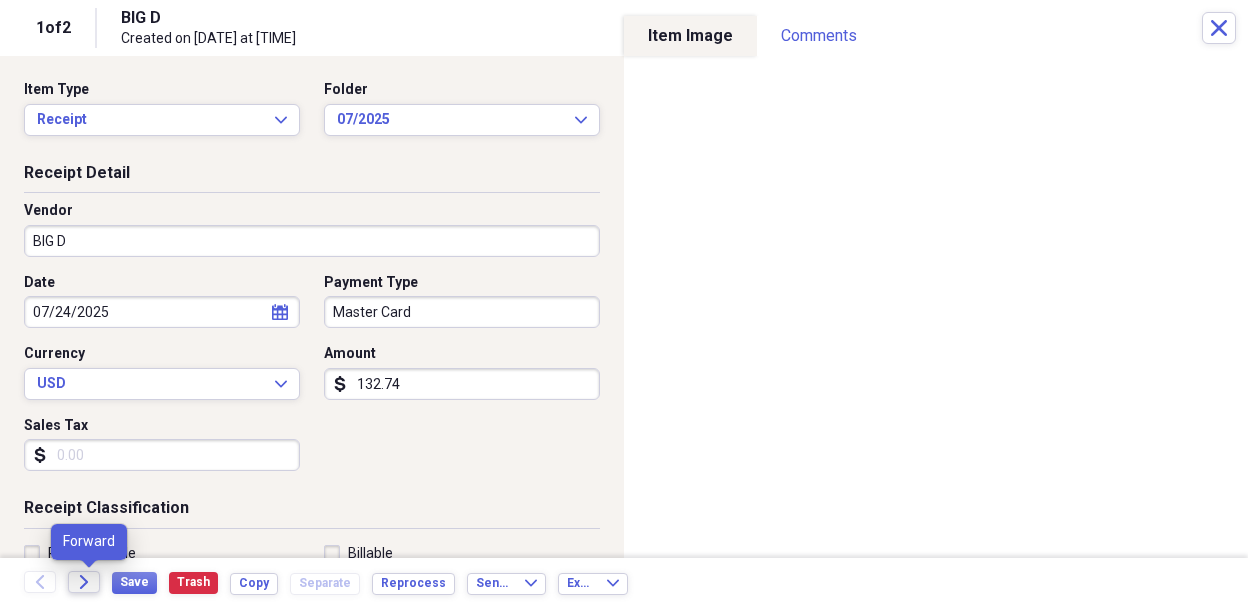 click on "Forward" 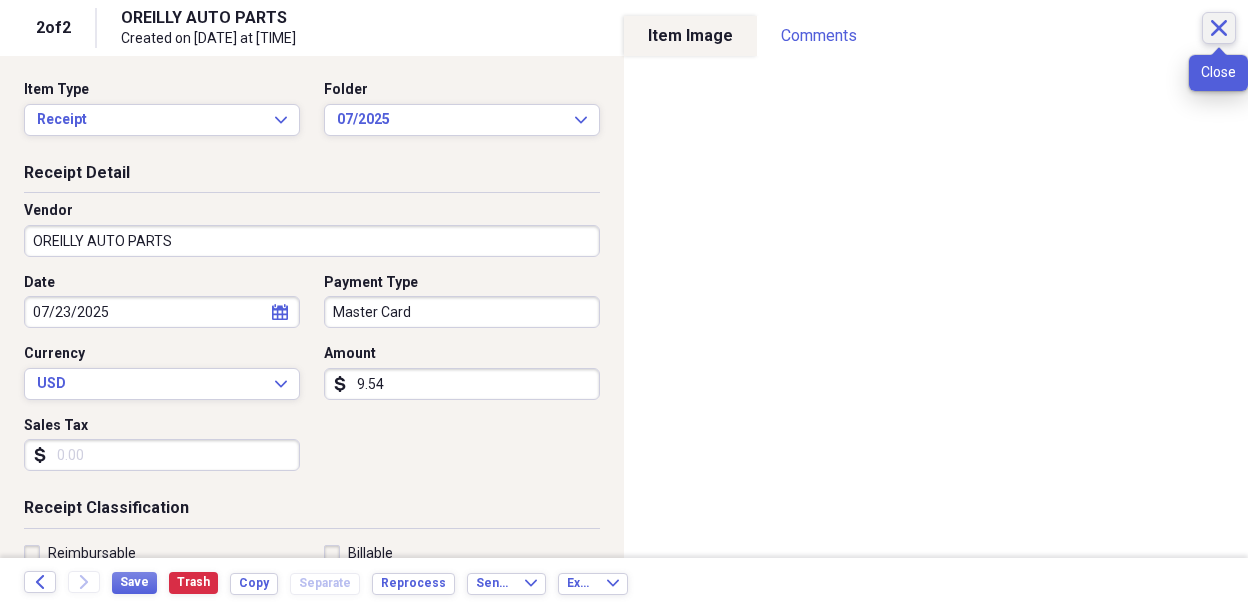 click on "Close" 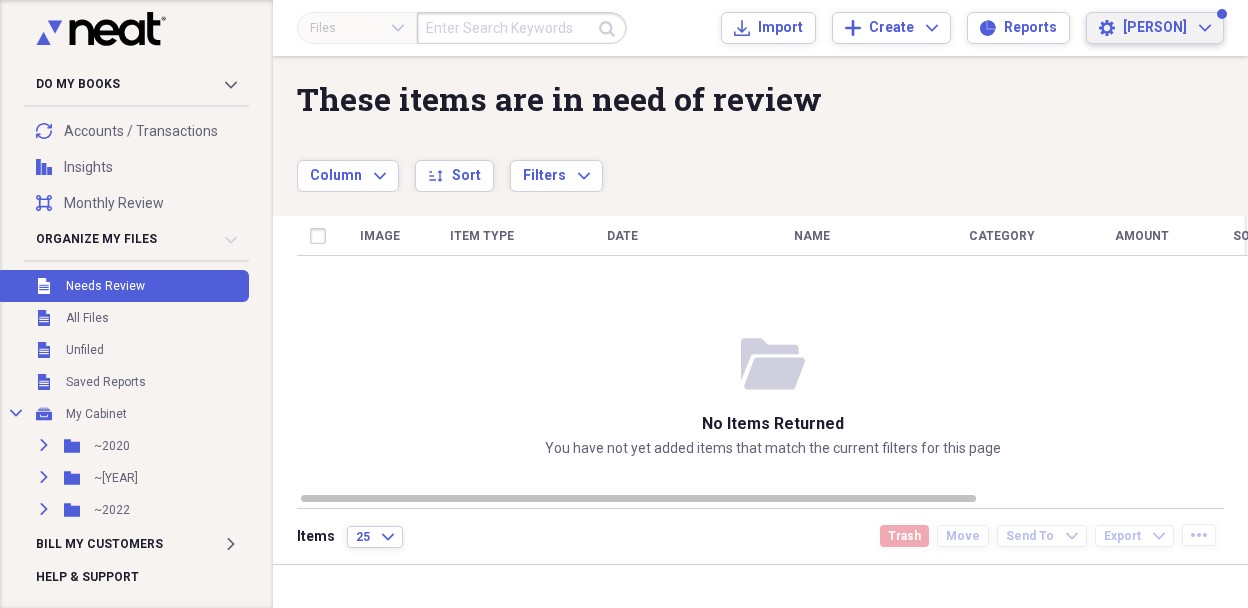 click on "Settings Marilee Expand" at bounding box center [1155, 28] 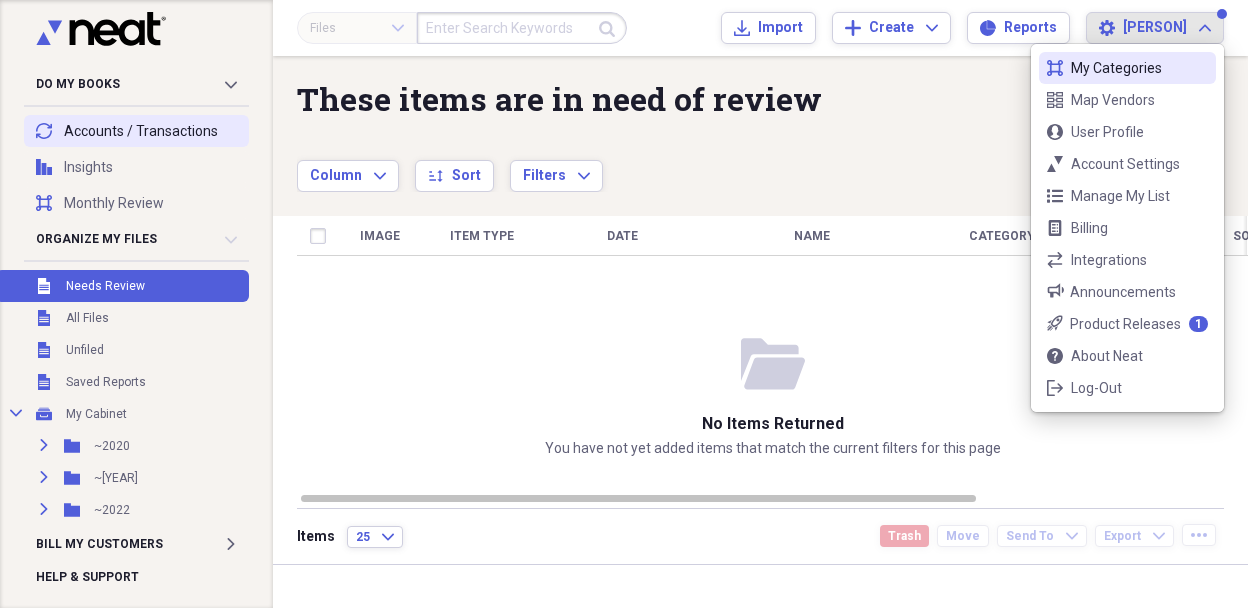 click on "transactions Accounts / Transactions" at bounding box center (136, 131) 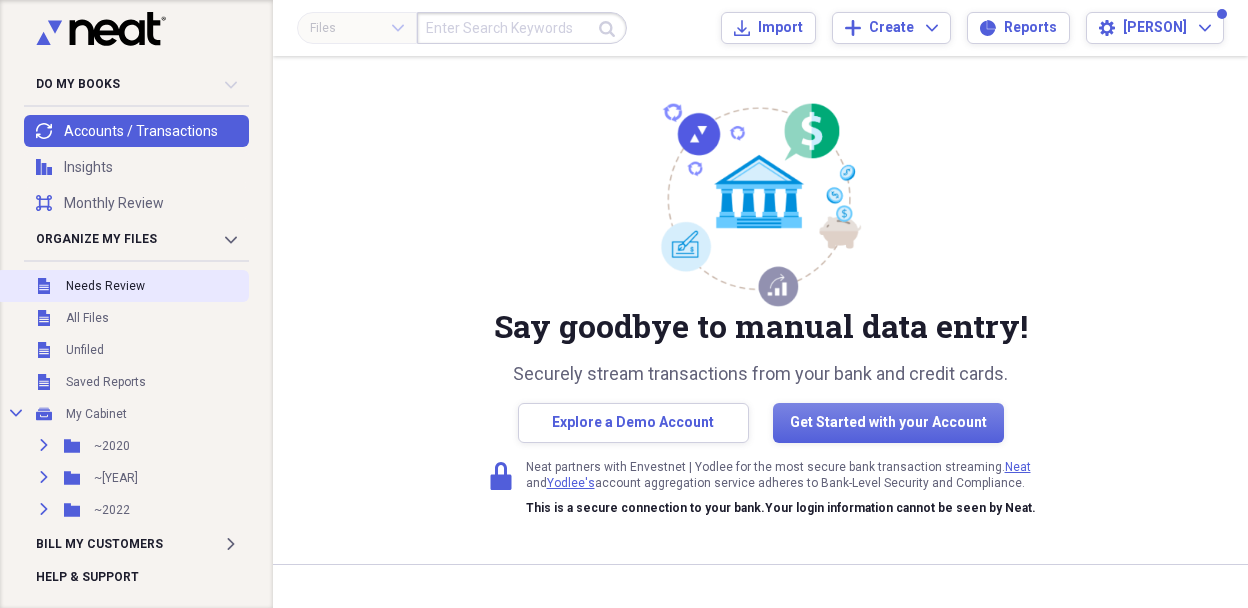 click on "Needs Review" at bounding box center [105, 286] 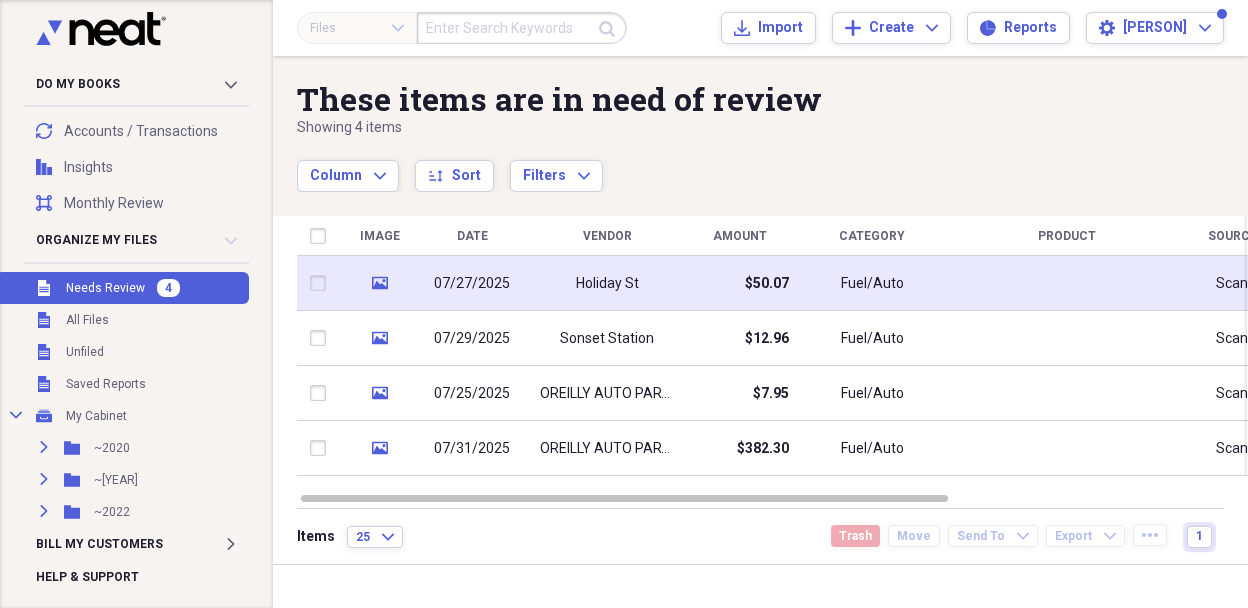click on "Holiday St" at bounding box center (607, 284) 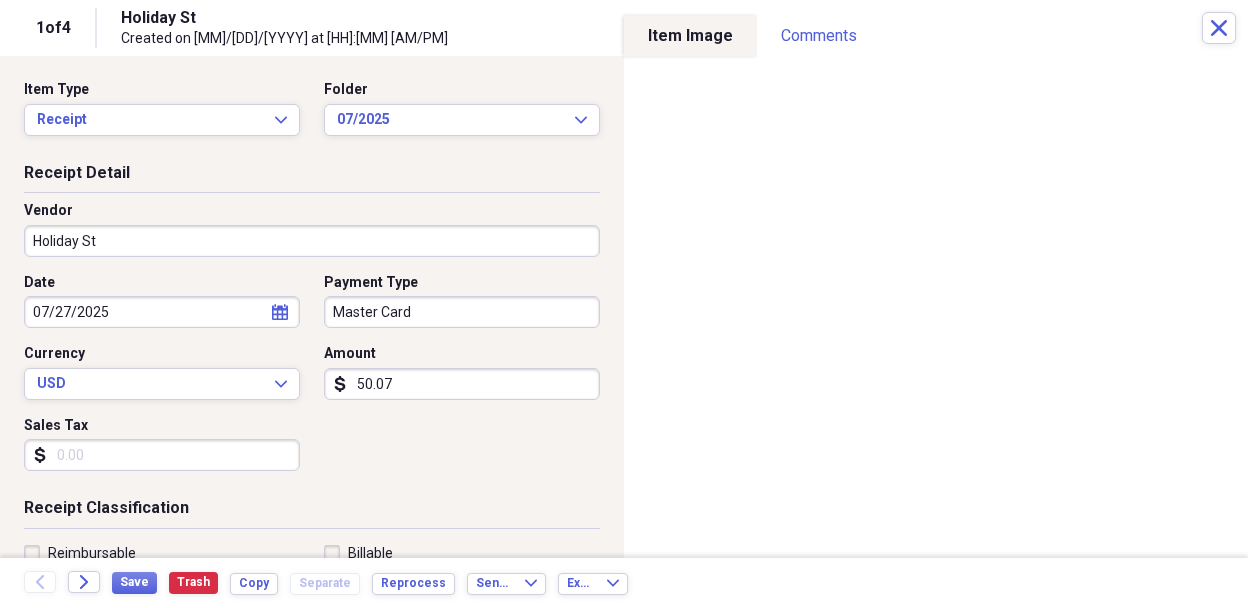 click on "Holiday St" at bounding box center [312, 241] 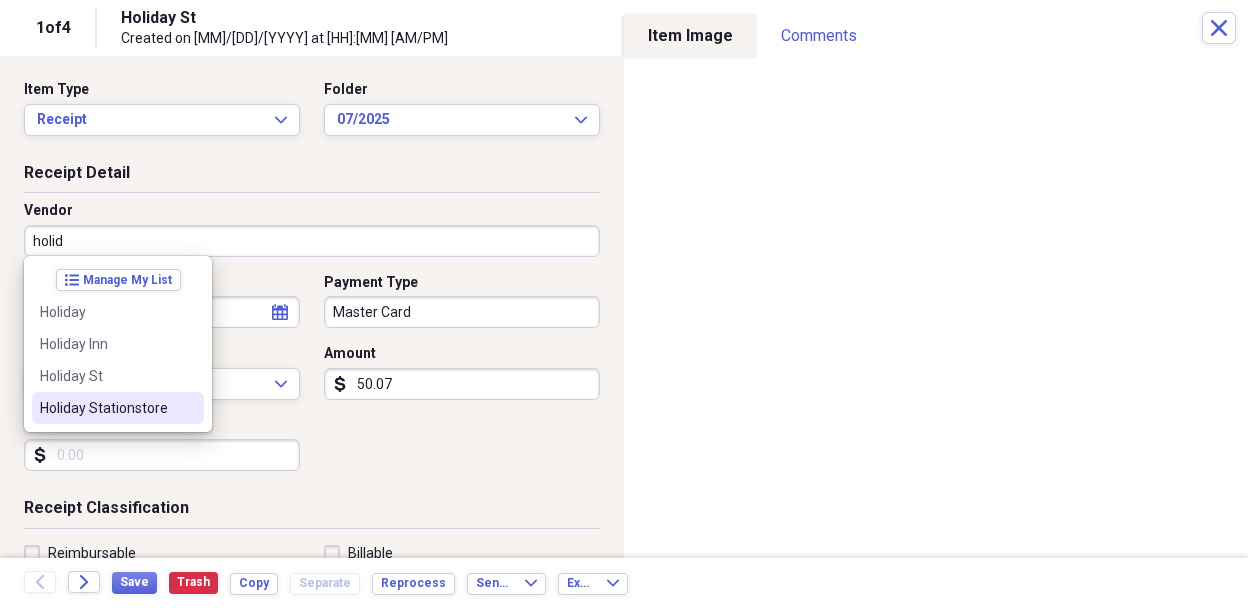 click on "Holiday Stationstore" at bounding box center (106, 408) 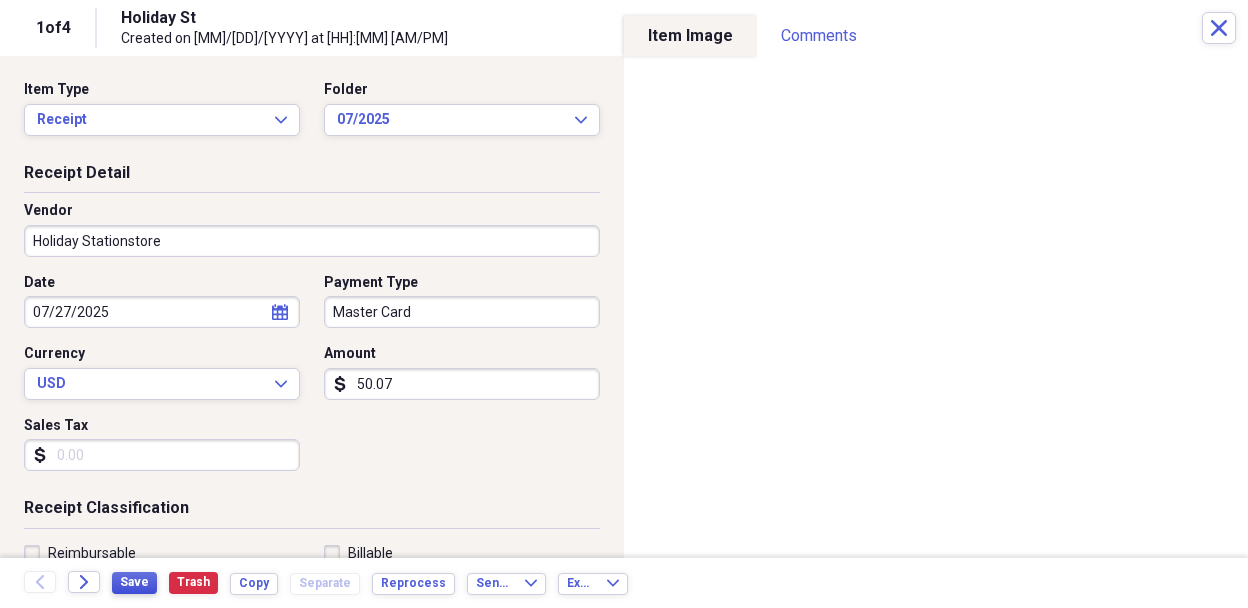 click on "Save" at bounding box center (134, 582) 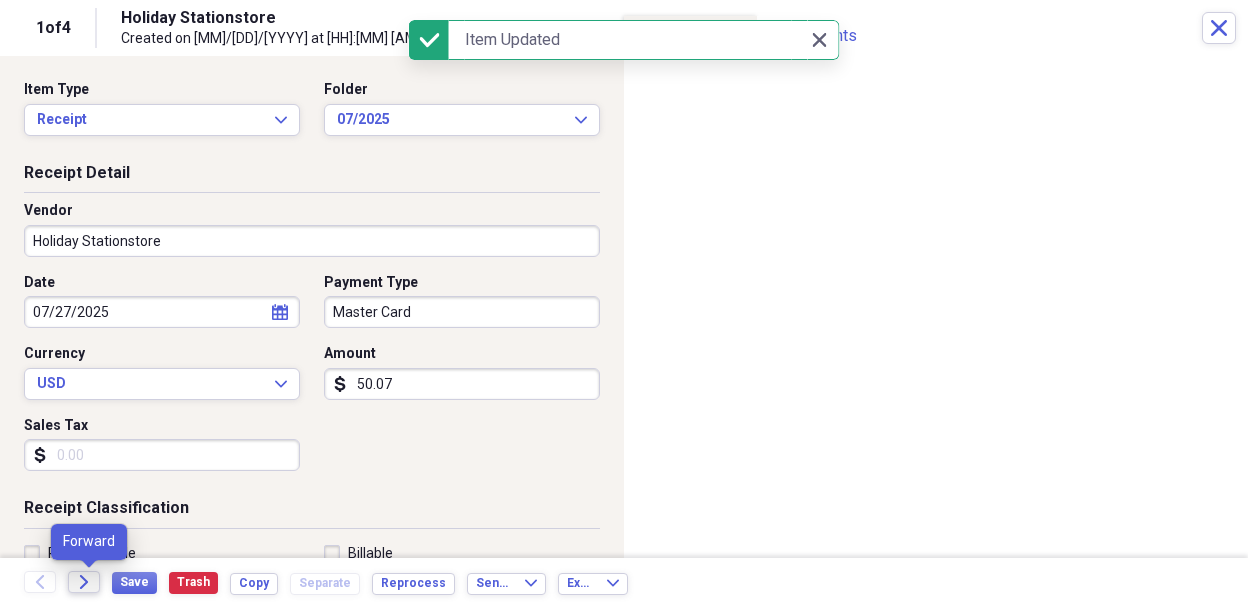 click on "Forward" 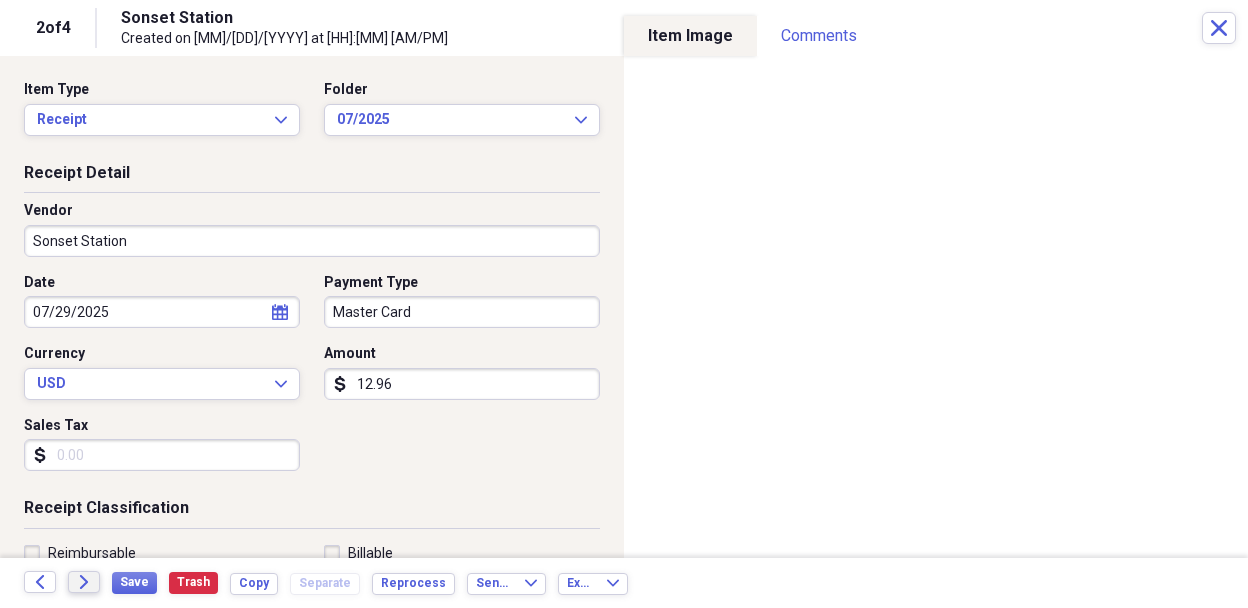 click on "Forward" 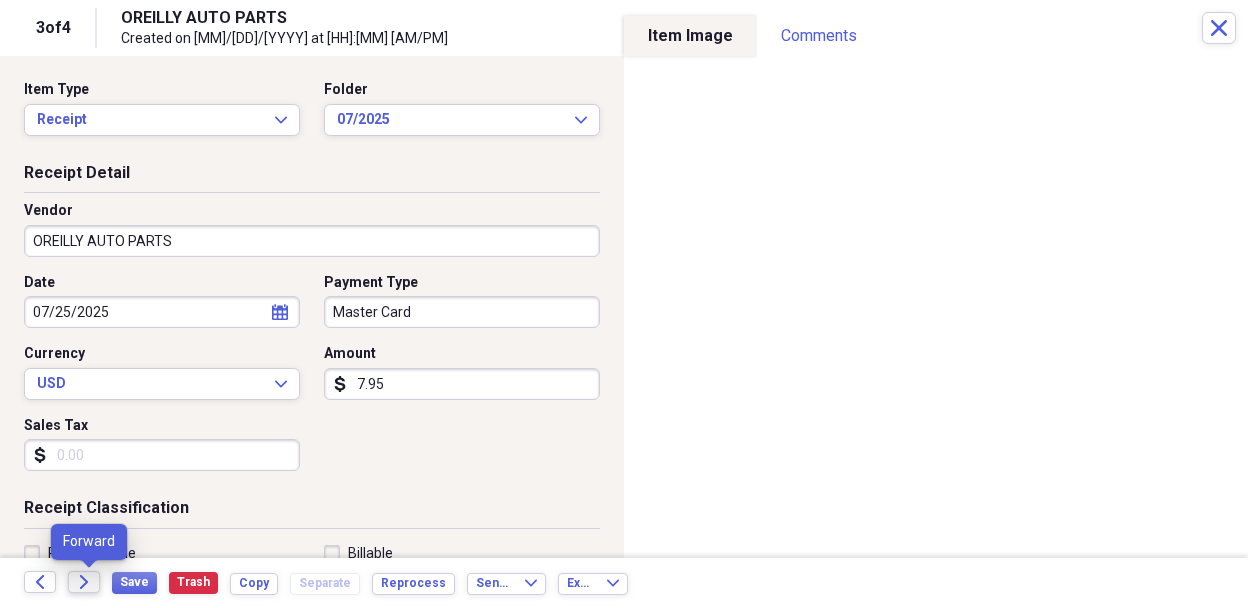 click 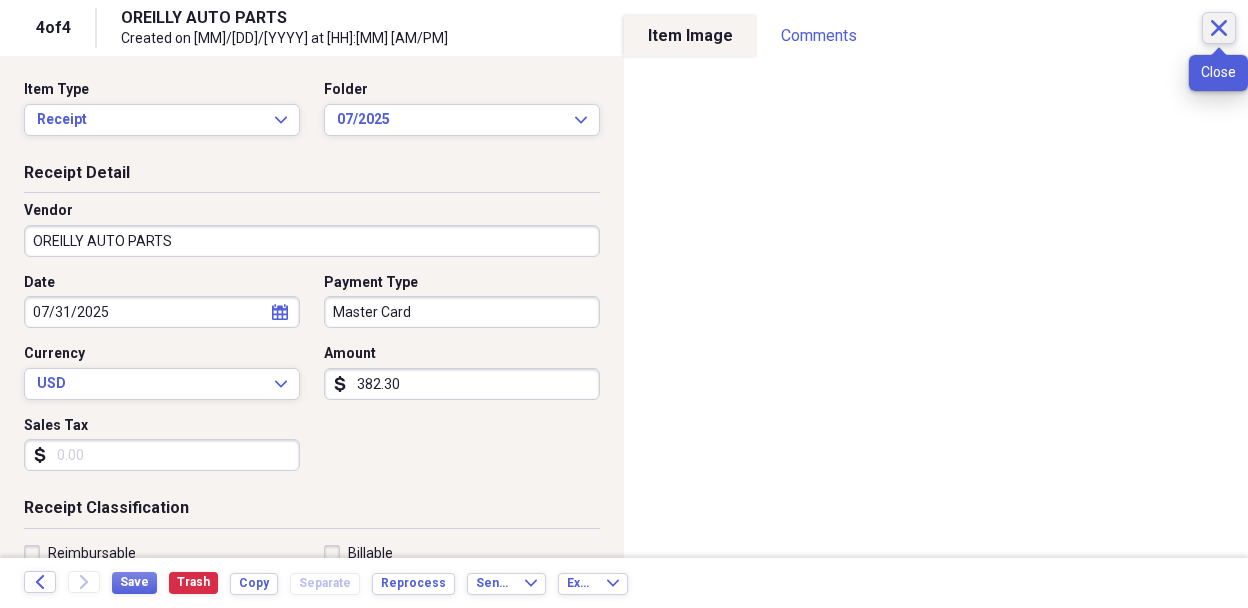click on "Close" 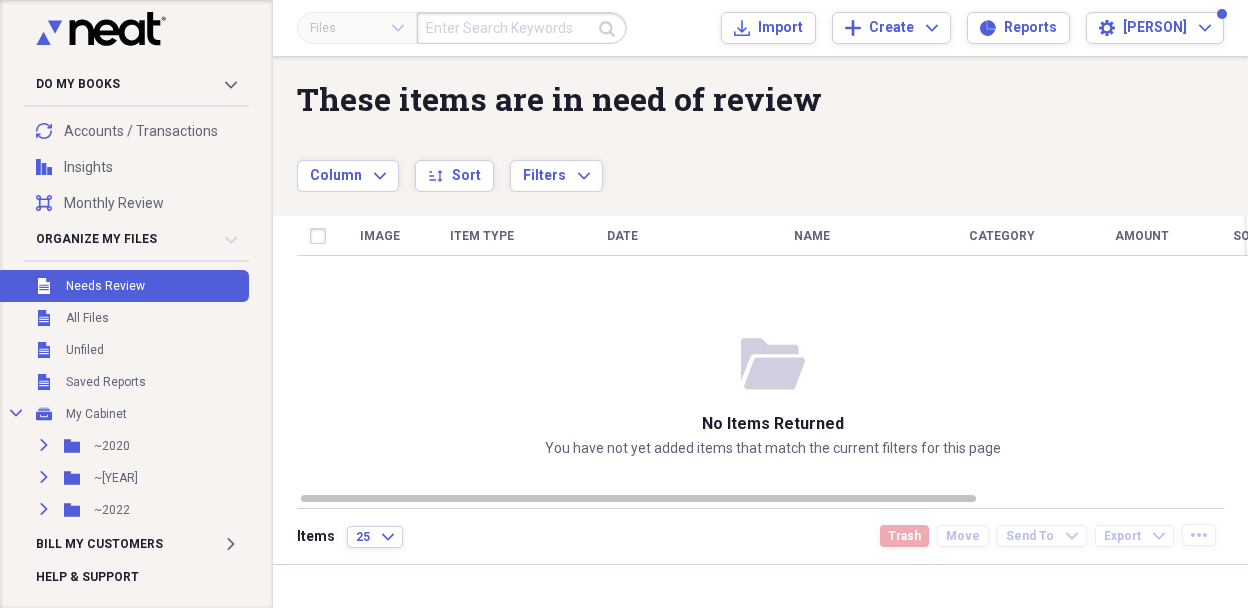 click at bounding box center [522, 28] 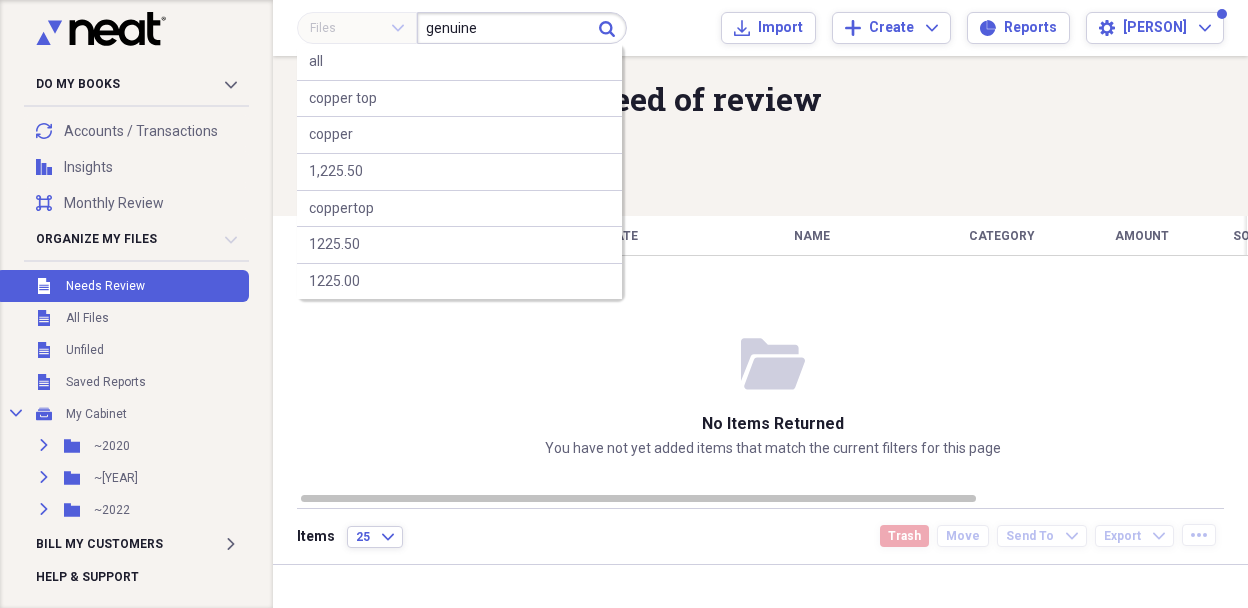 type on "genuine" 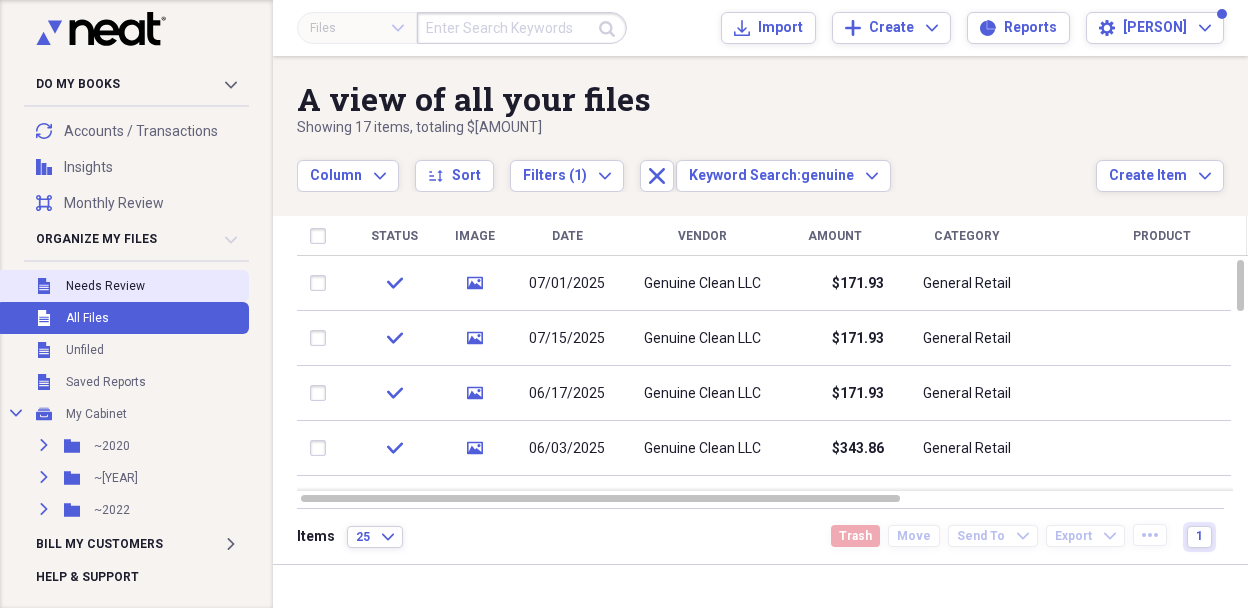 click on "Needs Review" at bounding box center [105, 286] 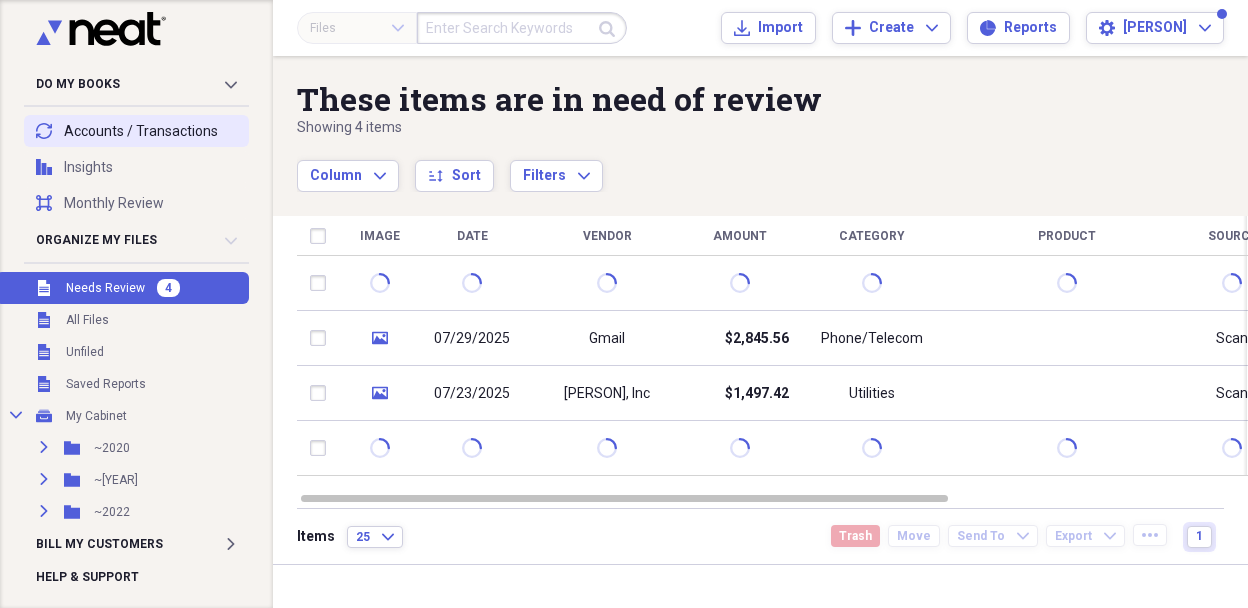 click on "transactions Accounts / Transactions" at bounding box center (136, 131) 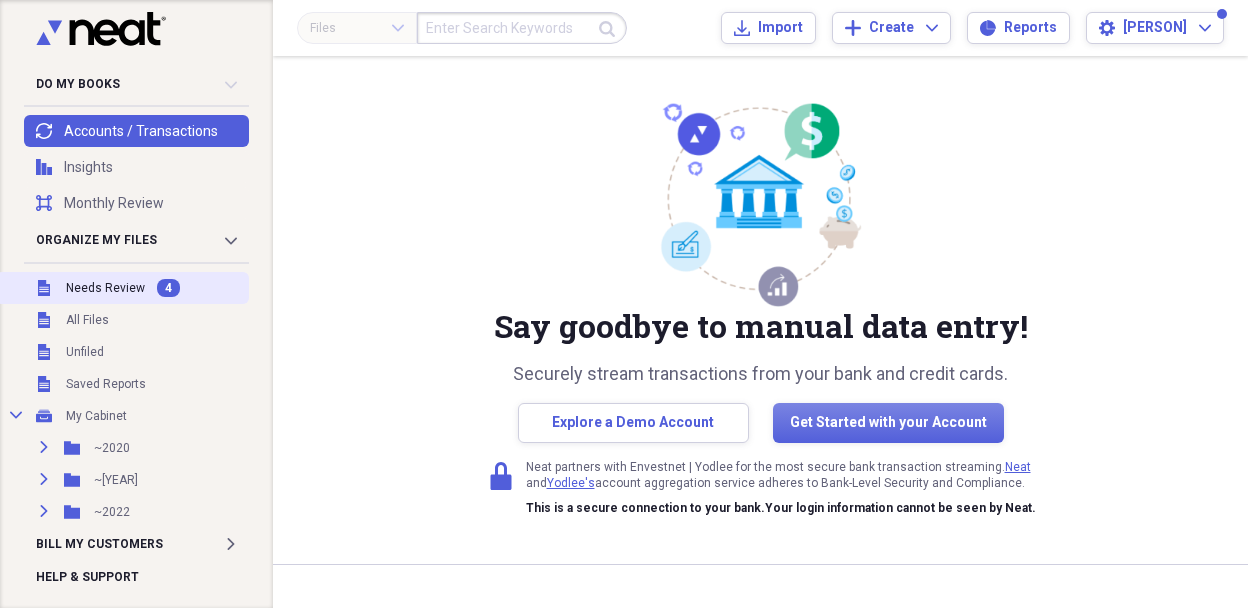 click on "Needs Review" at bounding box center (105, 288) 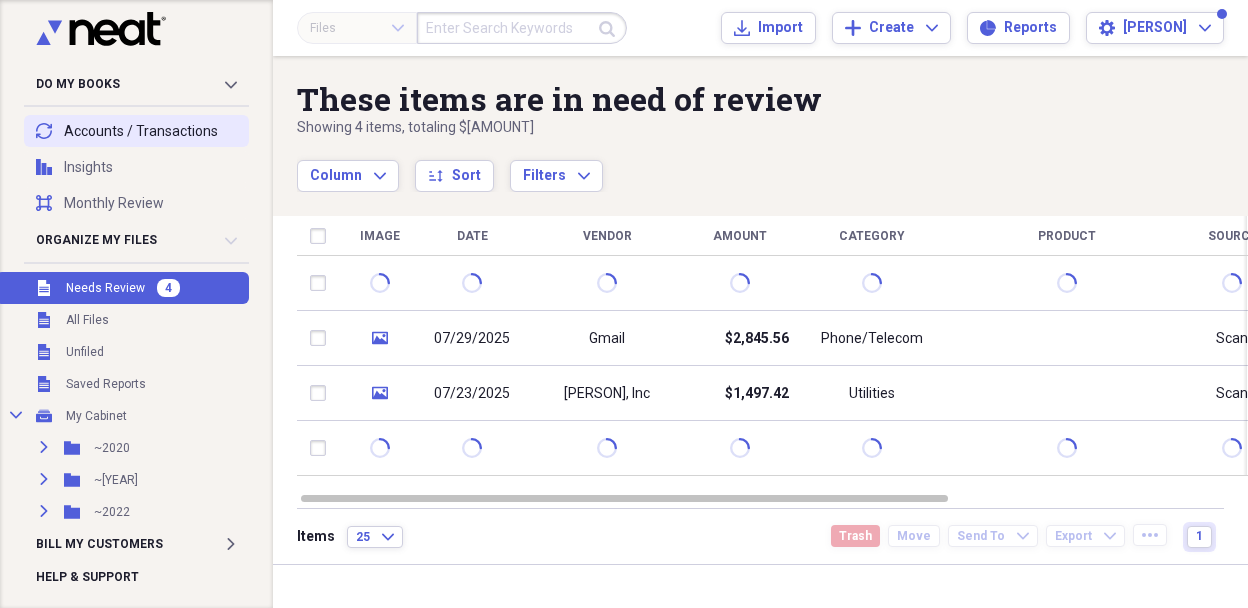 click on "transactions Accounts / Transactions" at bounding box center [136, 131] 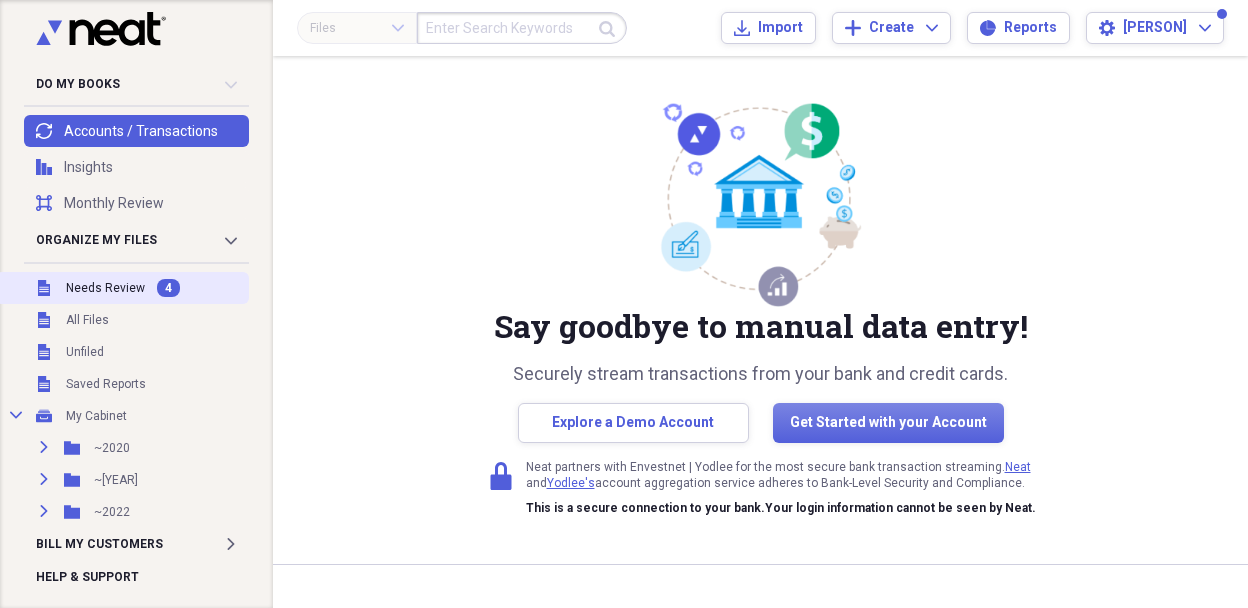 click on "Needs Review" at bounding box center (105, 288) 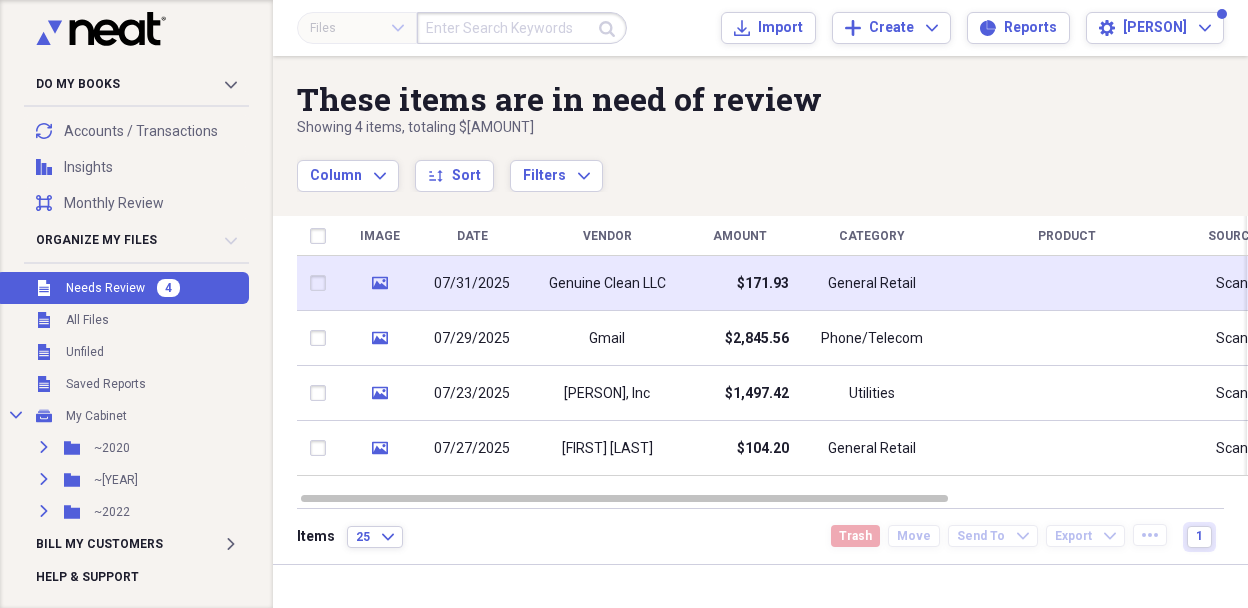 click on "Genuine Clean LLC" at bounding box center (607, 283) 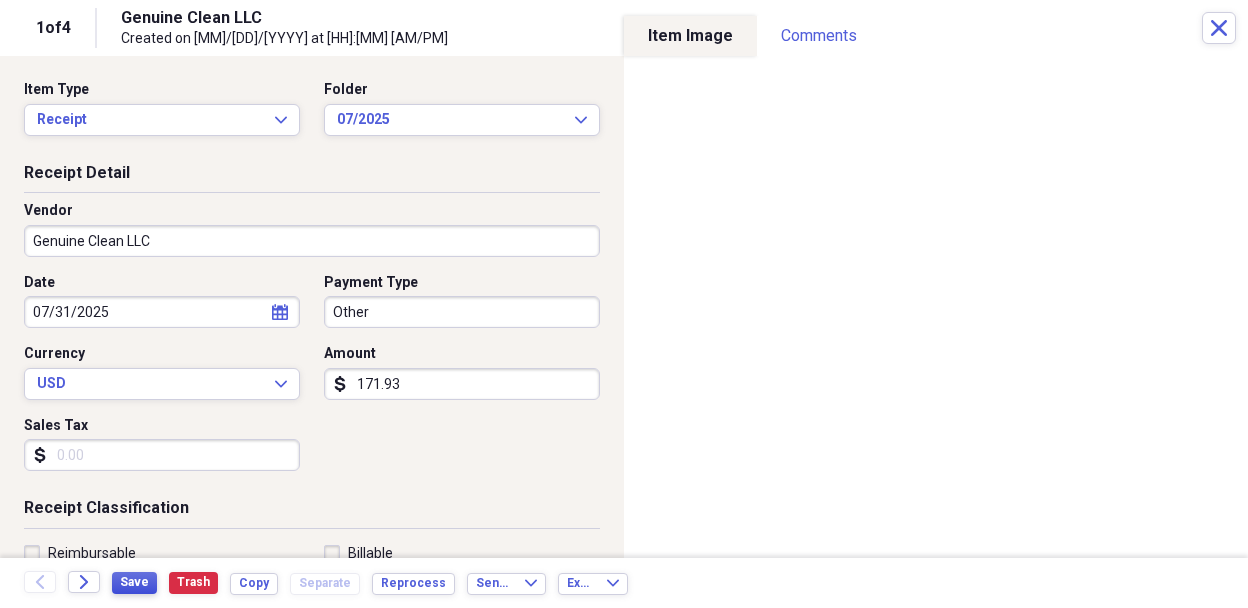 click on "Save" at bounding box center [134, 582] 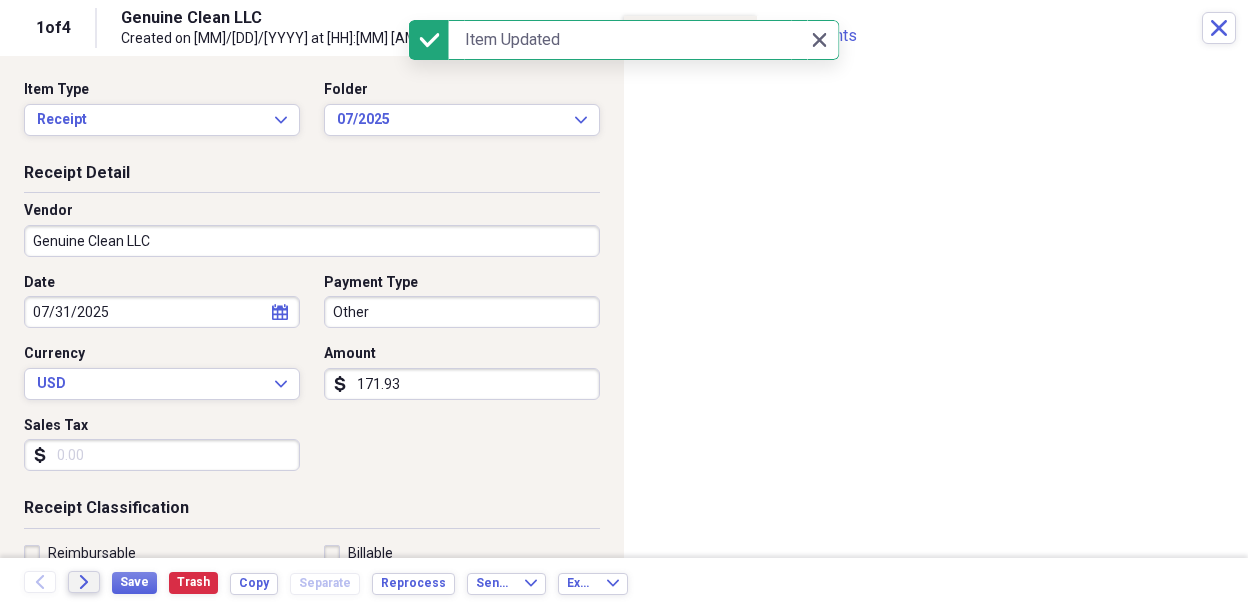 click on "Forward" at bounding box center [84, 582] 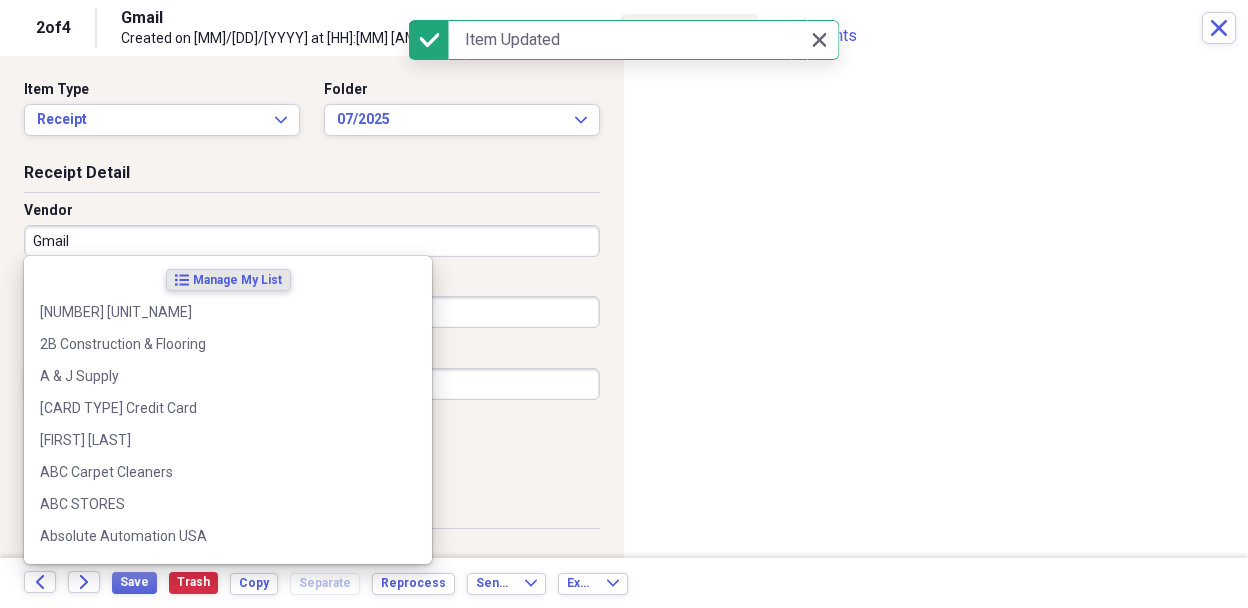 click on "Gmail" at bounding box center [312, 241] 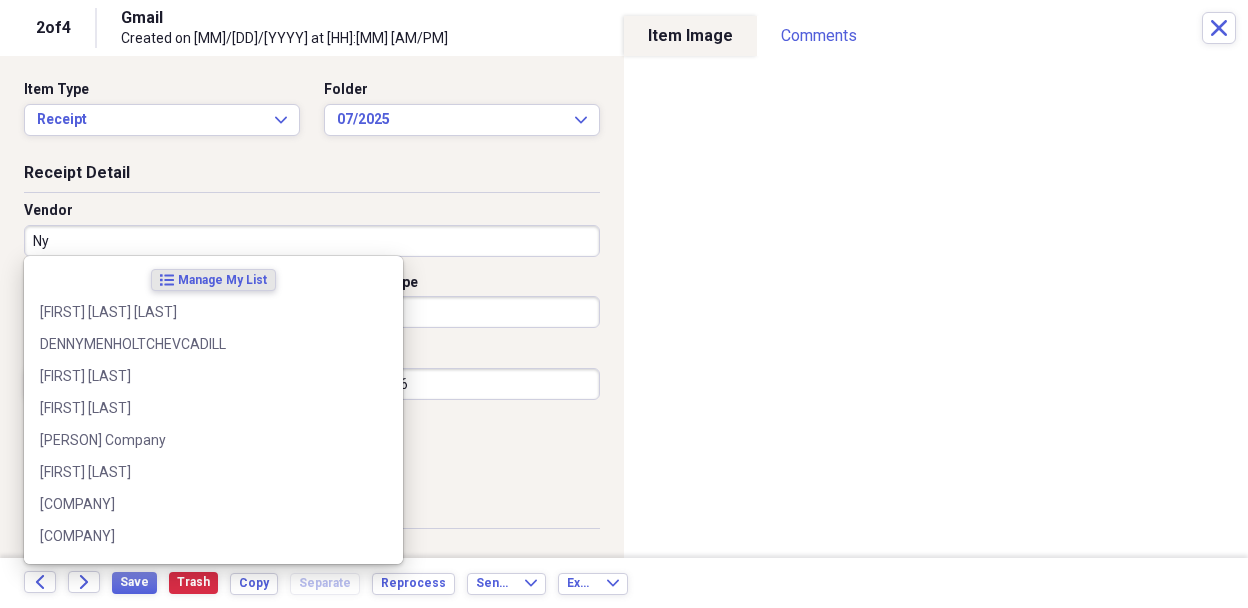 type on "N" 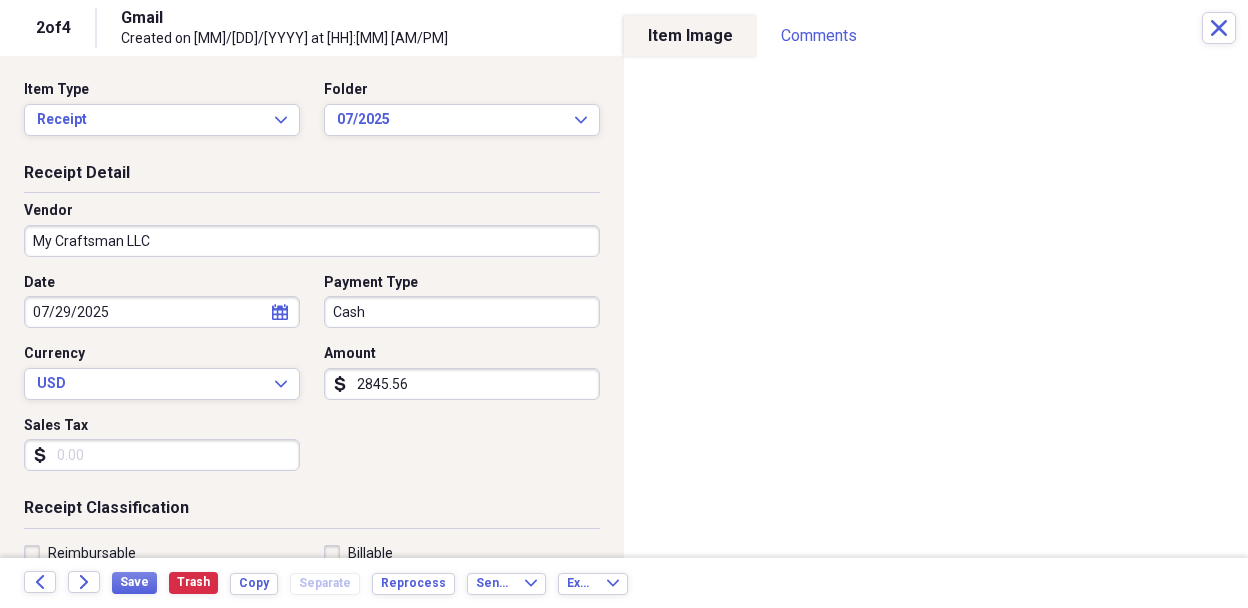 type on "My Craftsman LLC" 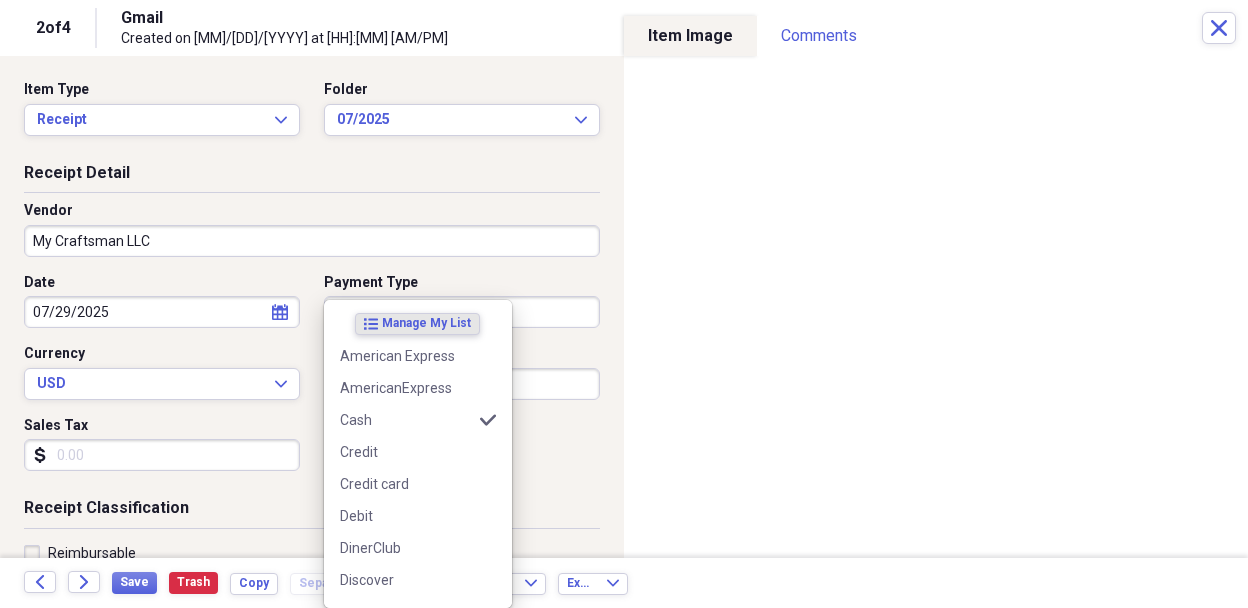 click on "Cash" at bounding box center [462, 312] 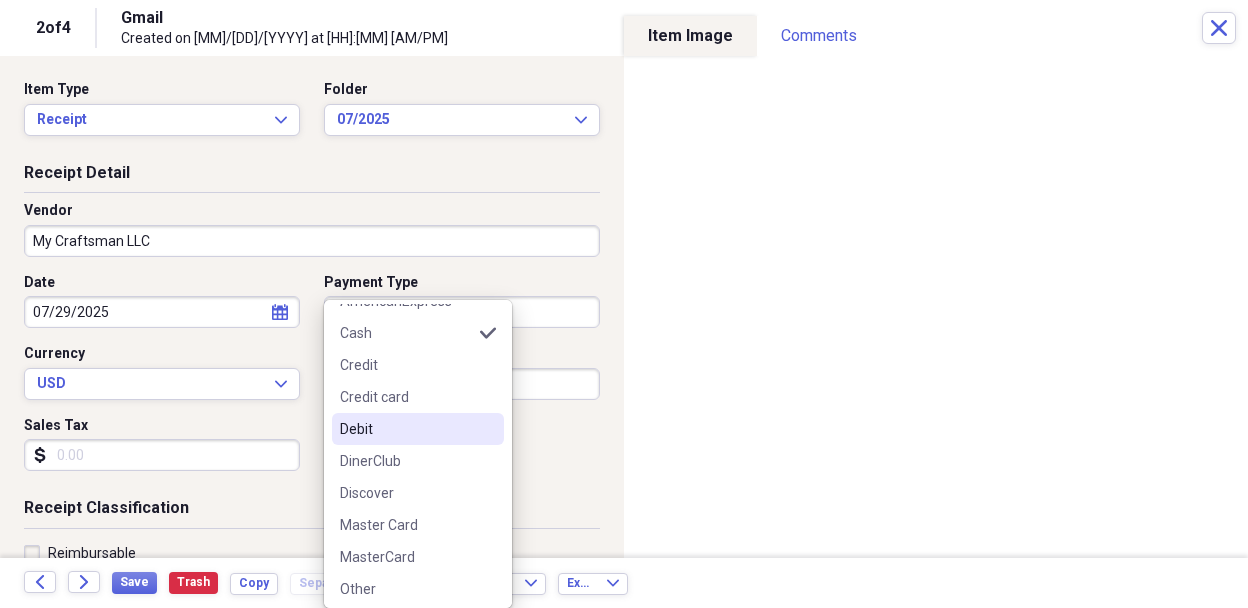 scroll, scrollTop: 156, scrollLeft: 0, axis: vertical 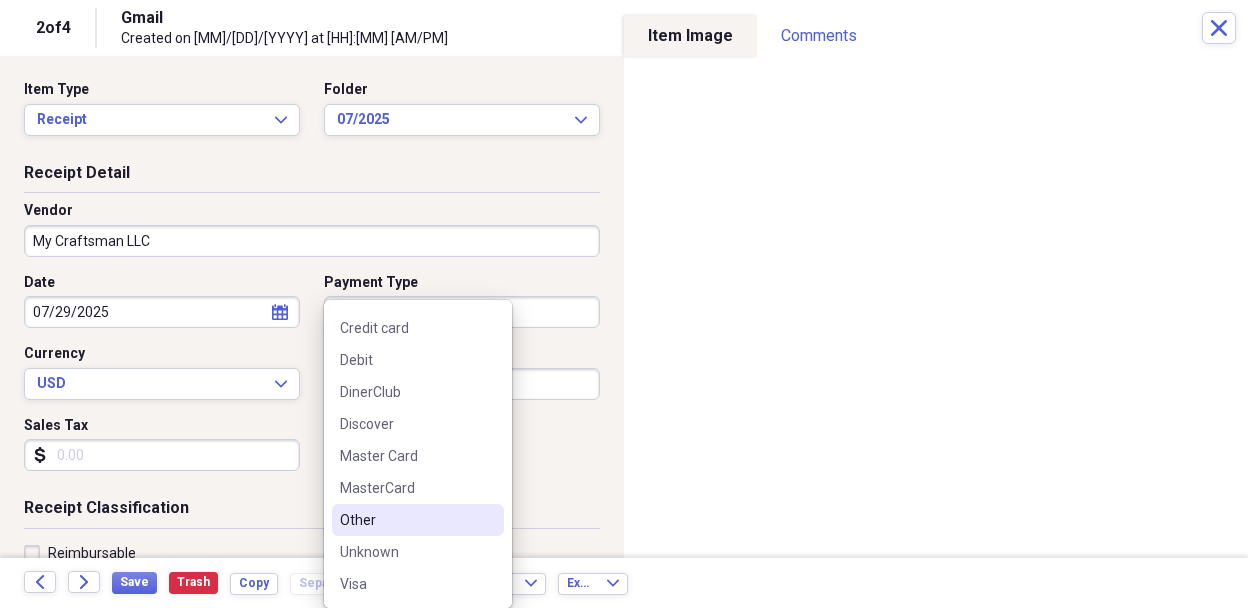 click on "Other" at bounding box center [406, 520] 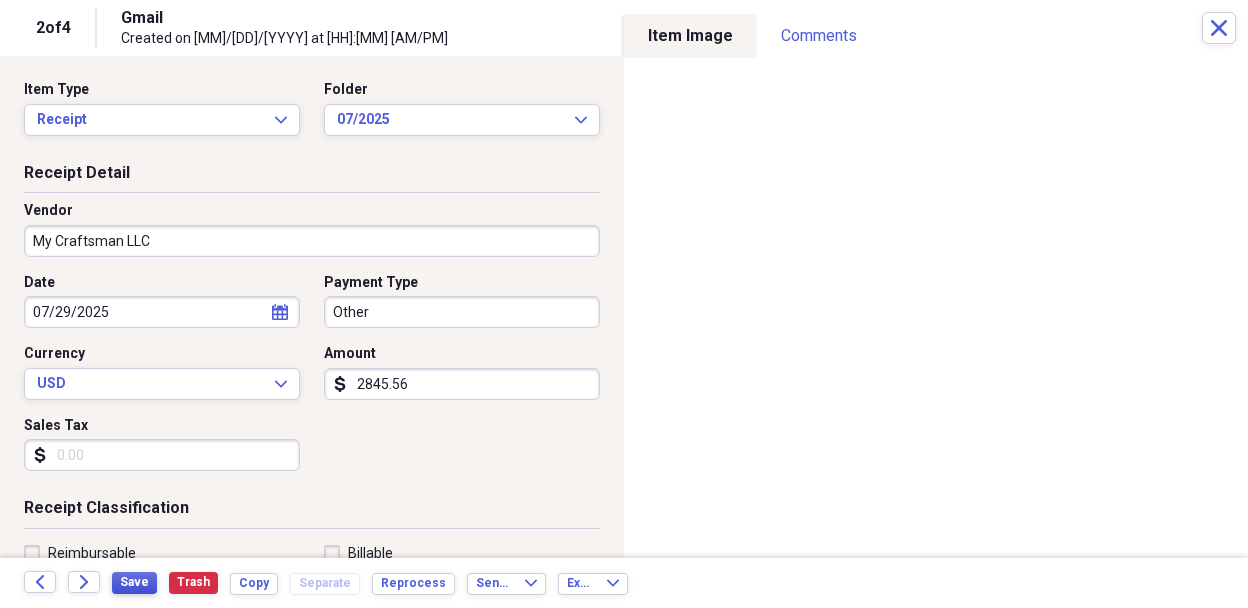 click on "Save" at bounding box center (134, 582) 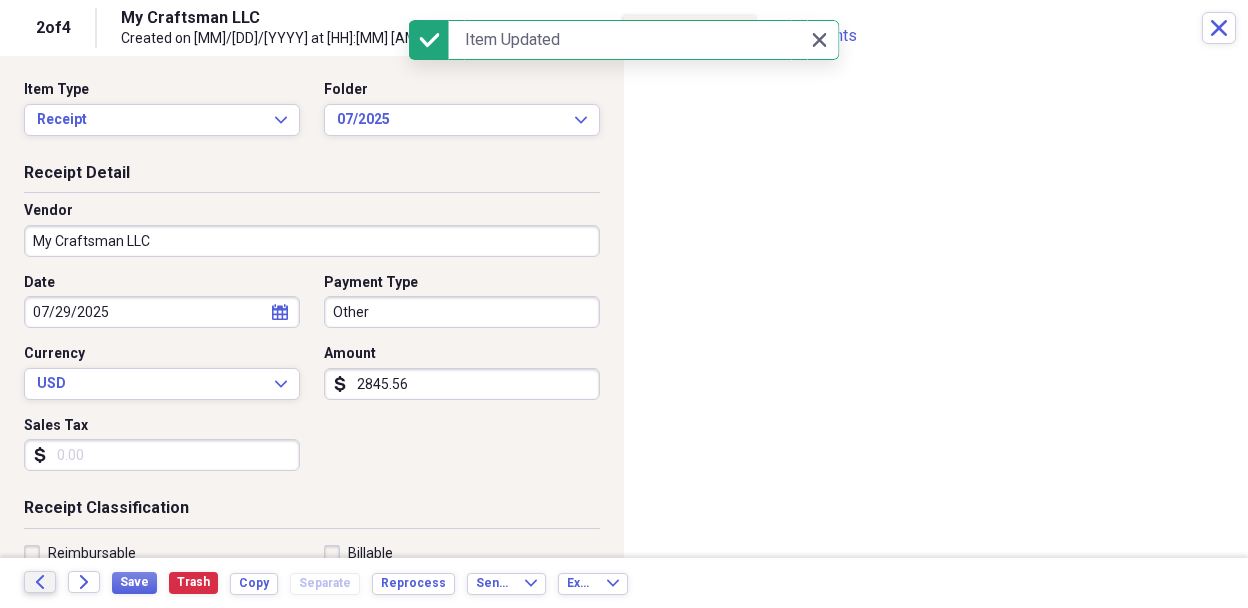 click on "Back" at bounding box center (40, 582) 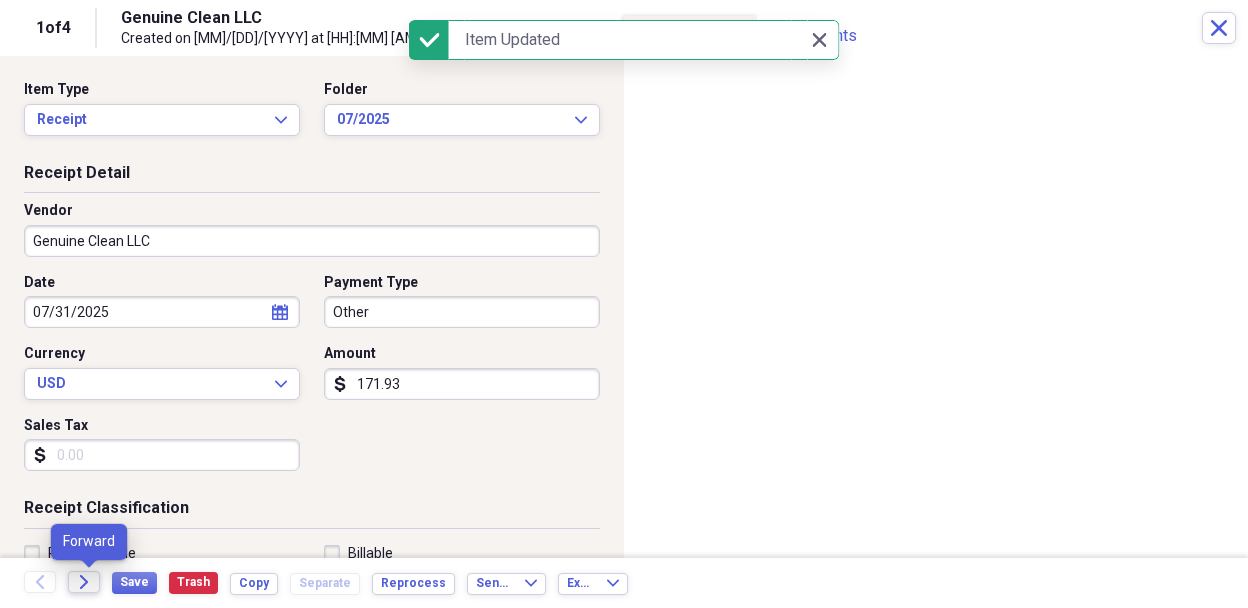 click on "Forward" 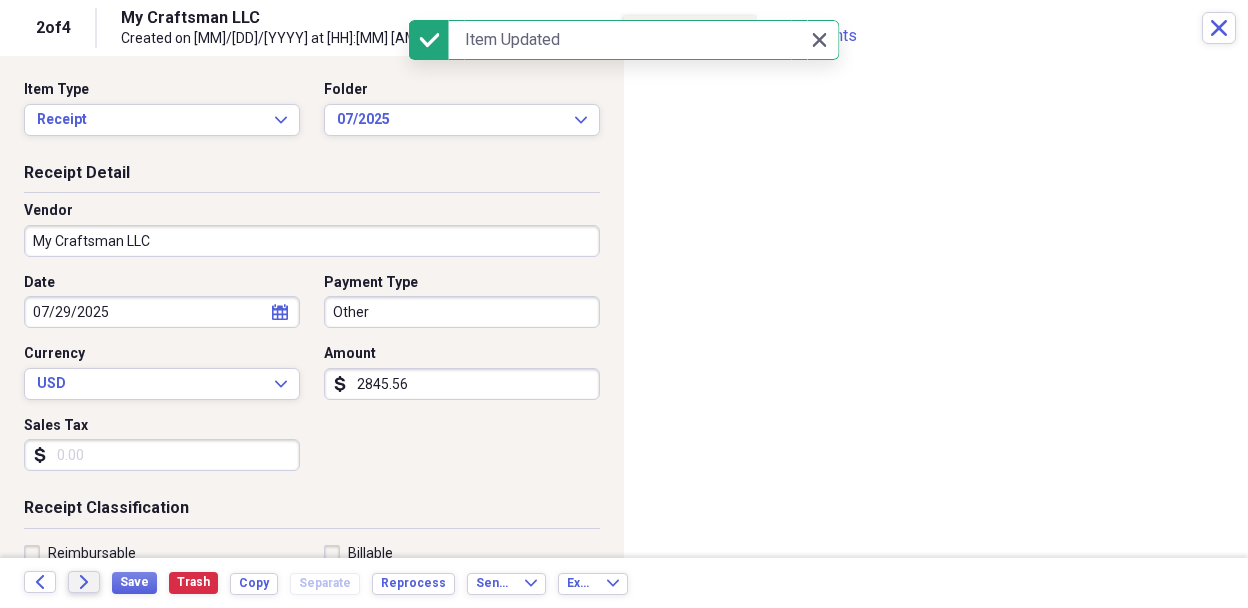 click on "Forward" 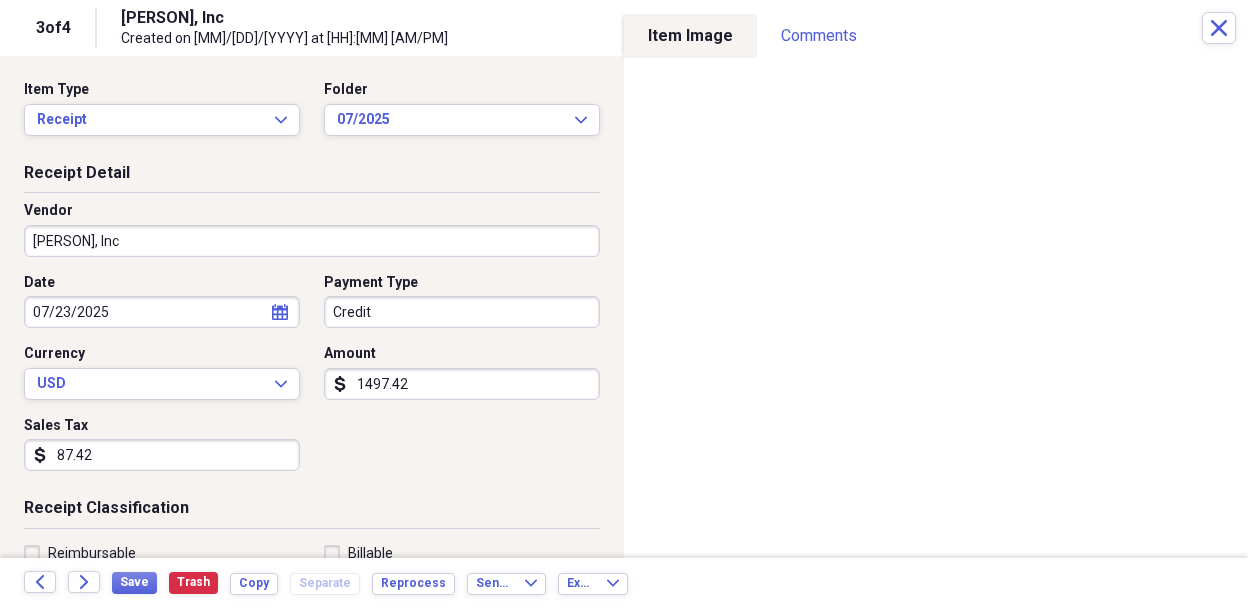 click on "87.42" at bounding box center (162, 455) 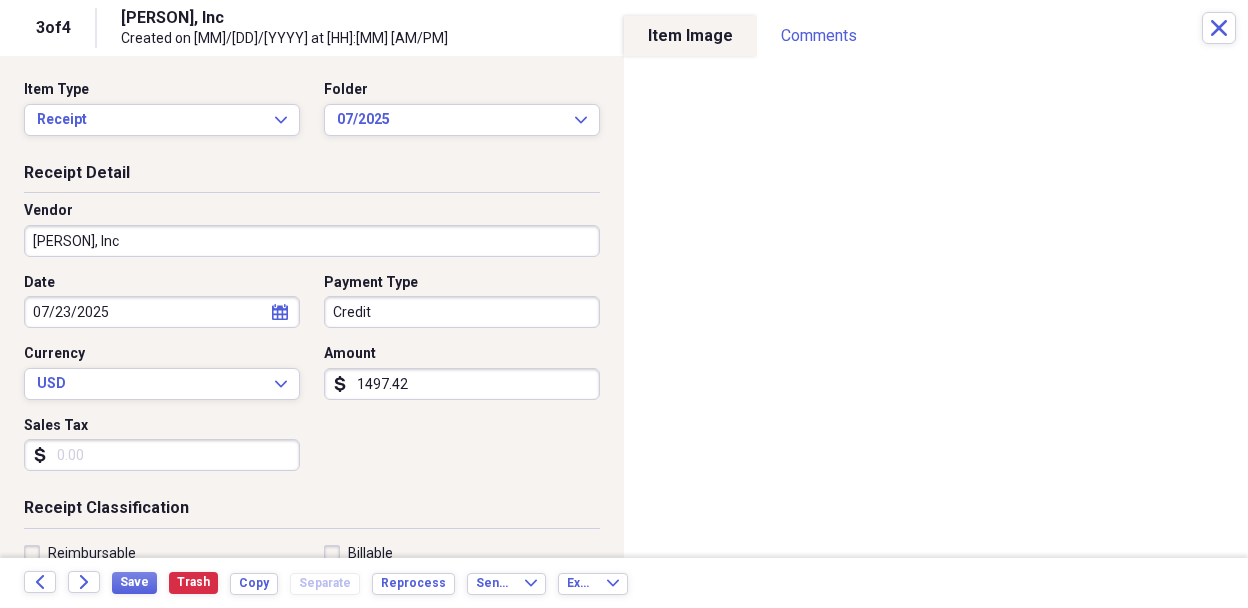 click on "Credit" at bounding box center [462, 312] 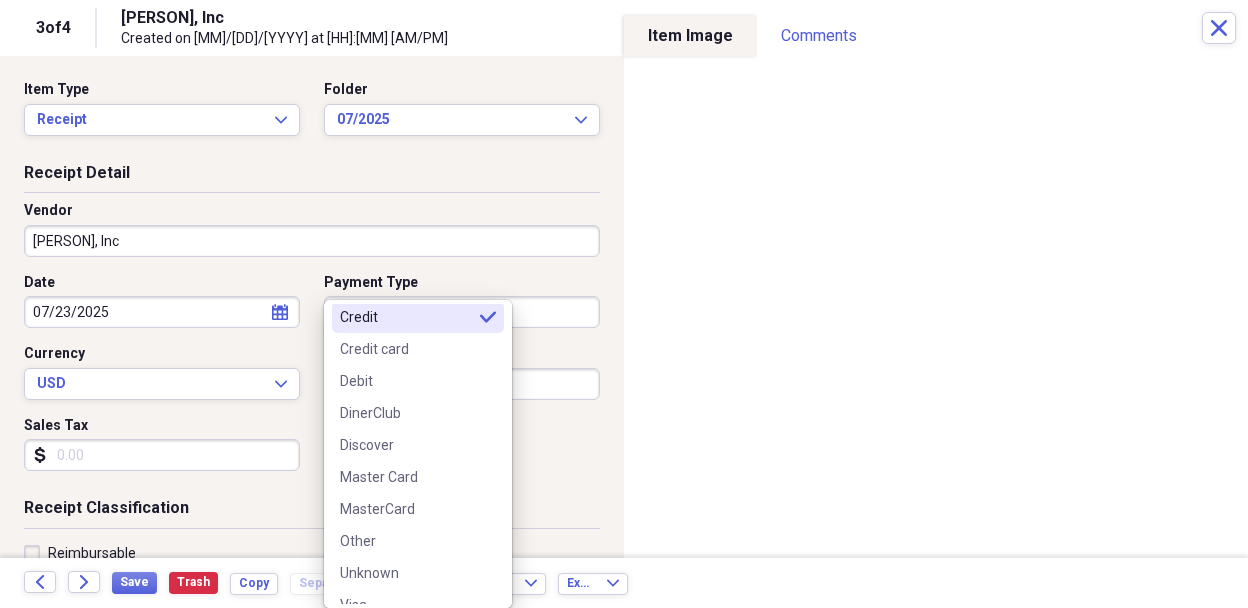 scroll, scrollTop: 156, scrollLeft: 0, axis: vertical 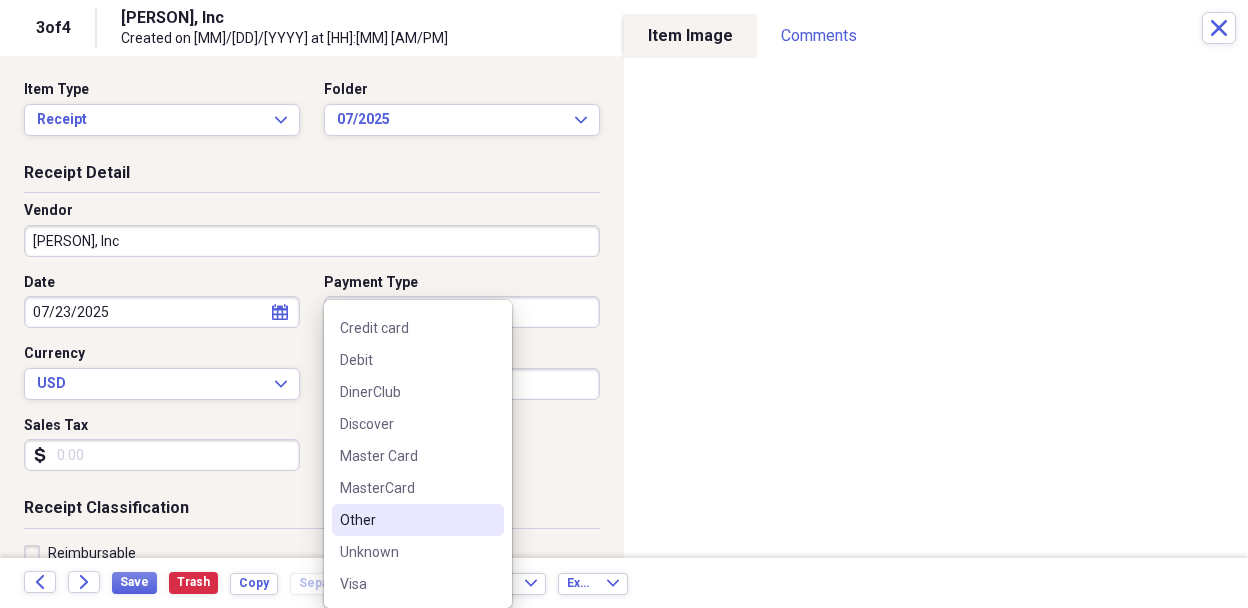 click on "Other" at bounding box center [406, 520] 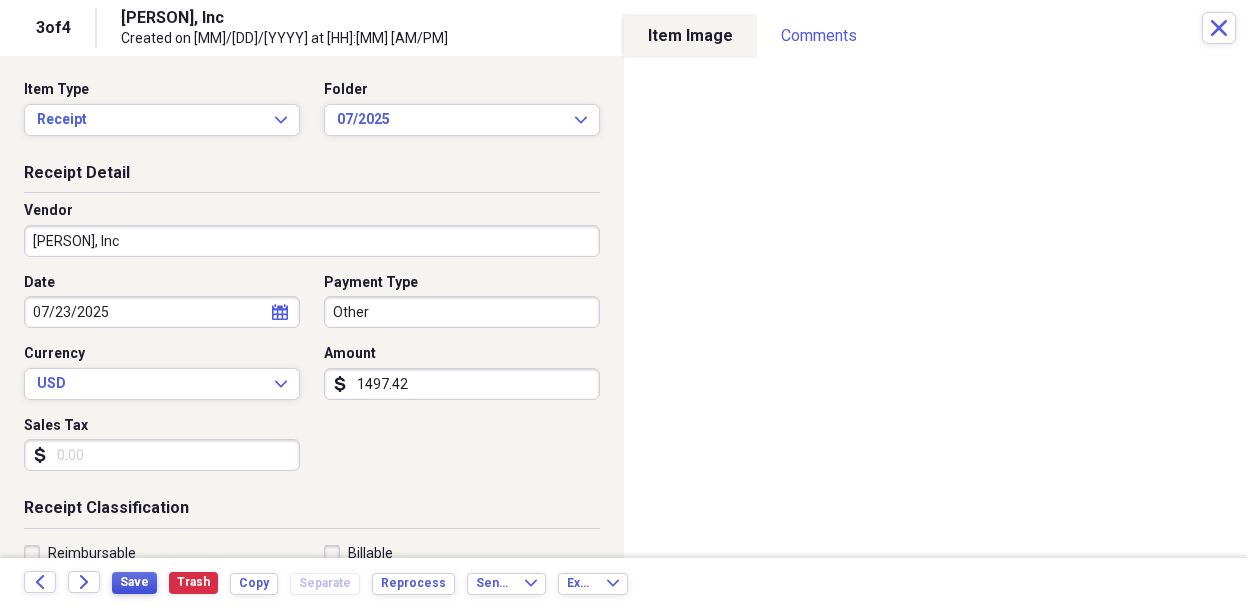 click on "Save" at bounding box center (134, 582) 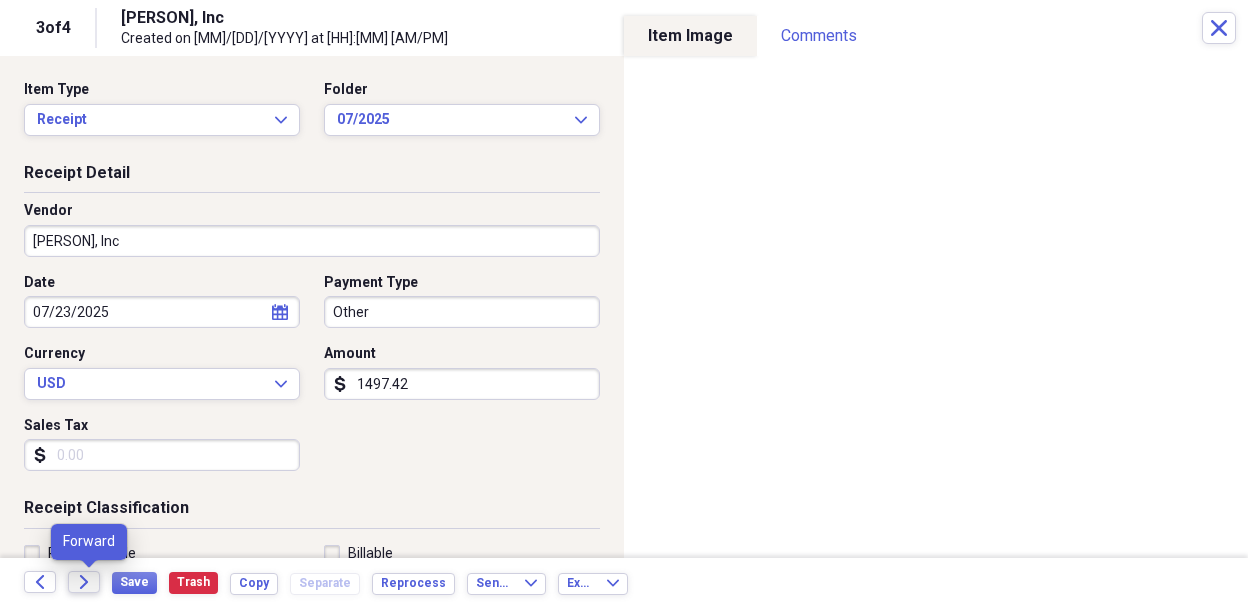 click on "Forward" 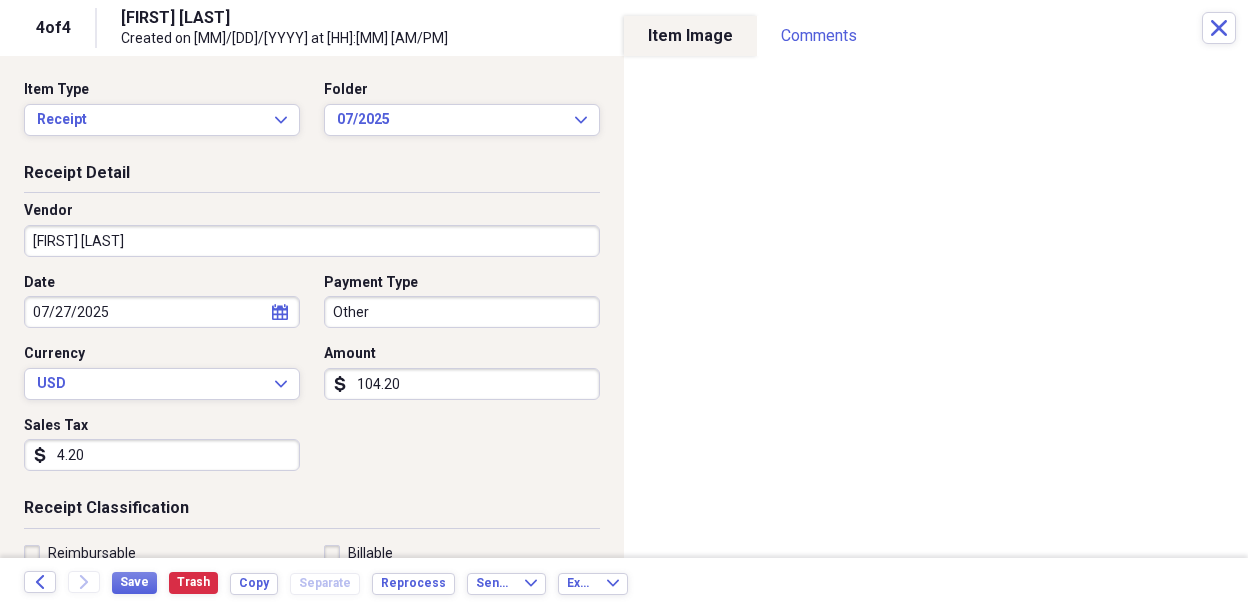 click on "4.20" at bounding box center [162, 455] 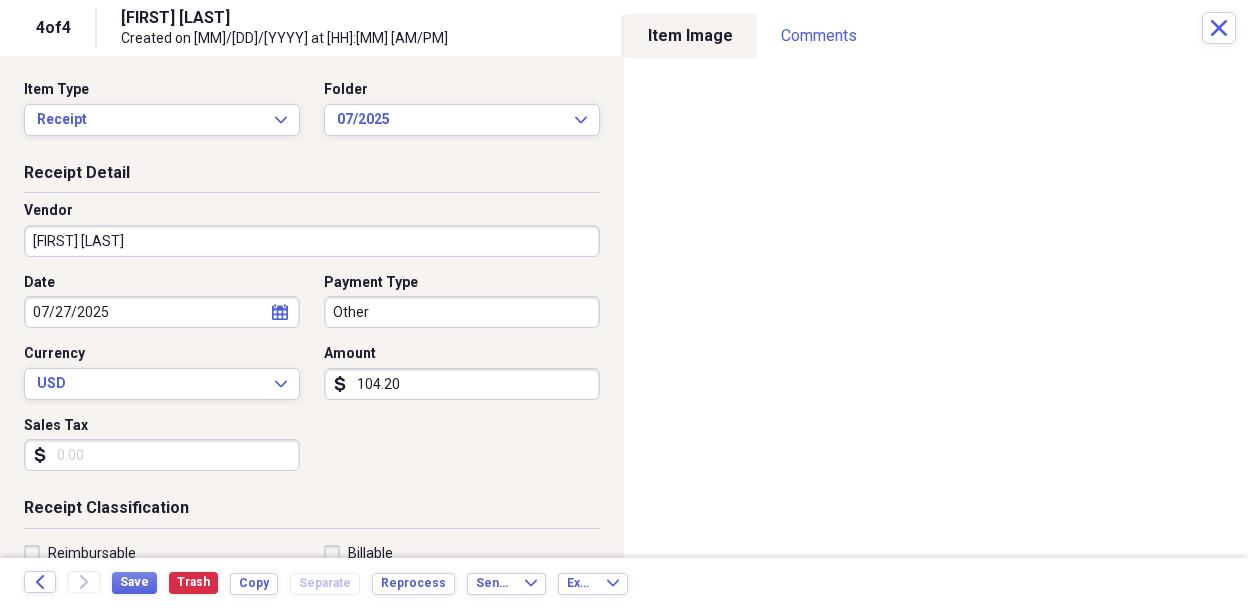click 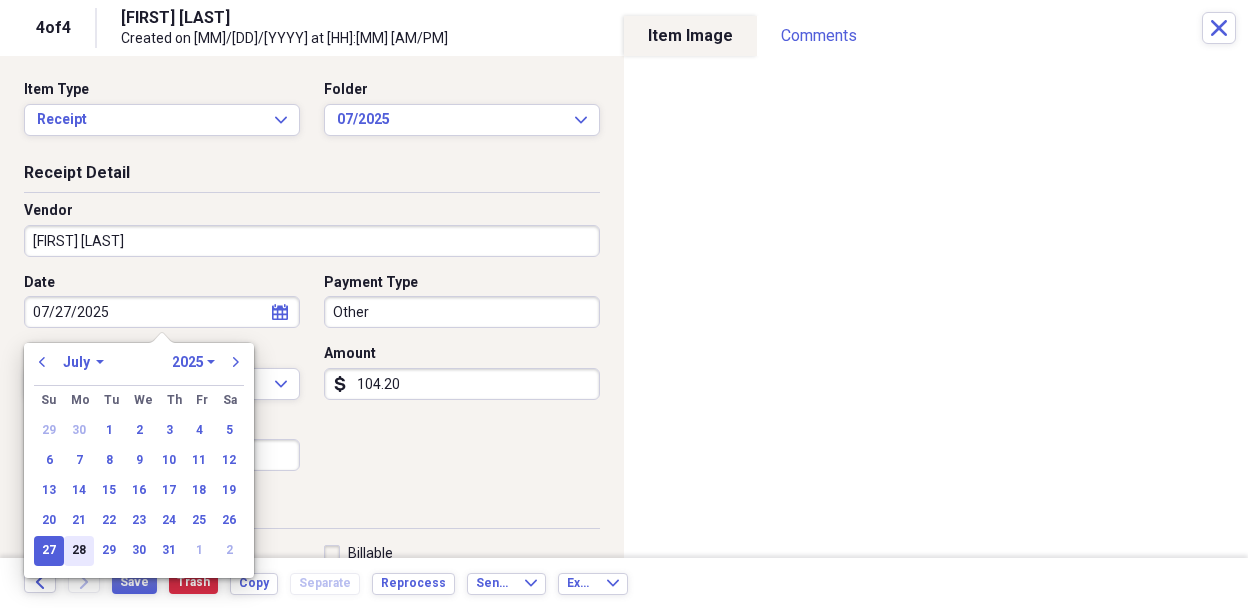 click on "28" at bounding box center [79, 551] 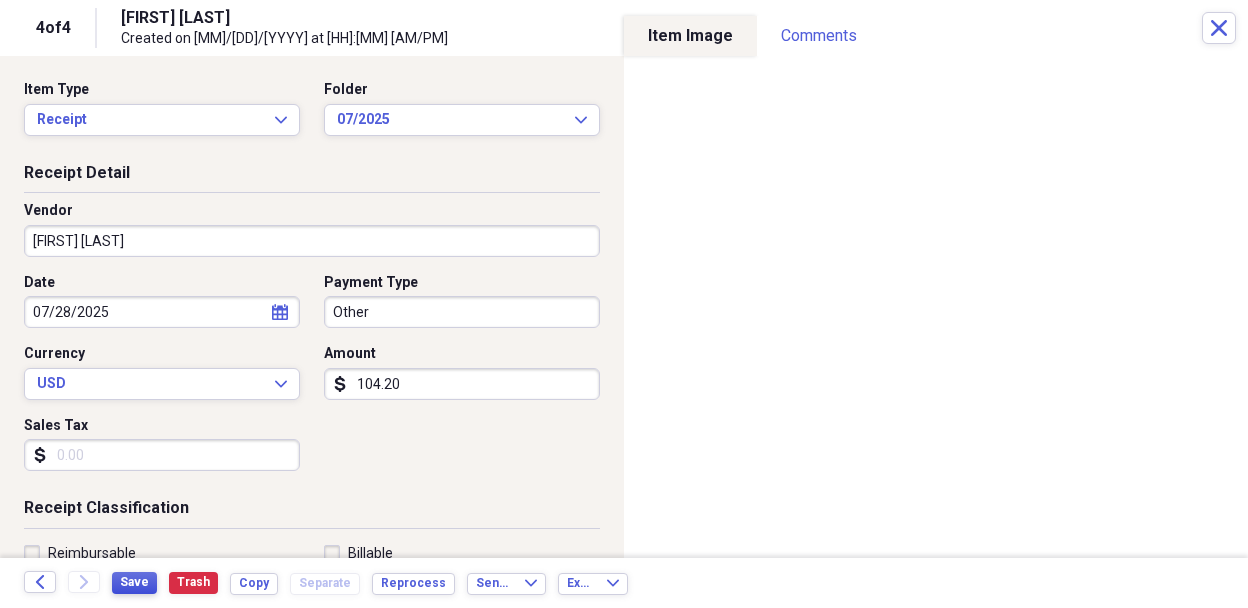 click on "Save" at bounding box center (134, 582) 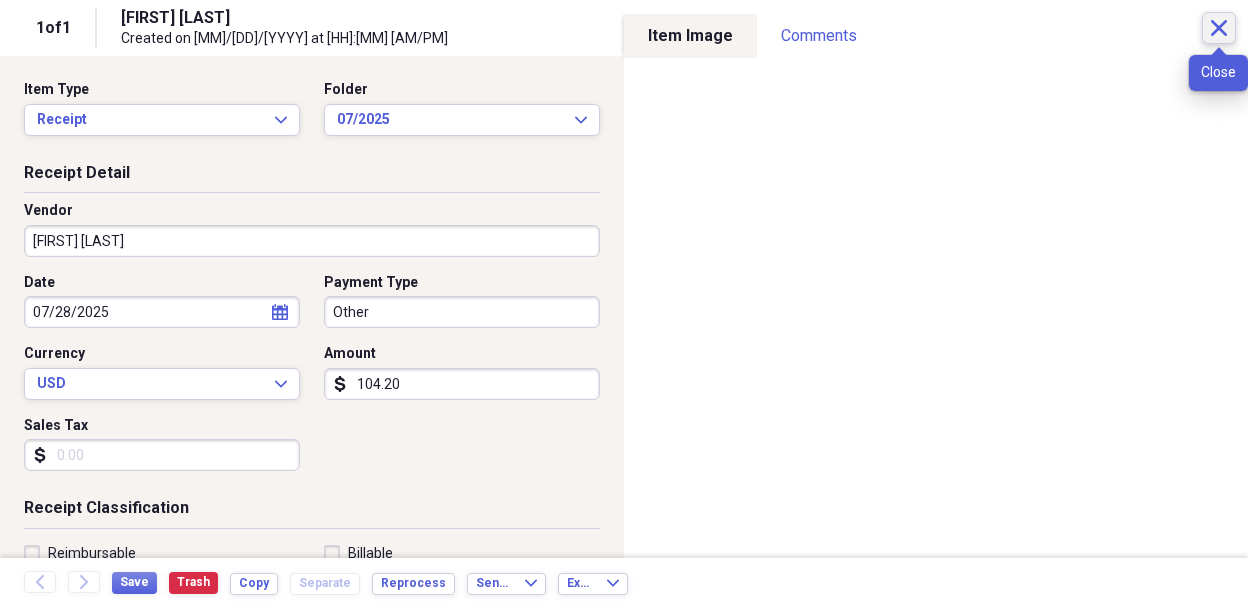 click 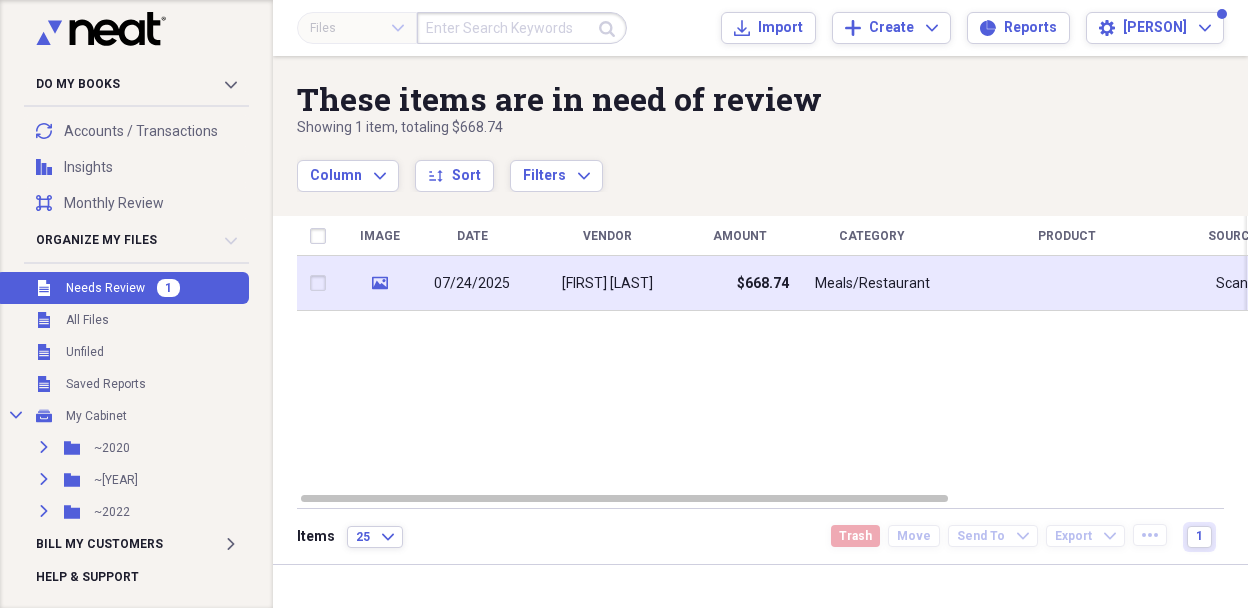 click on "[FIRST] [LAST]" at bounding box center [607, 284] 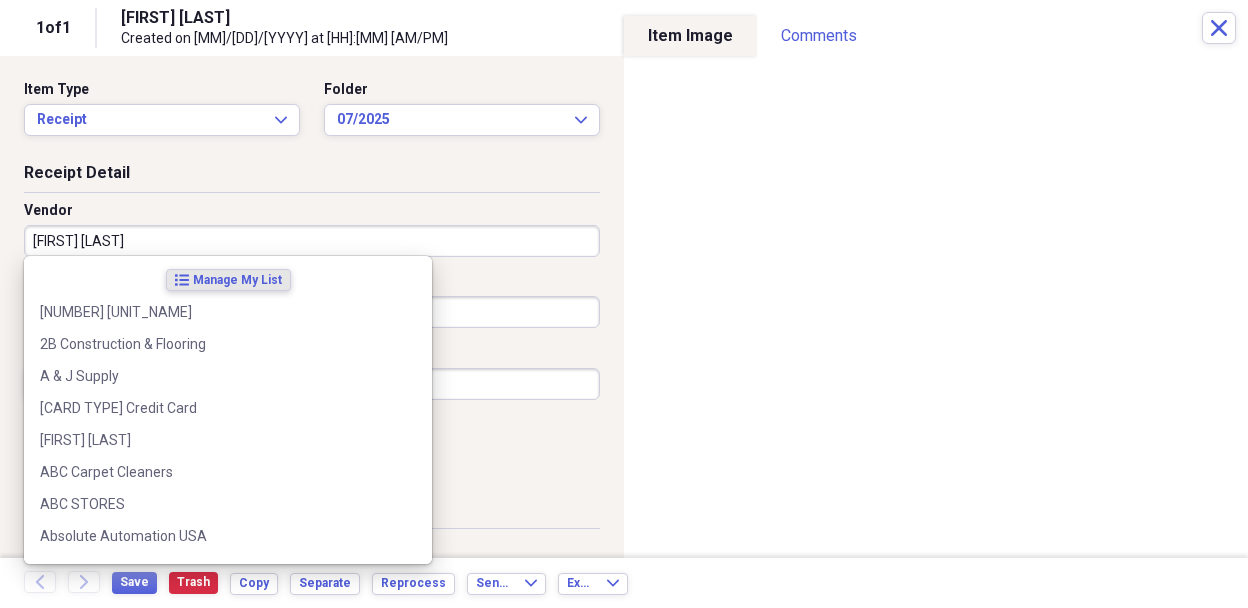 click on "[FIRST] [LAST]" at bounding box center [312, 241] 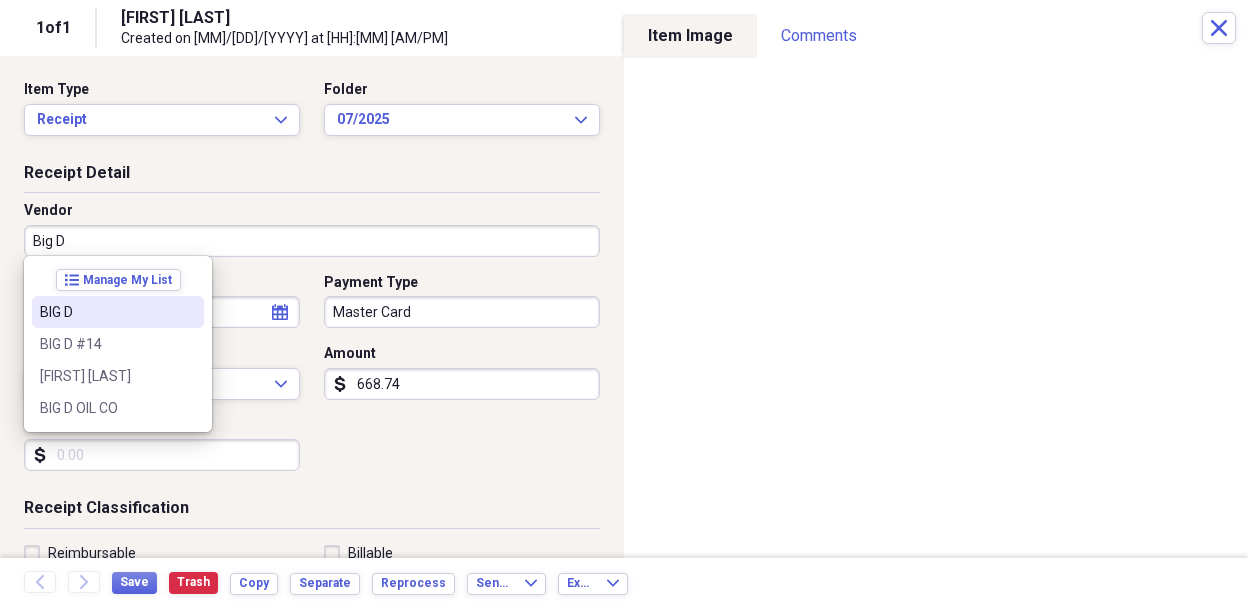 click on "BIG D" at bounding box center (106, 312) 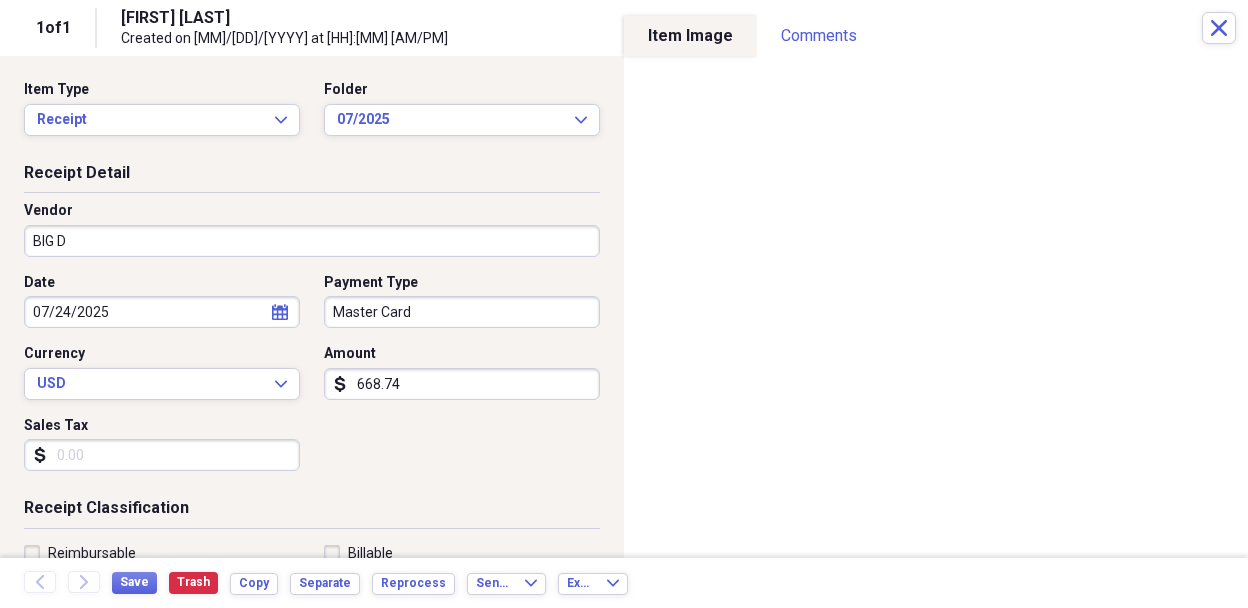 type on "Fuel/Auto" 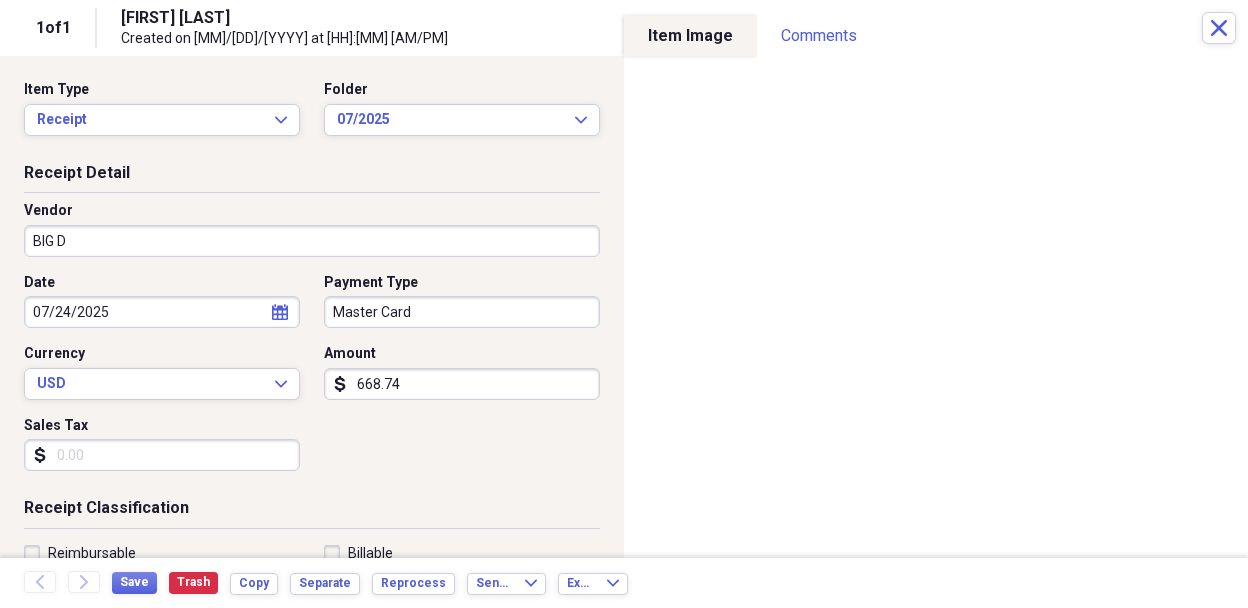 click on "668.74" at bounding box center (462, 384) 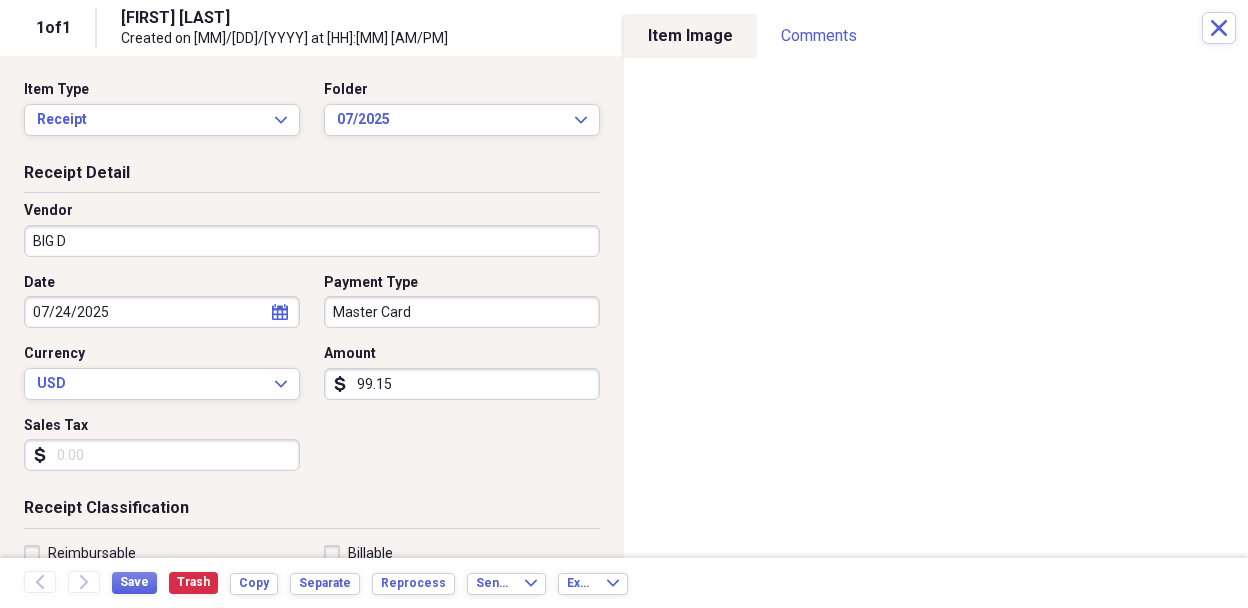 click on "99.15" at bounding box center (462, 384) 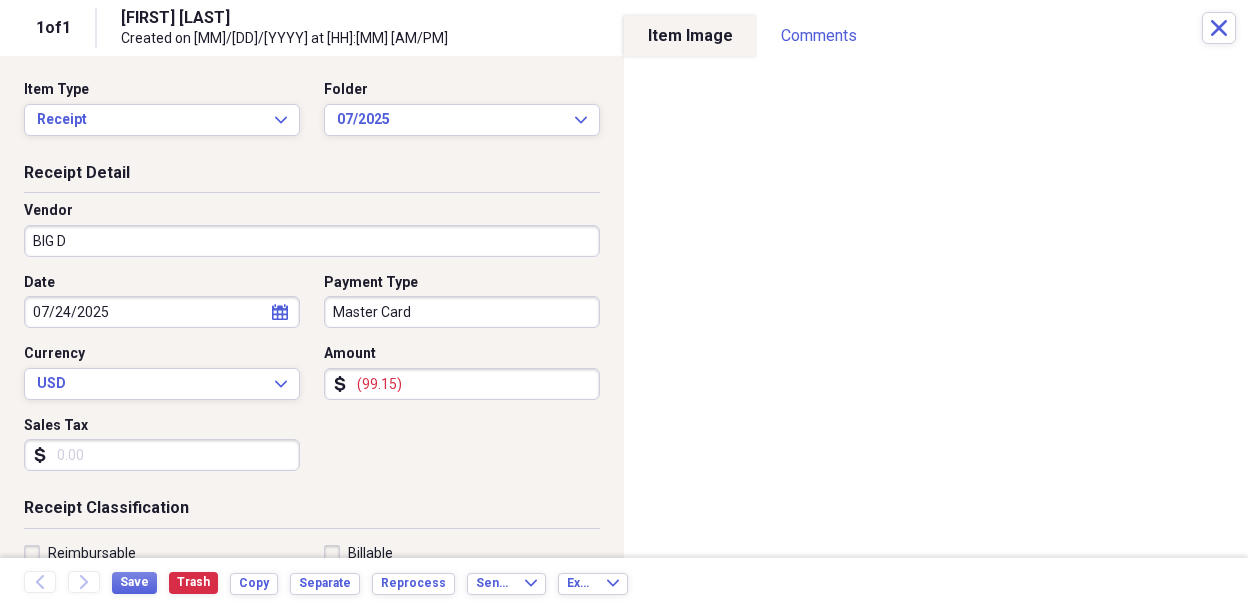 click on "calendar" 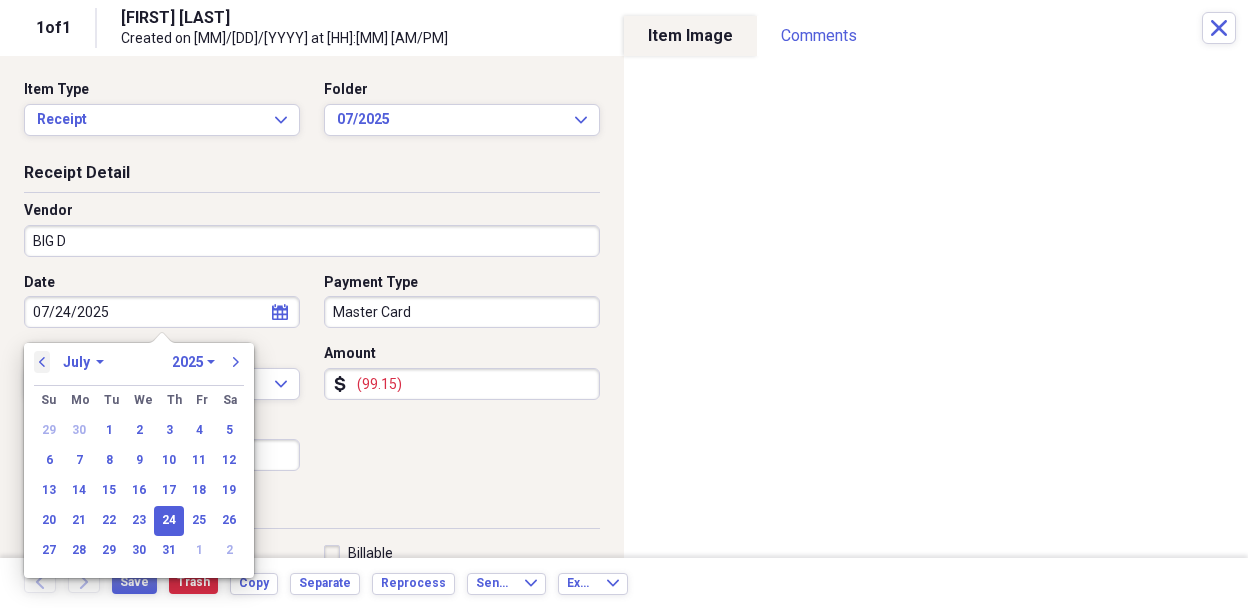 click on "previous" at bounding box center [42, 362] 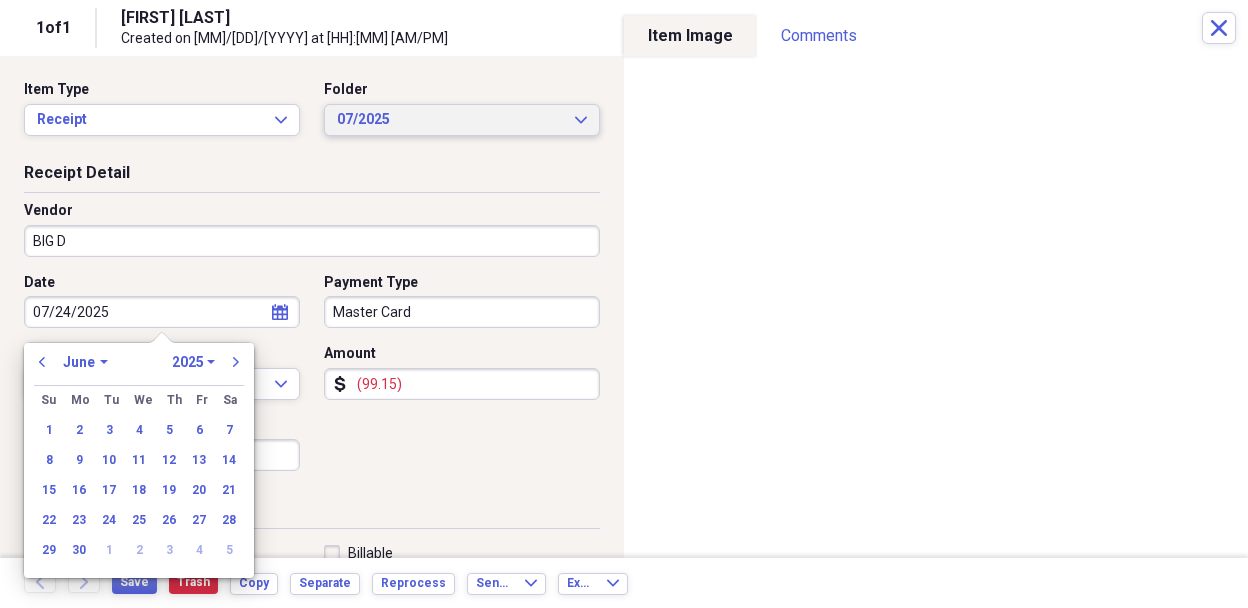 click on "07/2025" at bounding box center (450, 120) 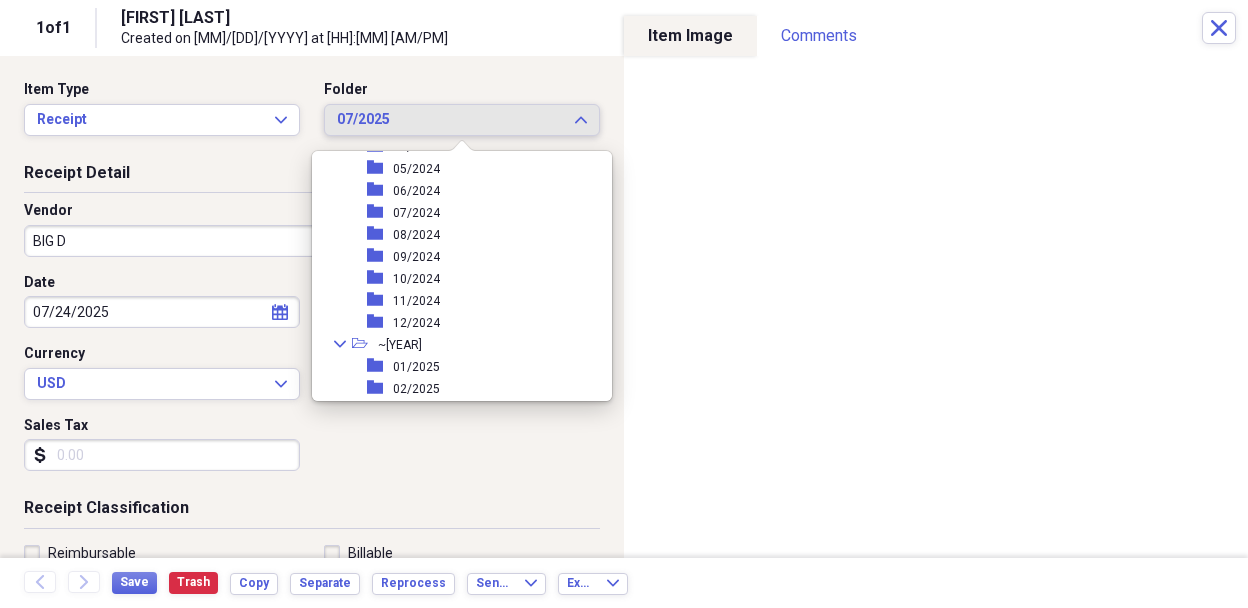 scroll, scrollTop: 908, scrollLeft: 0, axis: vertical 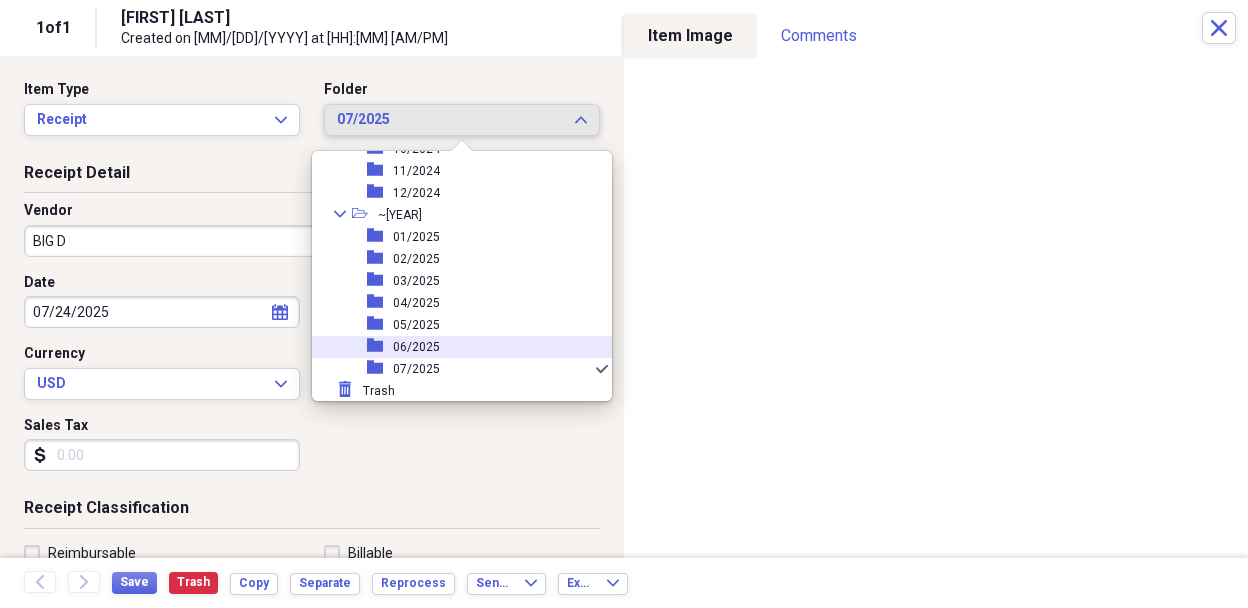 click on "06/2025" at bounding box center [416, 347] 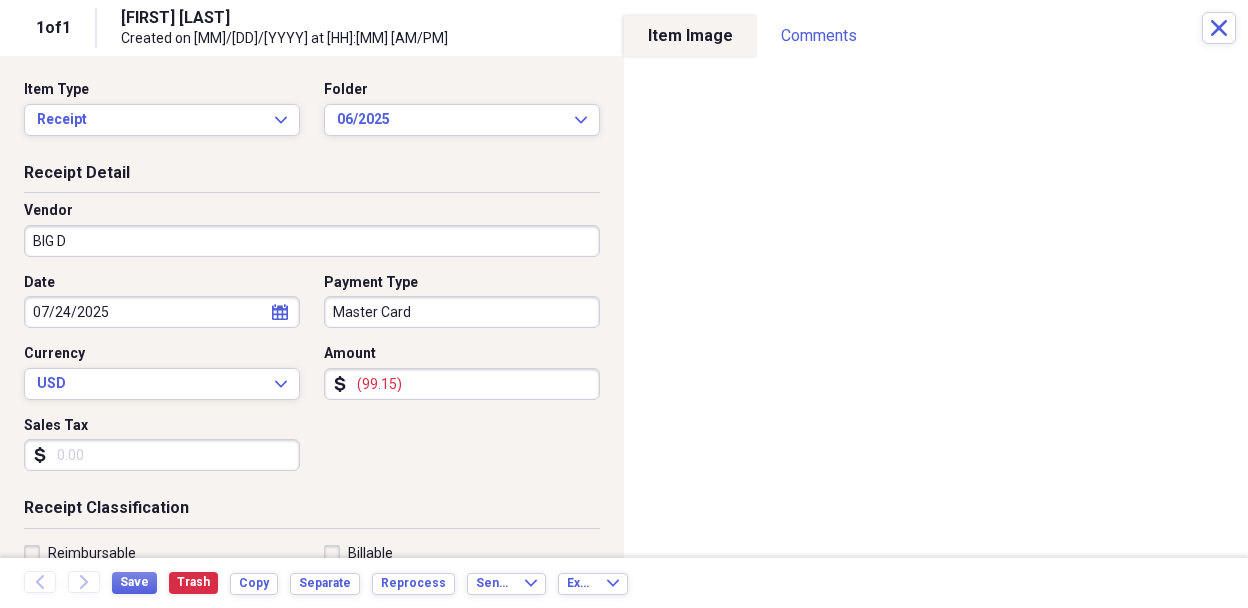 click on "calendar" 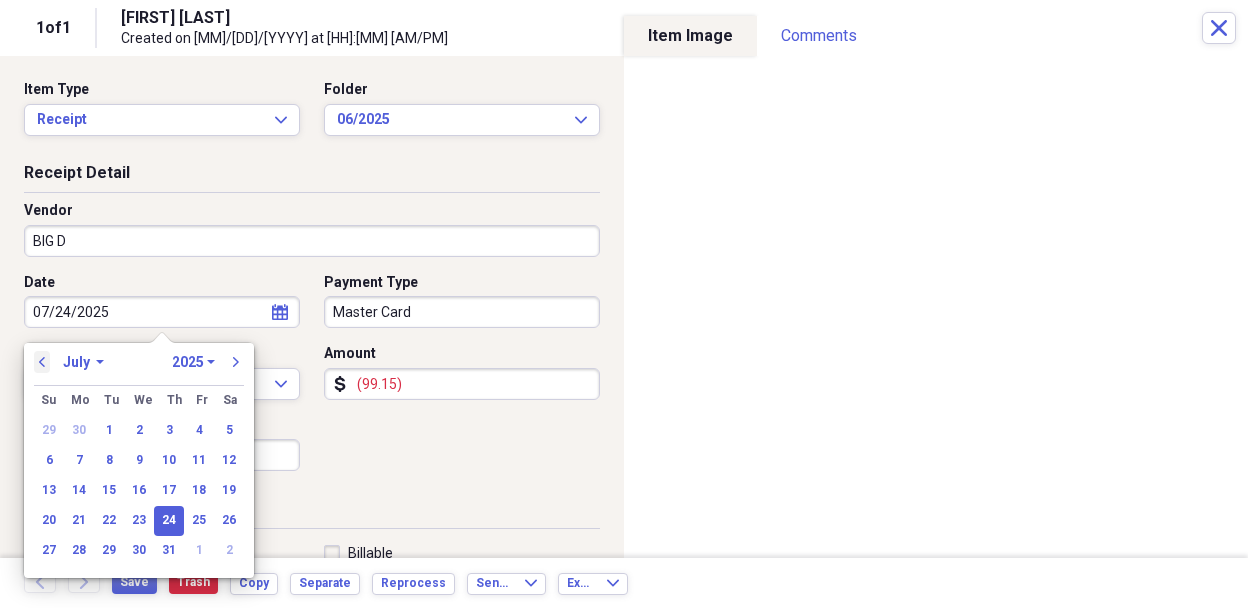click on "previous" at bounding box center [42, 362] 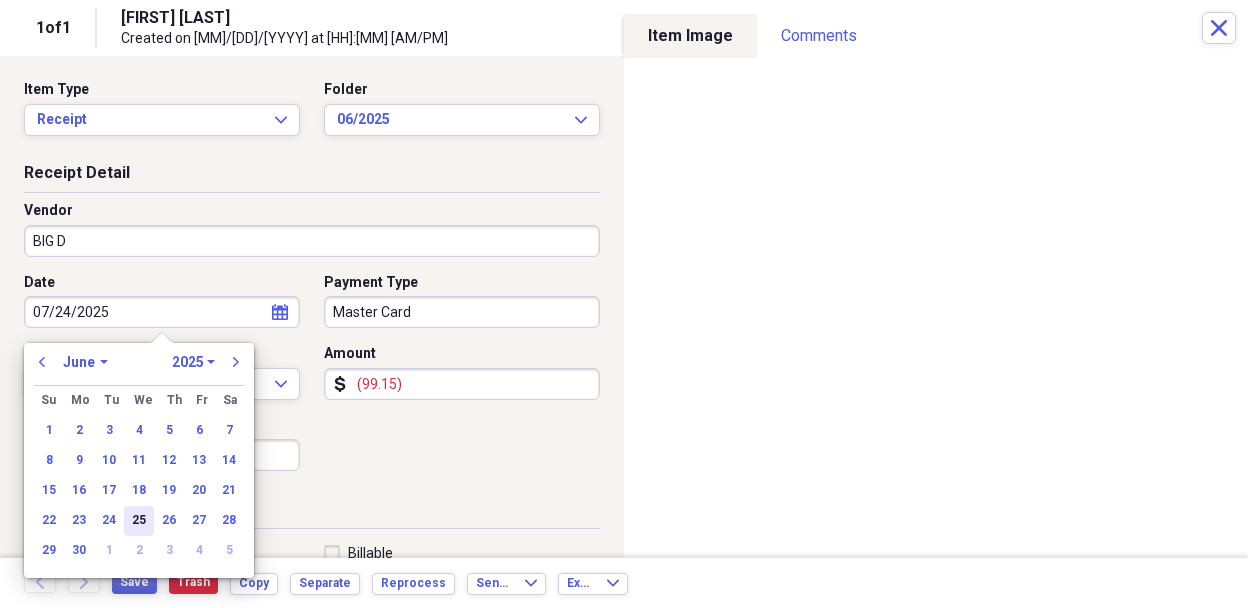 click on "25" at bounding box center (139, 521) 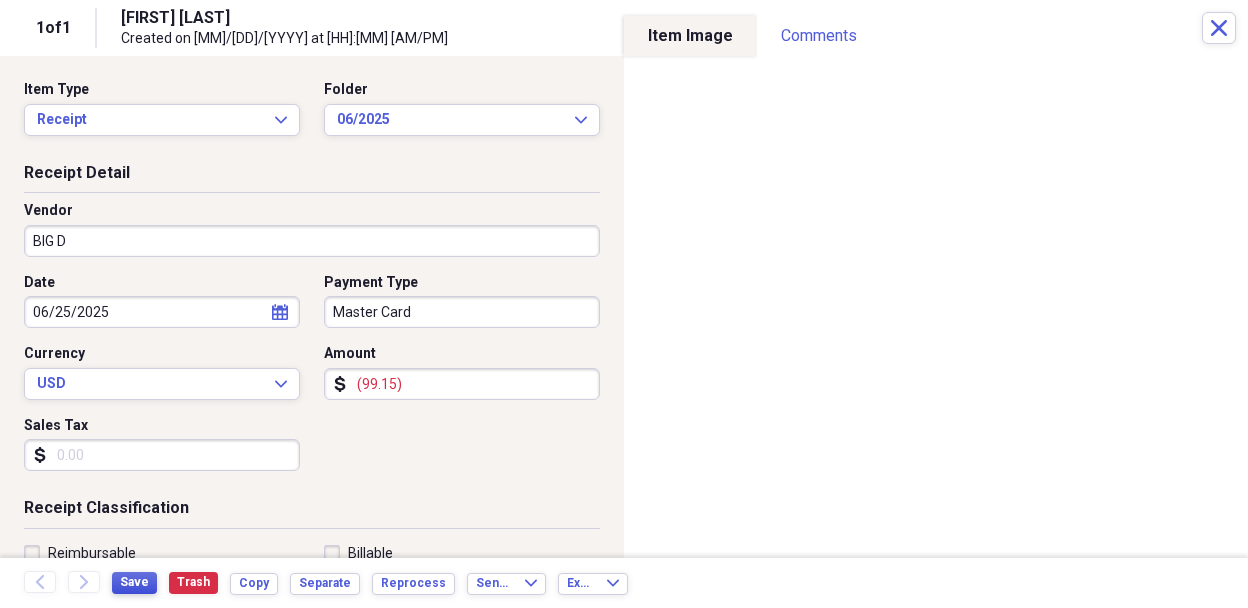 click on "Save" at bounding box center [134, 582] 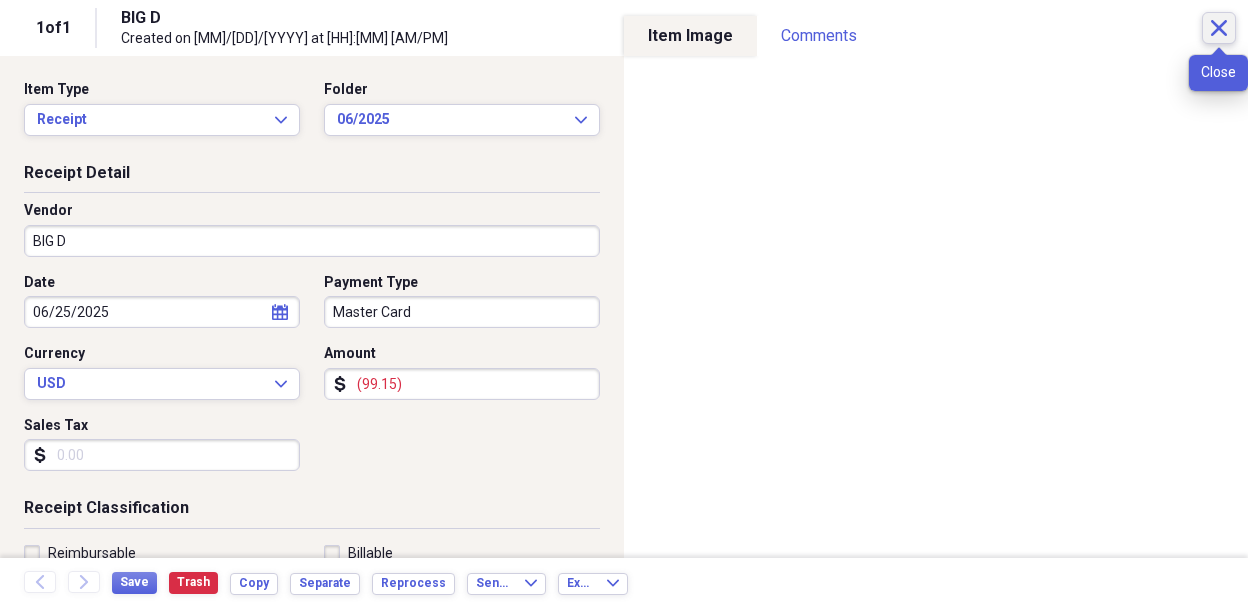 click on "Close" at bounding box center (1219, 28) 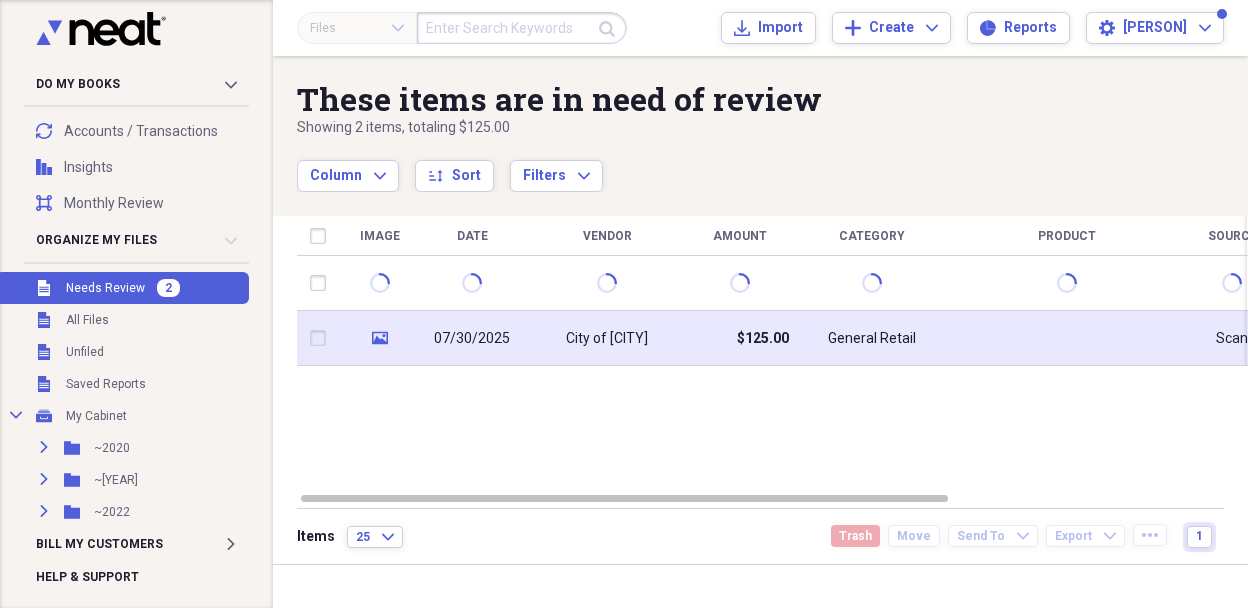 click on "City of [CITY]" at bounding box center (607, 339) 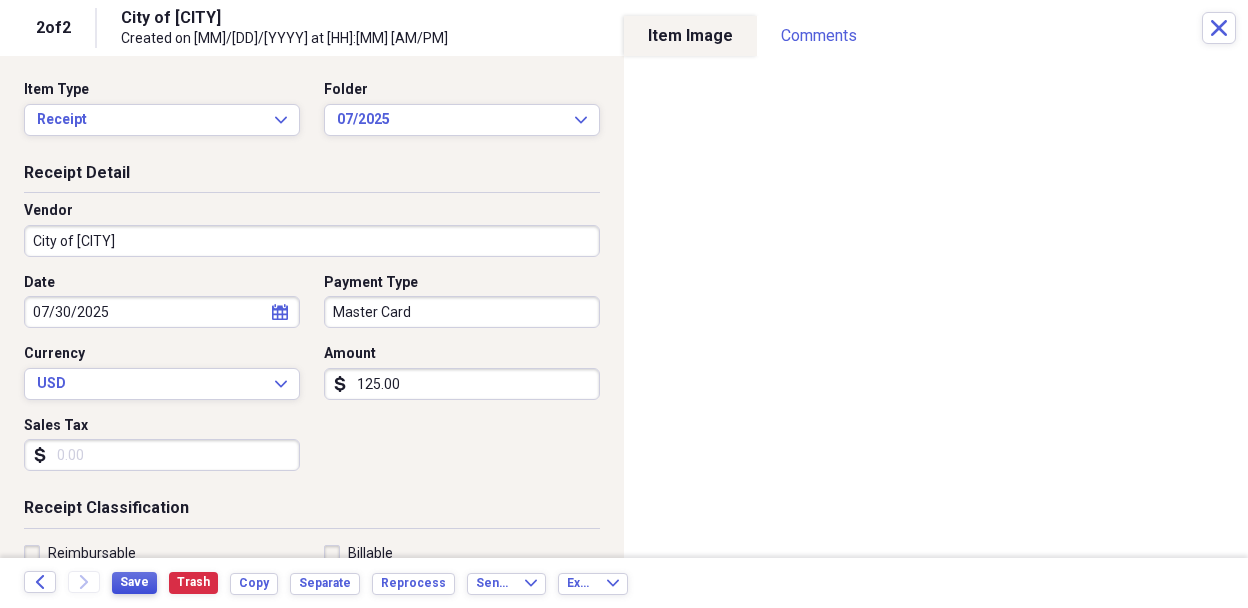 click on "Save" at bounding box center (134, 582) 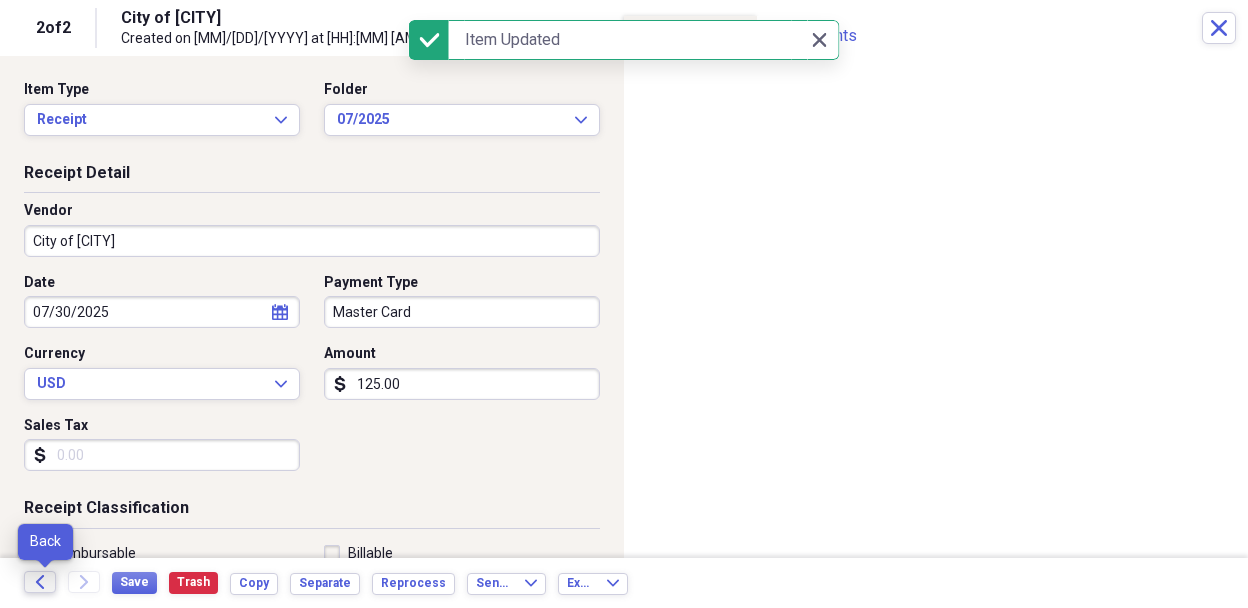 click on "Back" 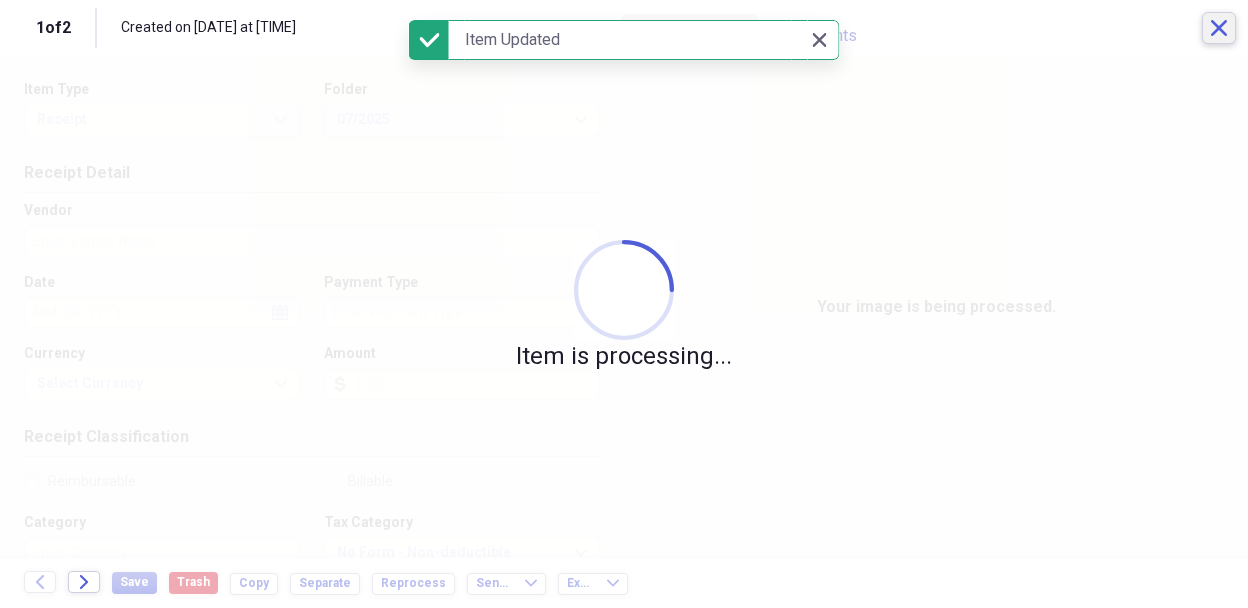 click on "Close" 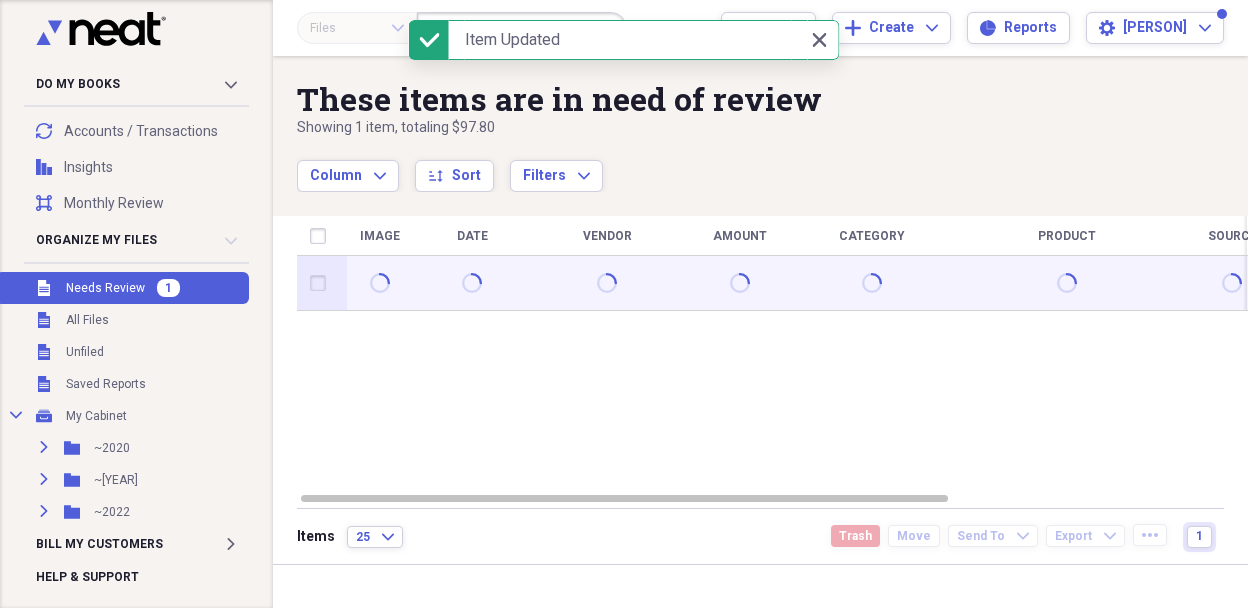 click at bounding box center [322, 283] 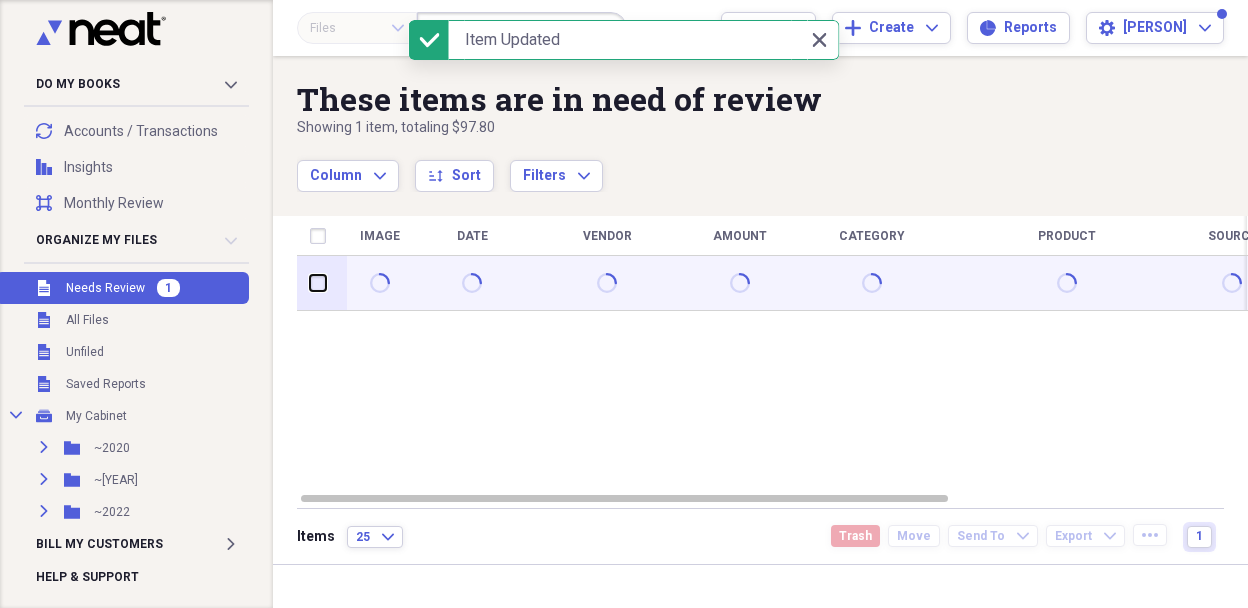 click at bounding box center (310, 283) 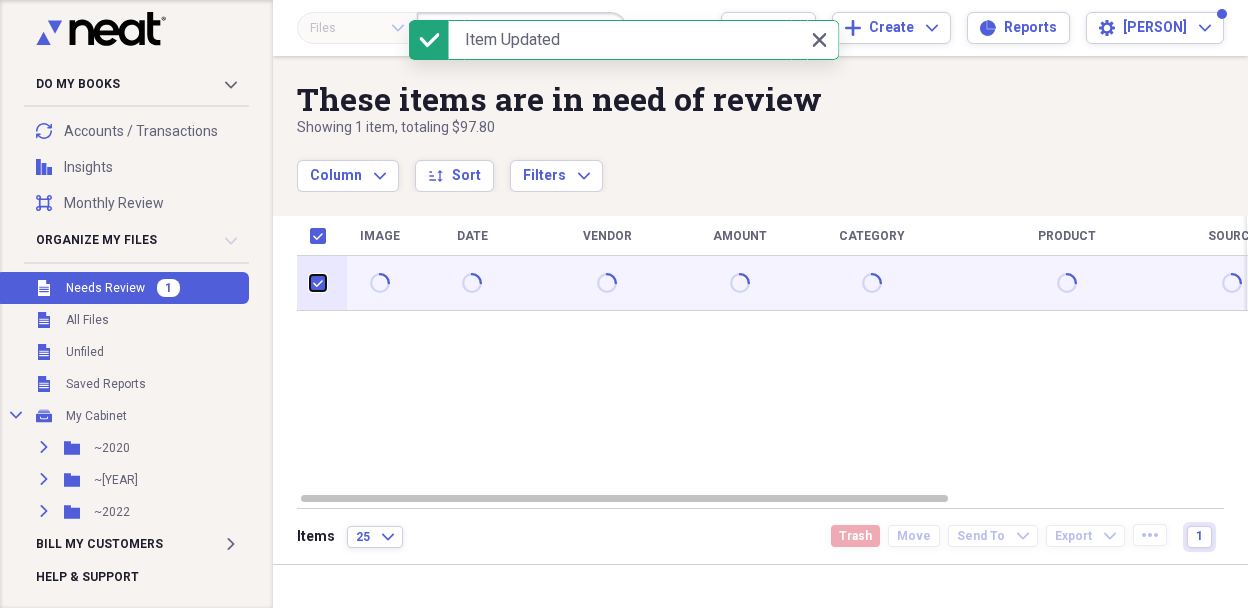 checkbox on "true" 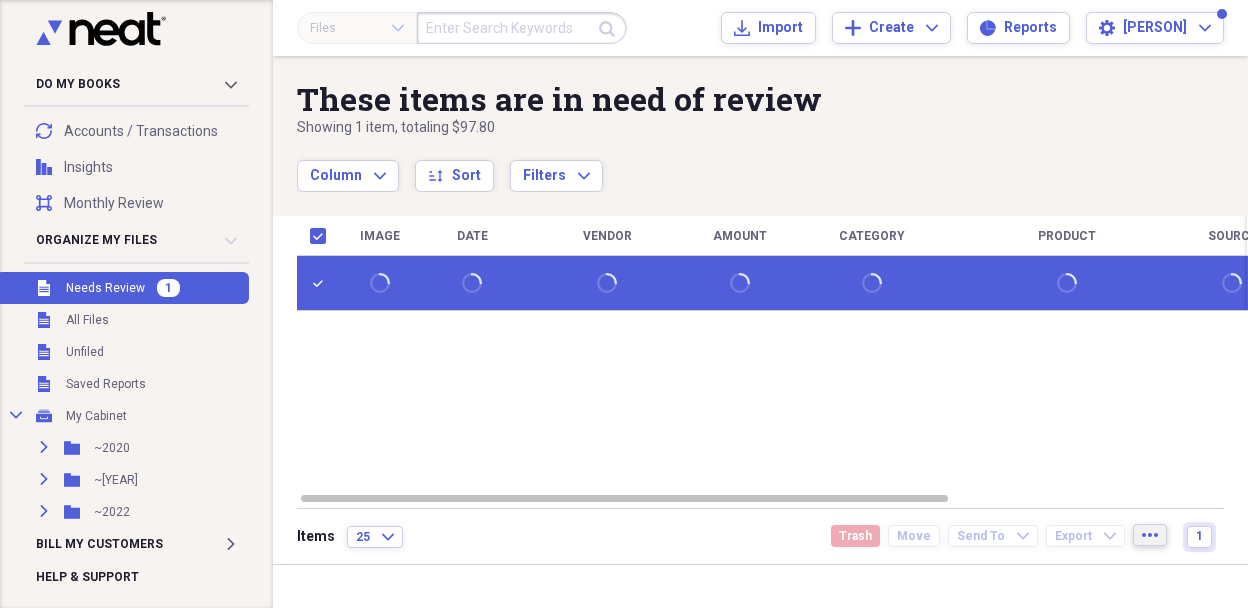 click 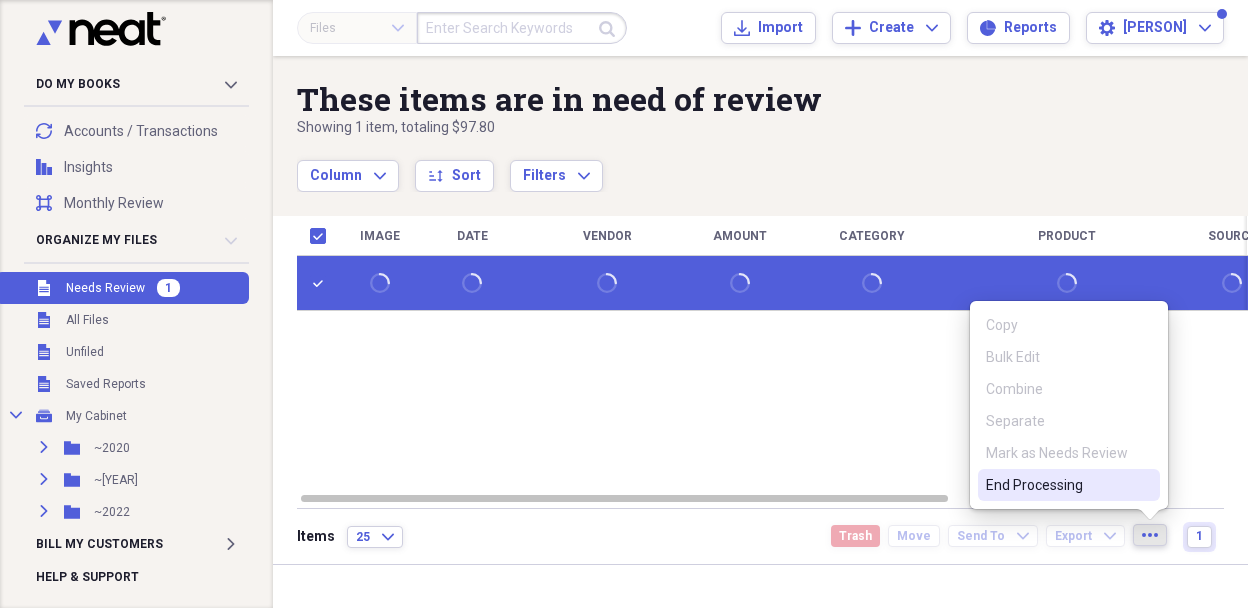 click on "End Processing" at bounding box center [1057, 485] 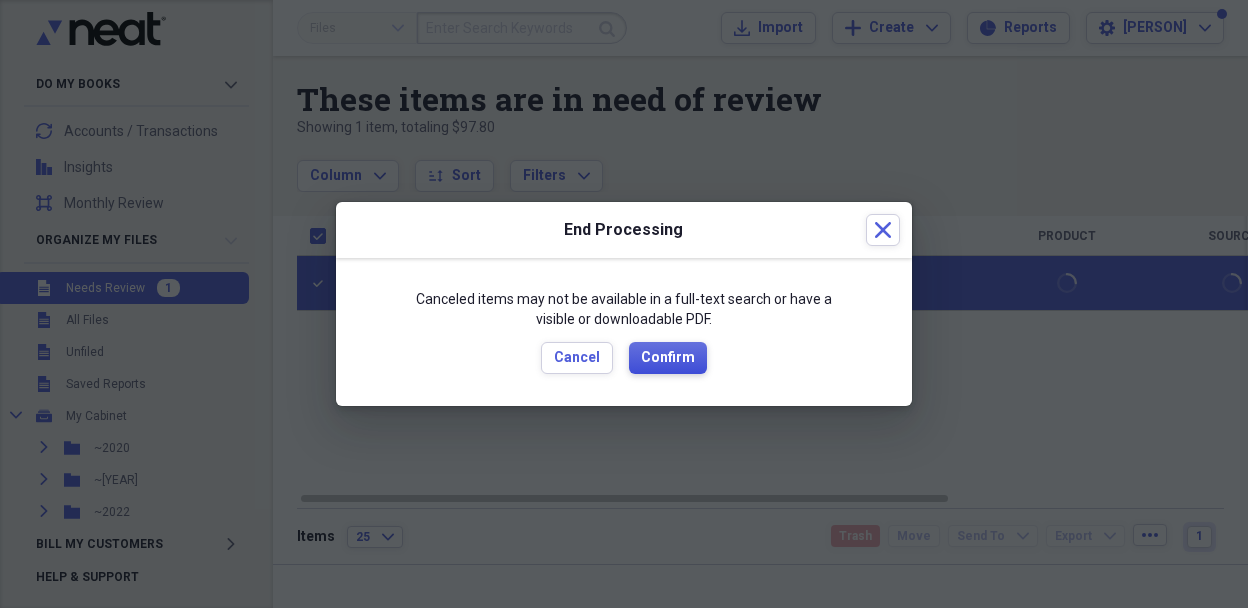 click on "Confirm" at bounding box center [668, 358] 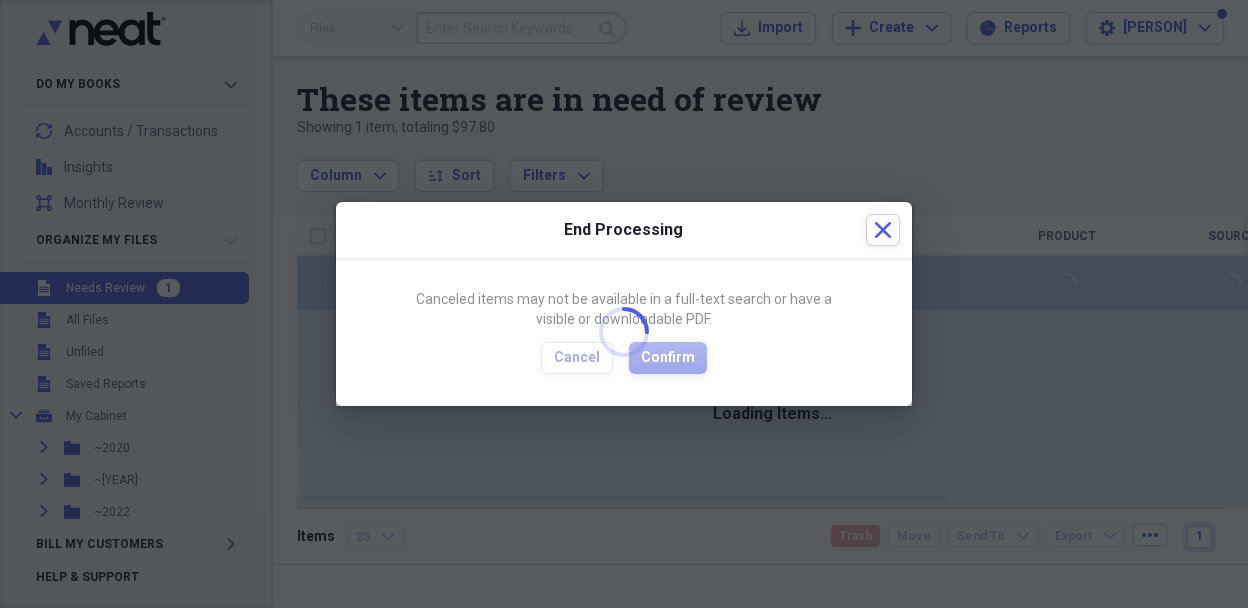 checkbox on "false" 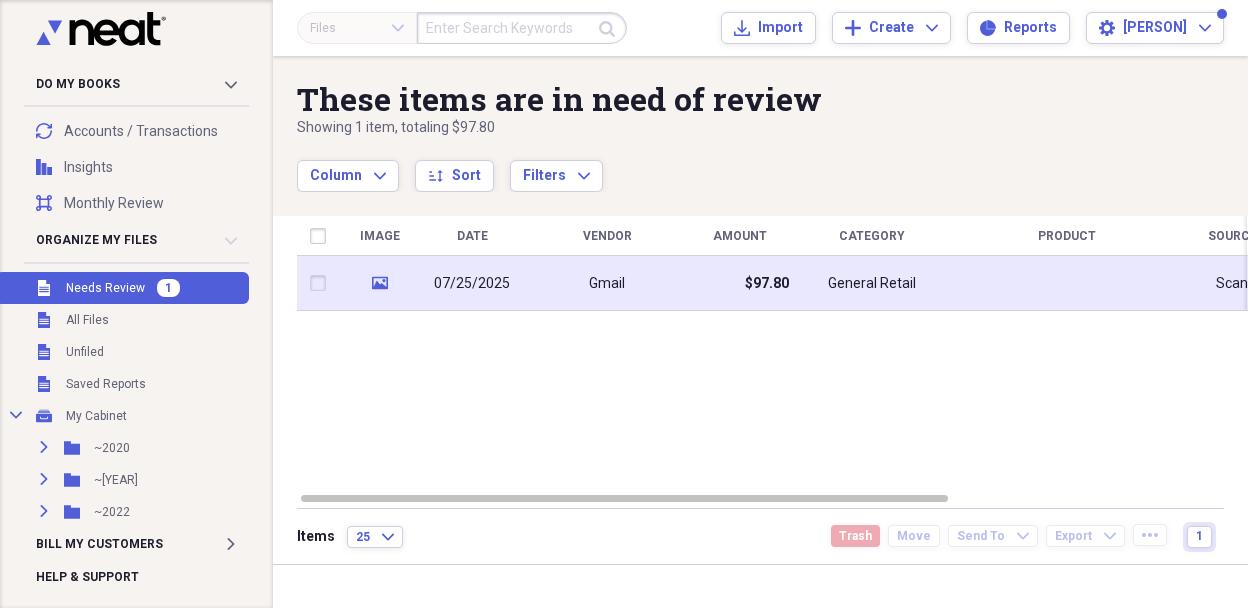 click on "Gmail" at bounding box center [607, 283] 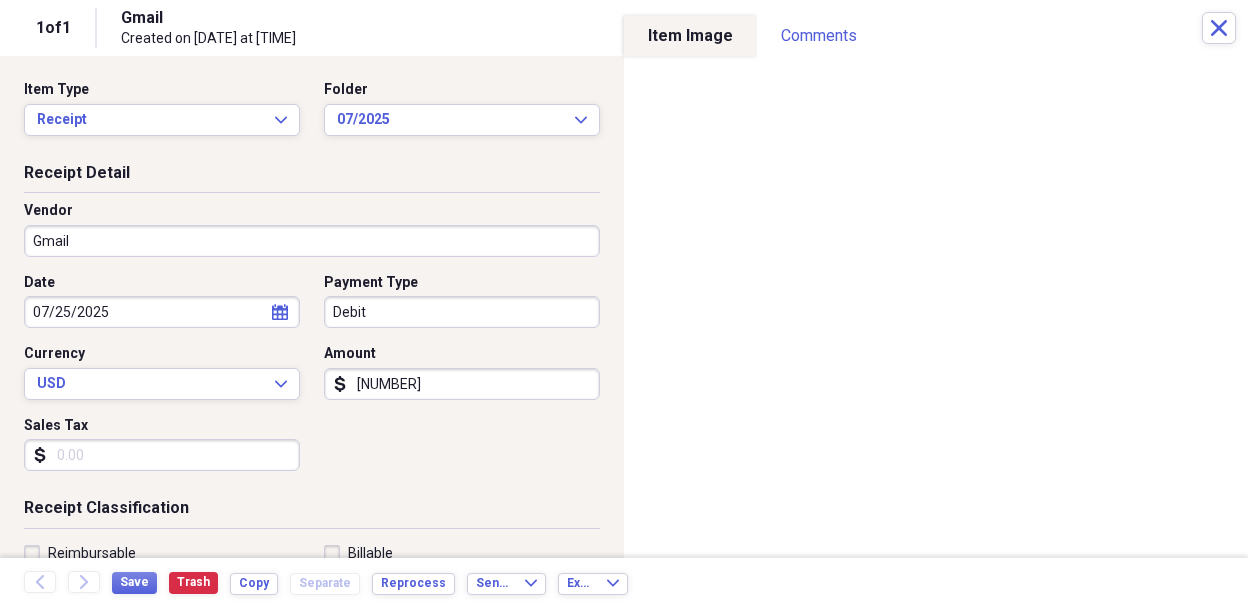 click on "Gmail" at bounding box center (312, 241) 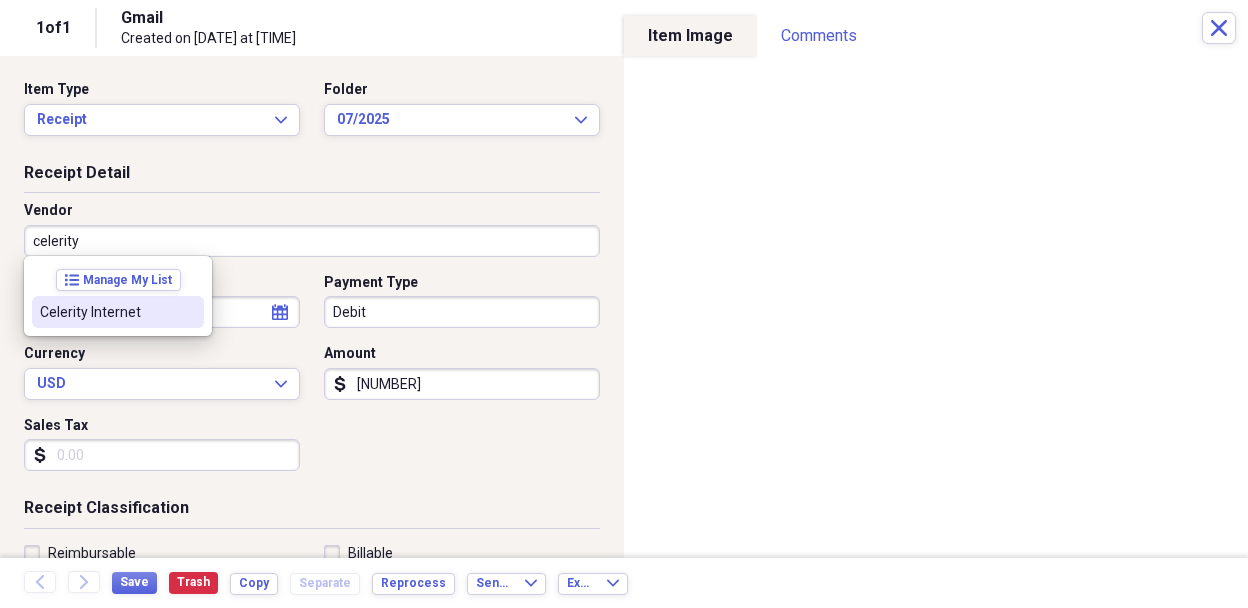 click on "Celerity Internet" at bounding box center (106, 312) 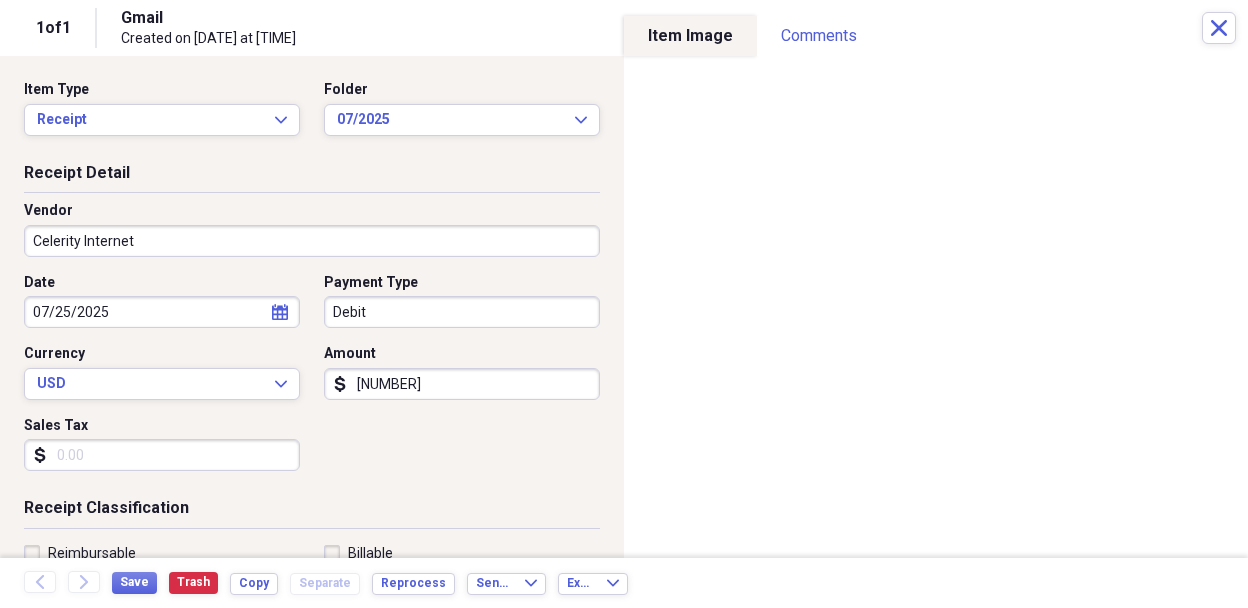 type on "Phone/Telecom" 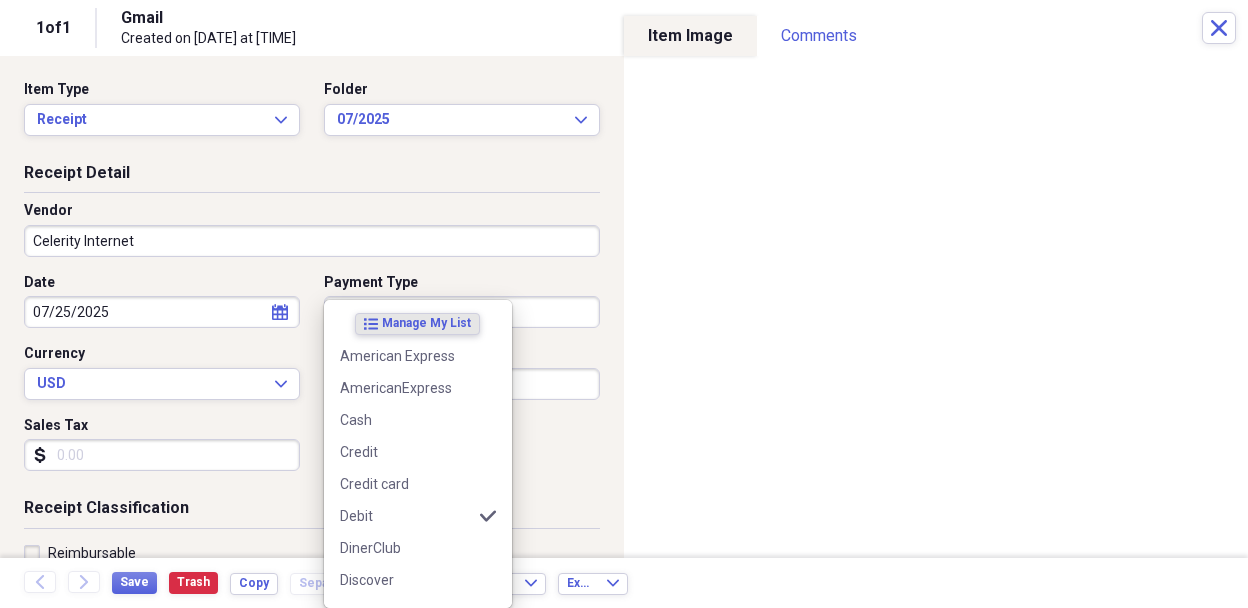 click on "Debit" at bounding box center (462, 312) 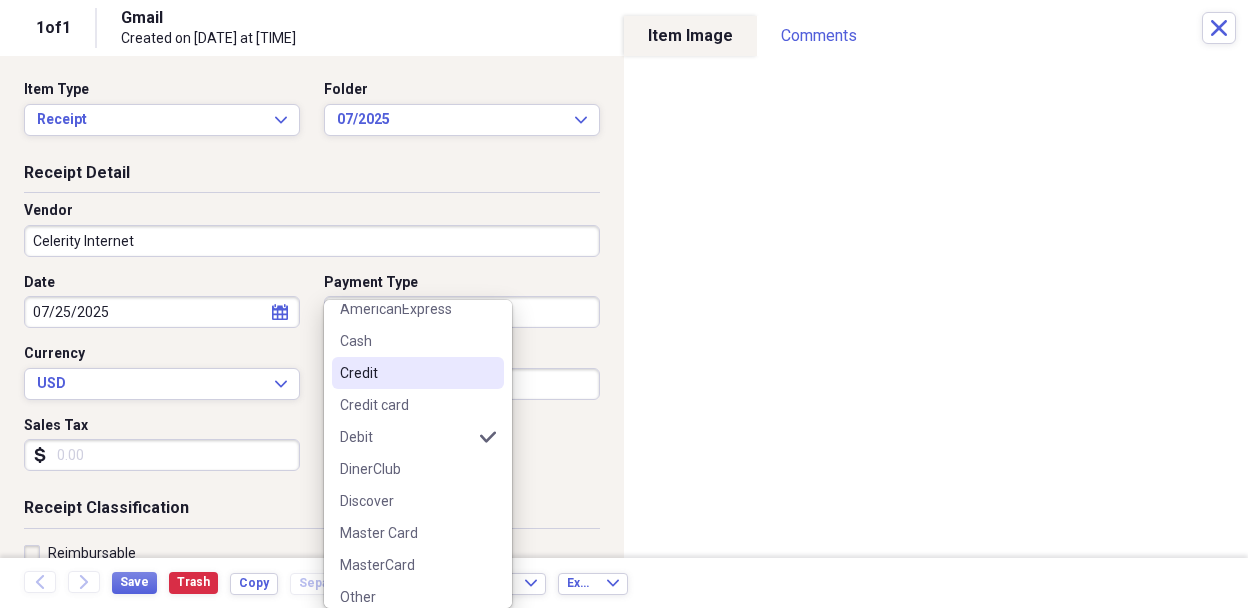 scroll, scrollTop: 113, scrollLeft: 0, axis: vertical 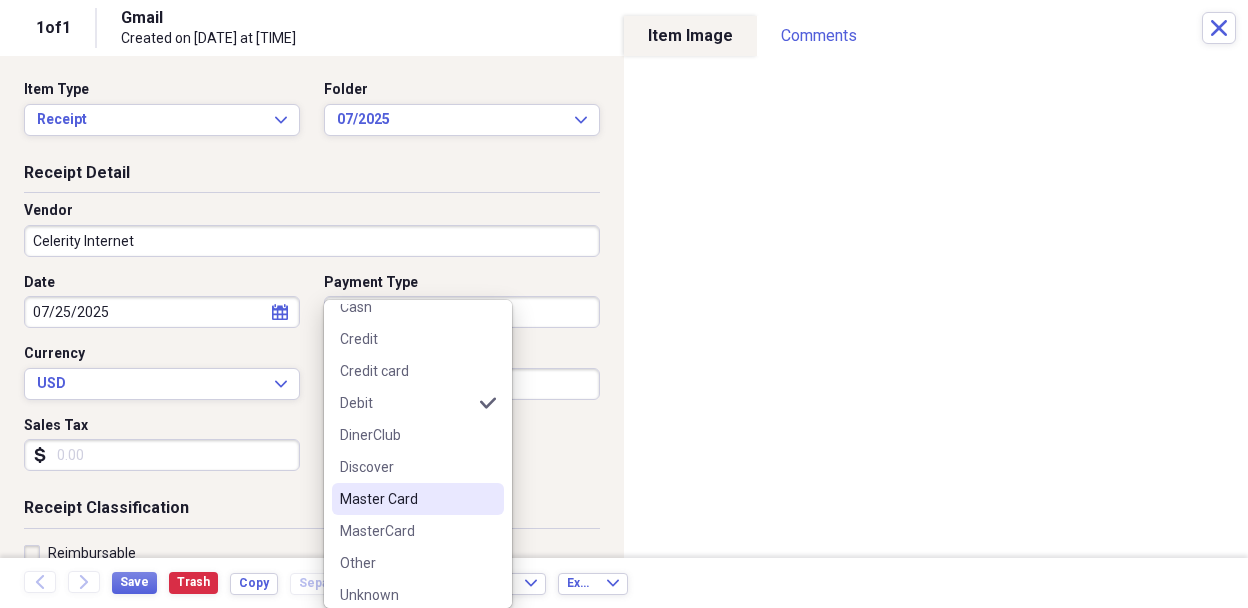 click on "Master Card" at bounding box center (406, 499) 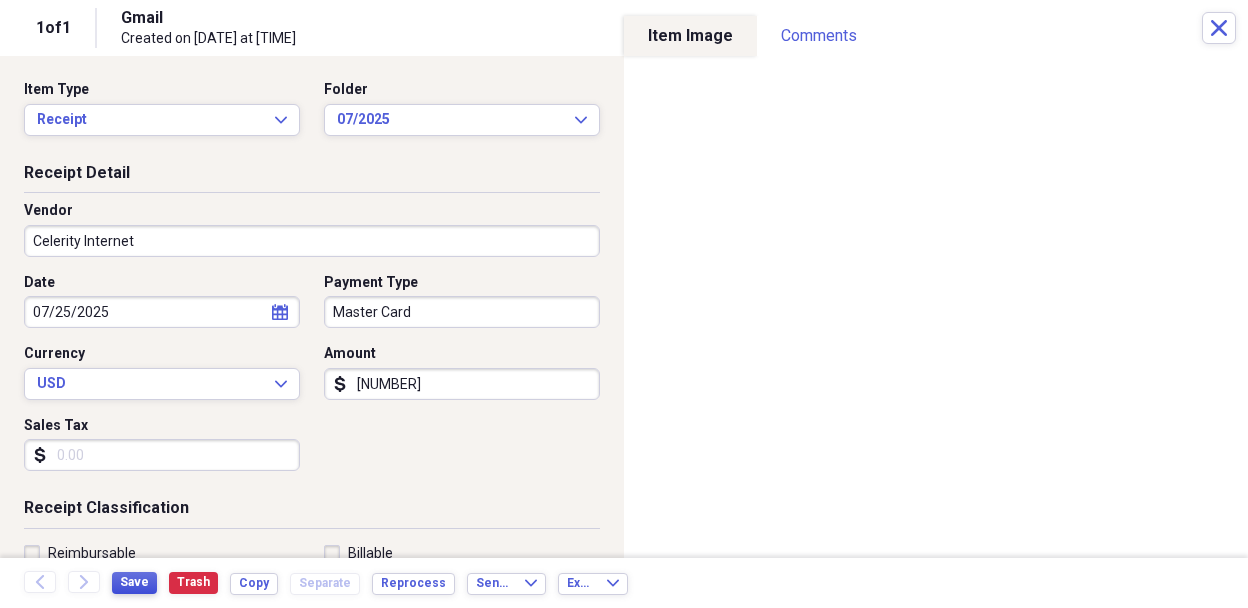 click on "Save" at bounding box center (134, 582) 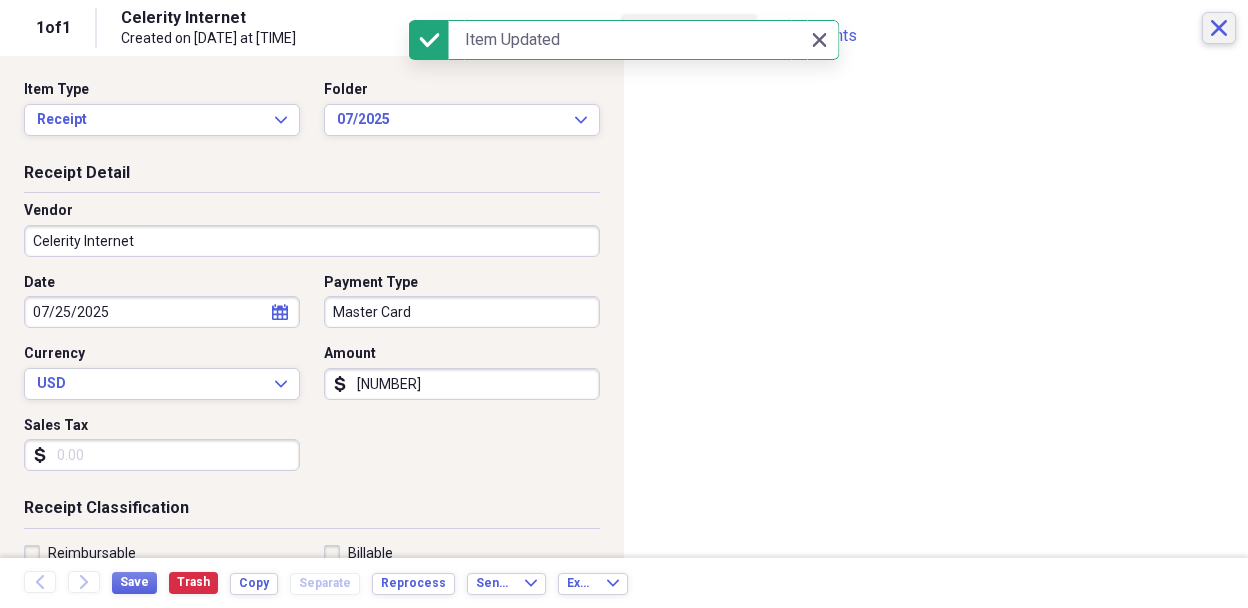 click on "Close" 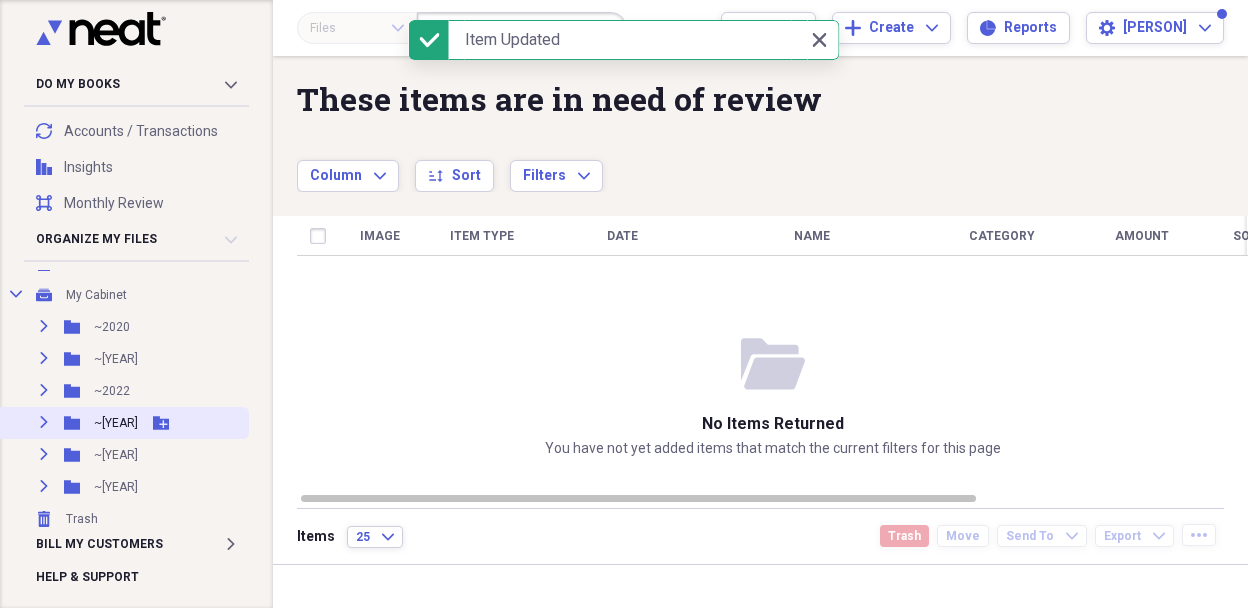 scroll, scrollTop: 123, scrollLeft: 0, axis: vertical 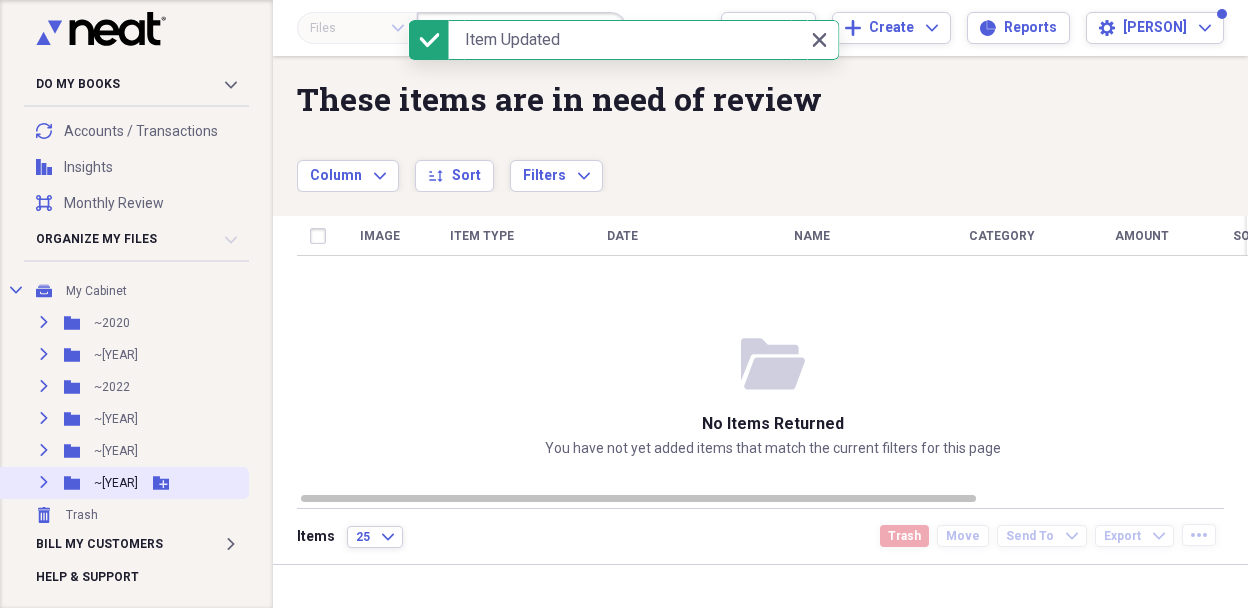 click on "Expand Folder ~[YYYY] Add Folder" at bounding box center (122, 483) 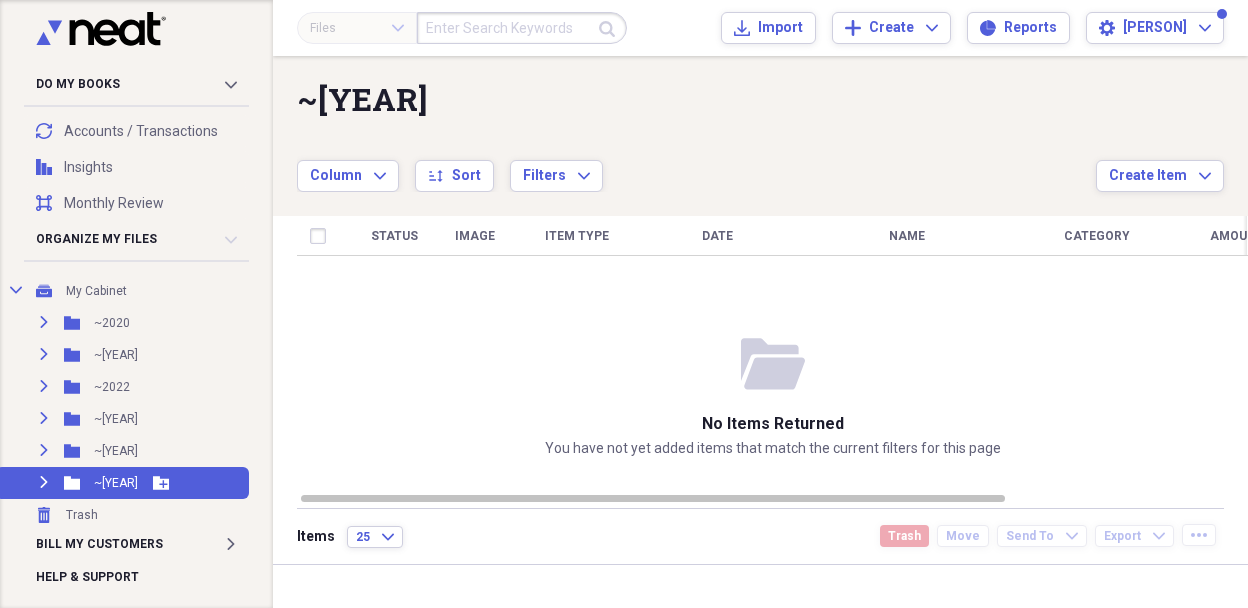 click on "Expand" at bounding box center (44, 482) 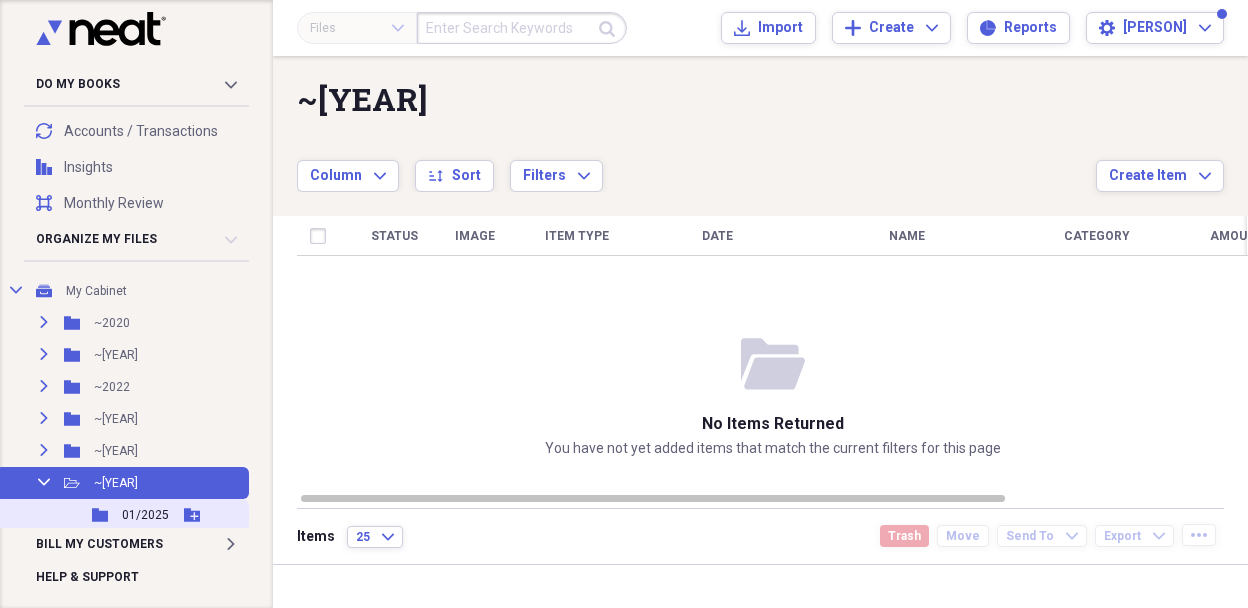 scroll, scrollTop: 347, scrollLeft: 0, axis: vertical 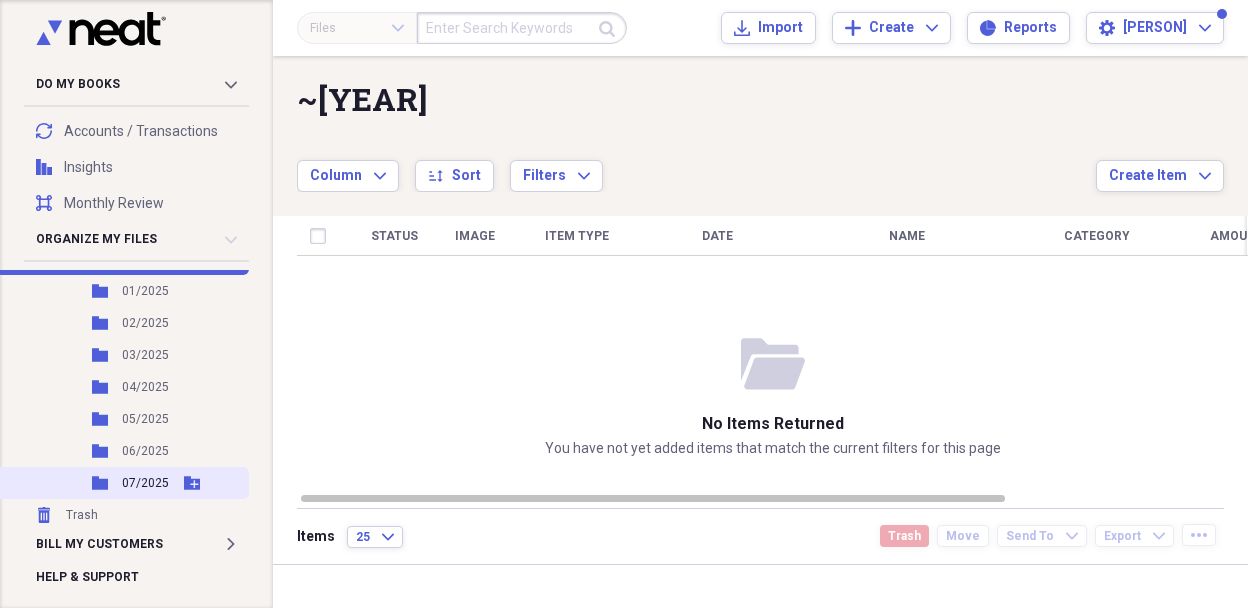 click on "07/2025" at bounding box center [145, 483] 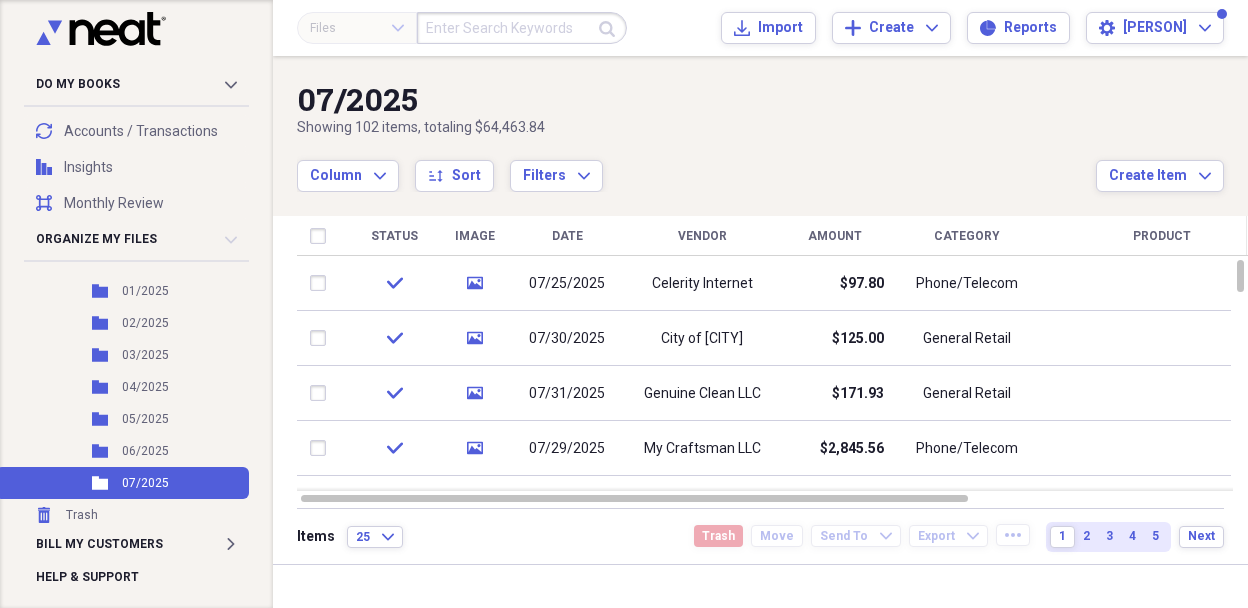 click on "Date" at bounding box center (567, 236) 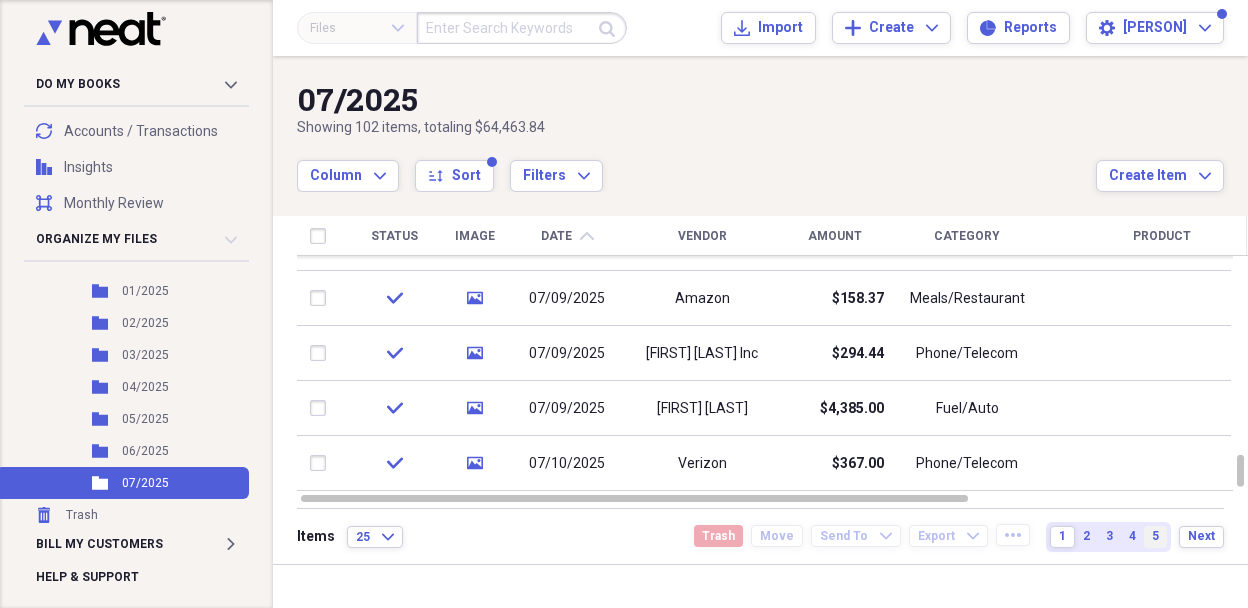 click on "5" at bounding box center (1155, 537) 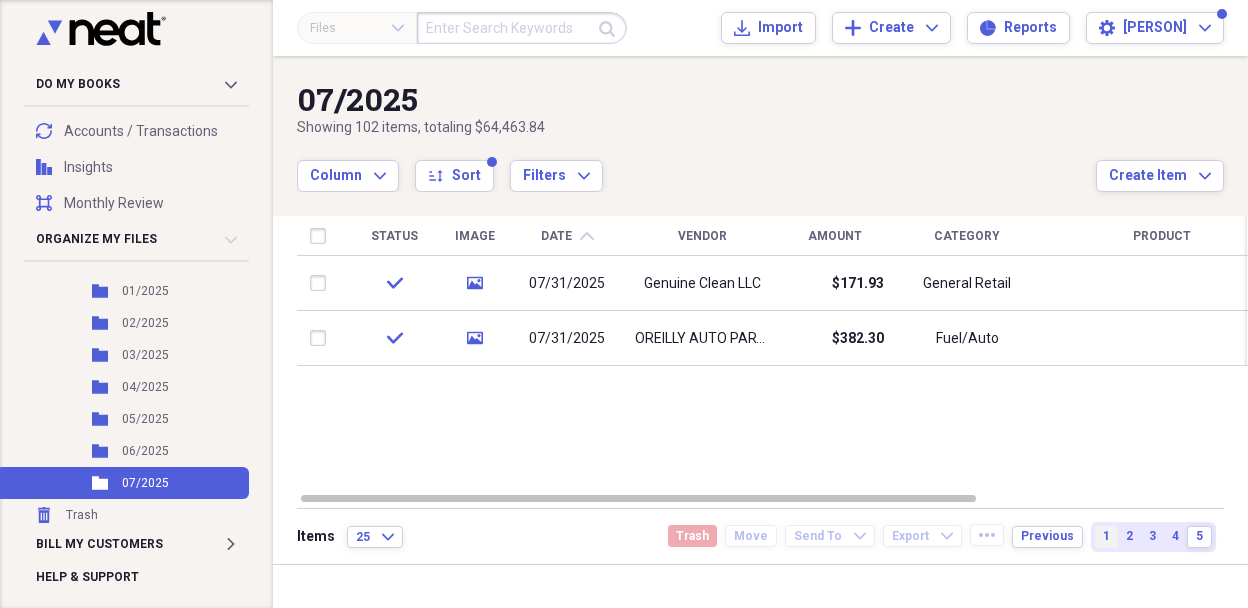 click on "1" at bounding box center [1106, 536] 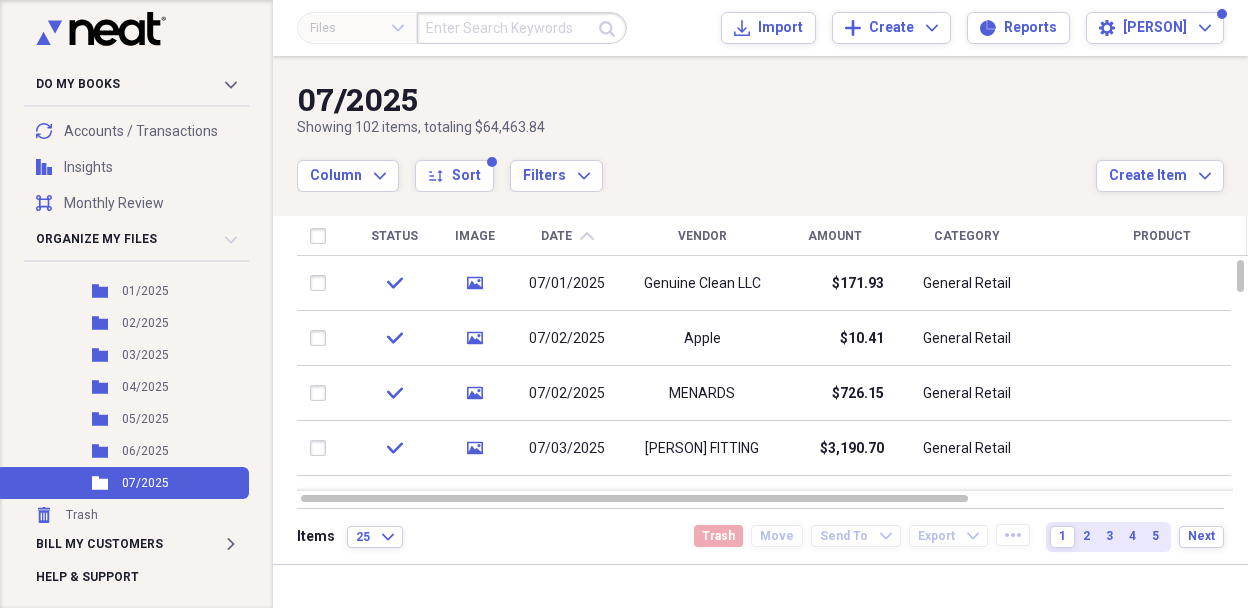 click on "Vendor" at bounding box center [702, 236] 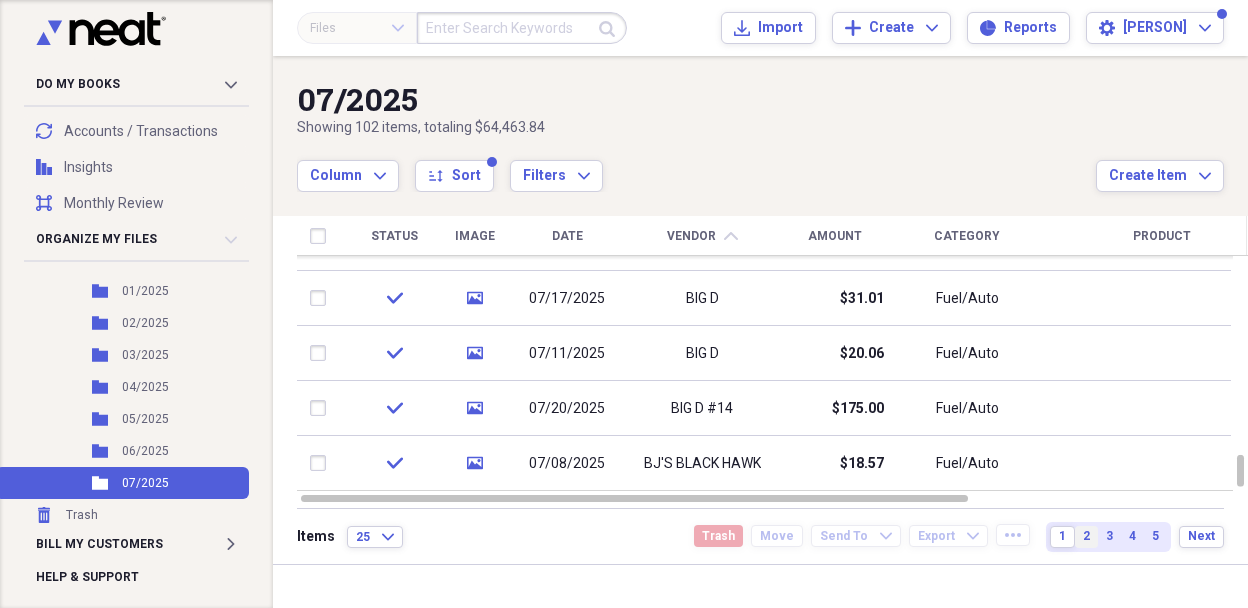 click on "2" at bounding box center (1086, 536) 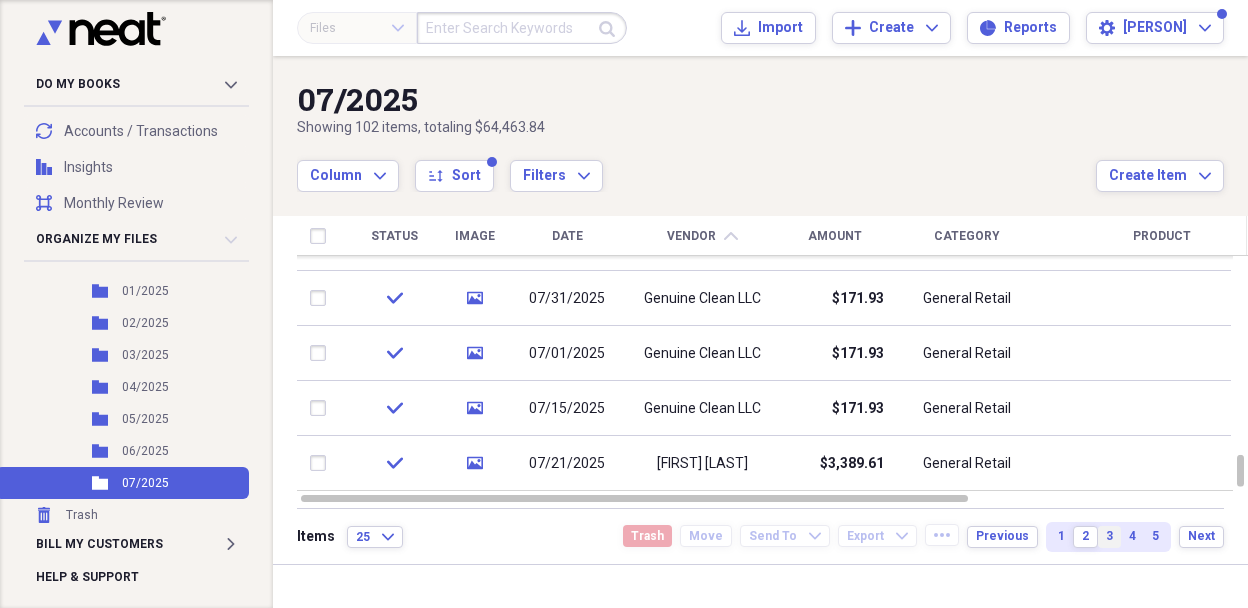 click on "3" at bounding box center (1109, 536) 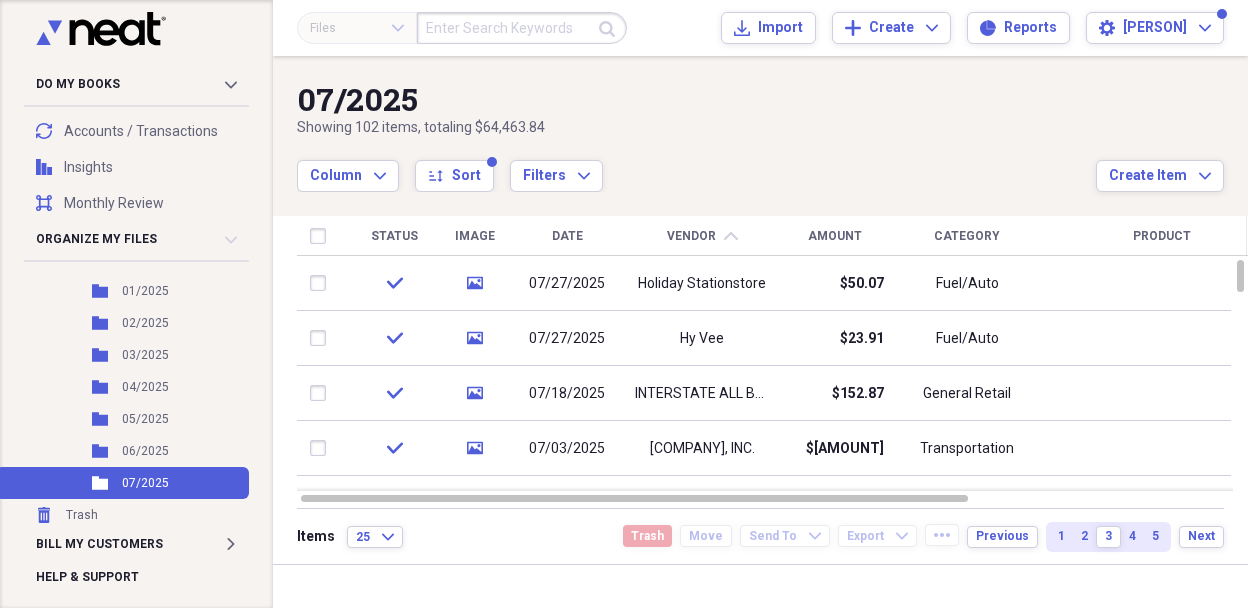 click on "Date" at bounding box center (567, 236) 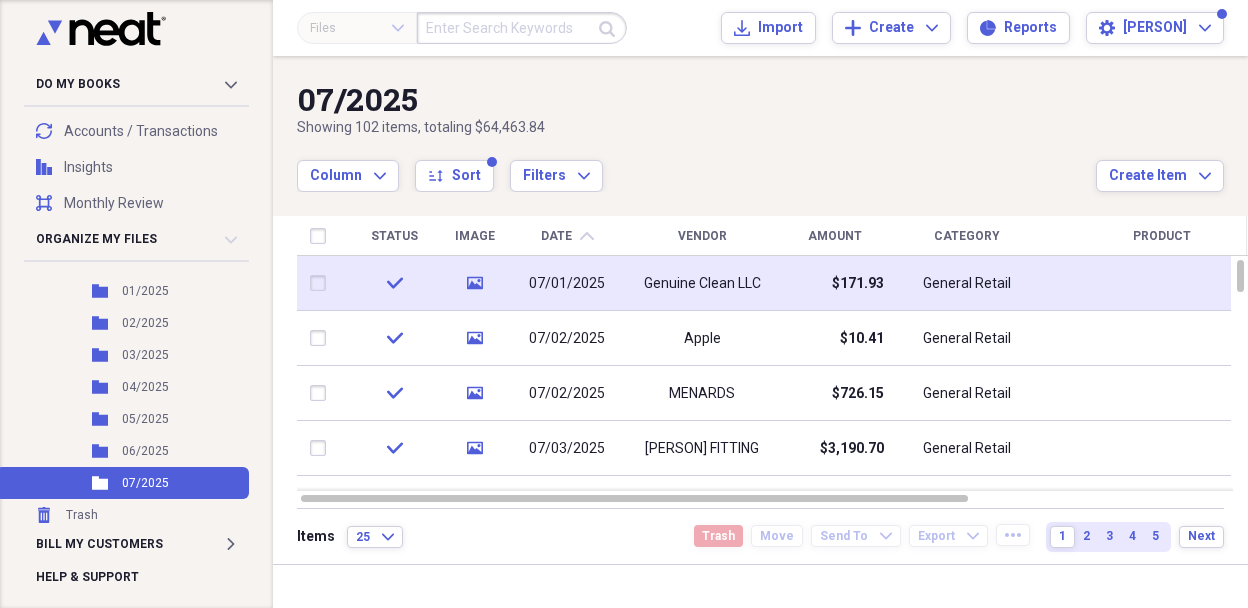 click on "07/01/2025" at bounding box center [567, 284] 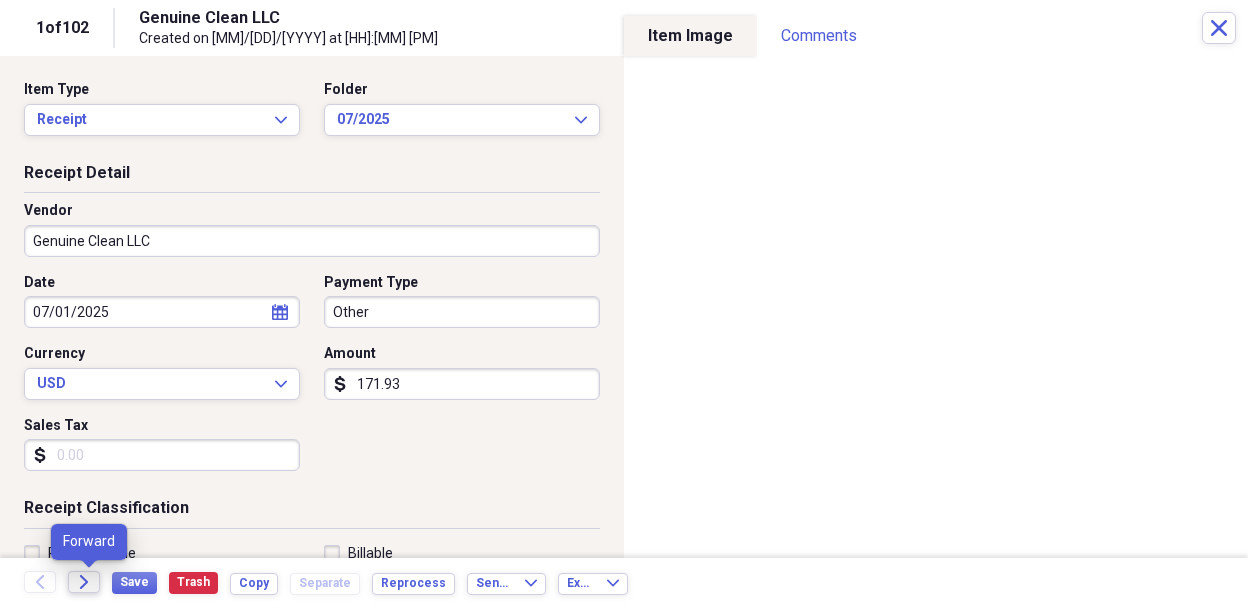 click on "Forward" at bounding box center (84, 582) 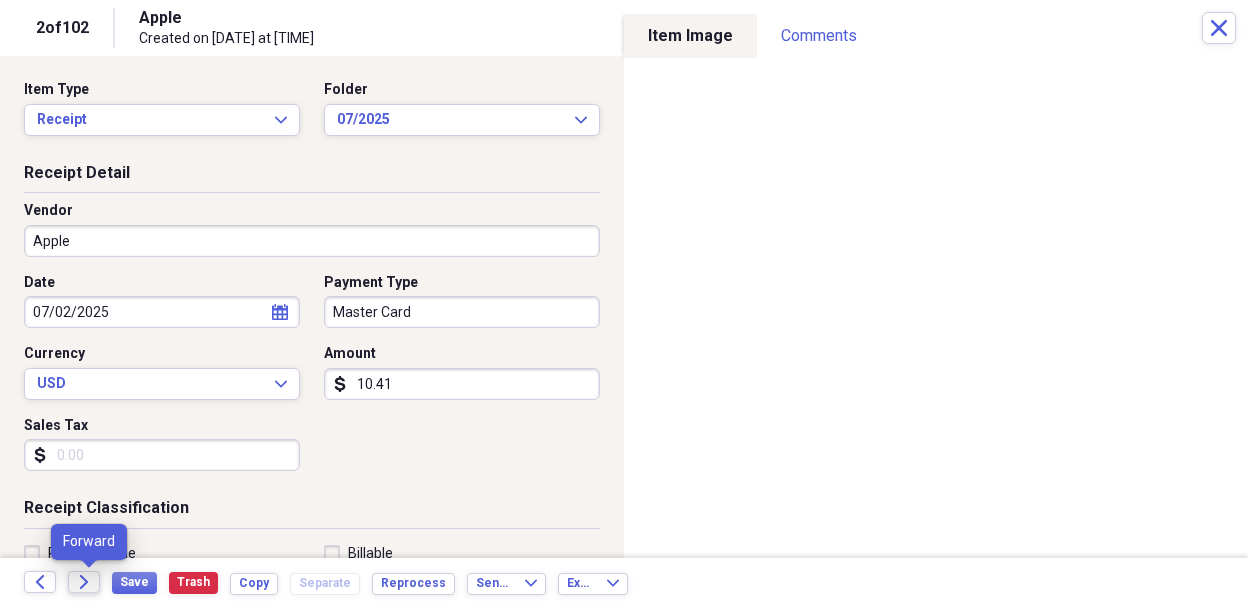 click on "Forward" at bounding box center (84, 582) 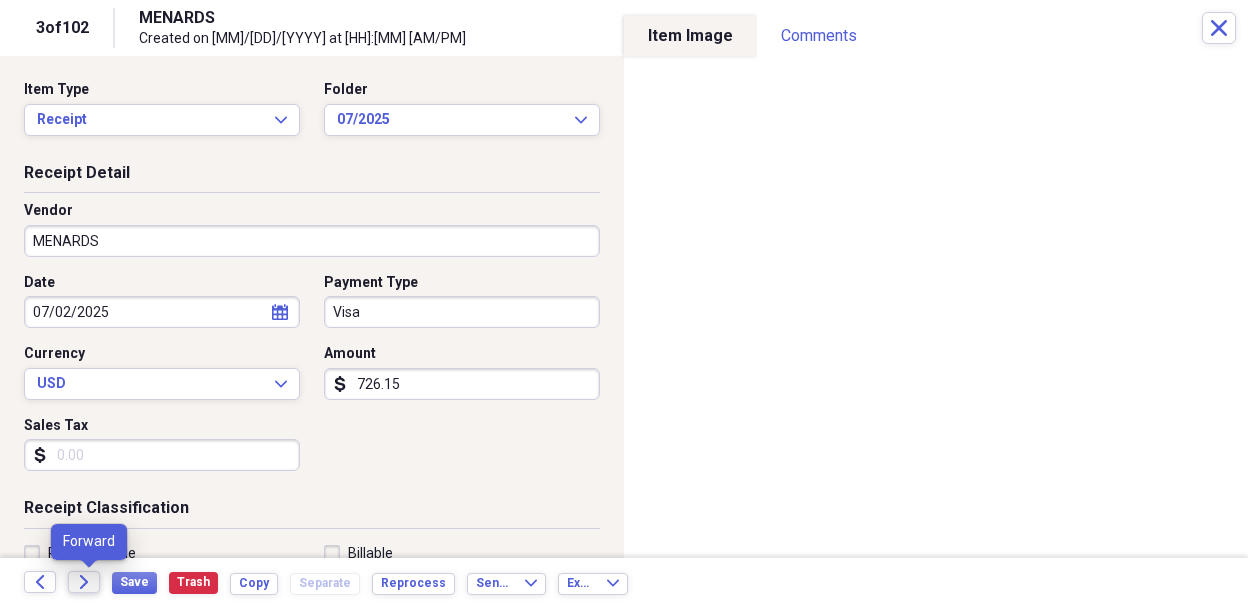 click on "Forward" at bounding box center [84, 582] 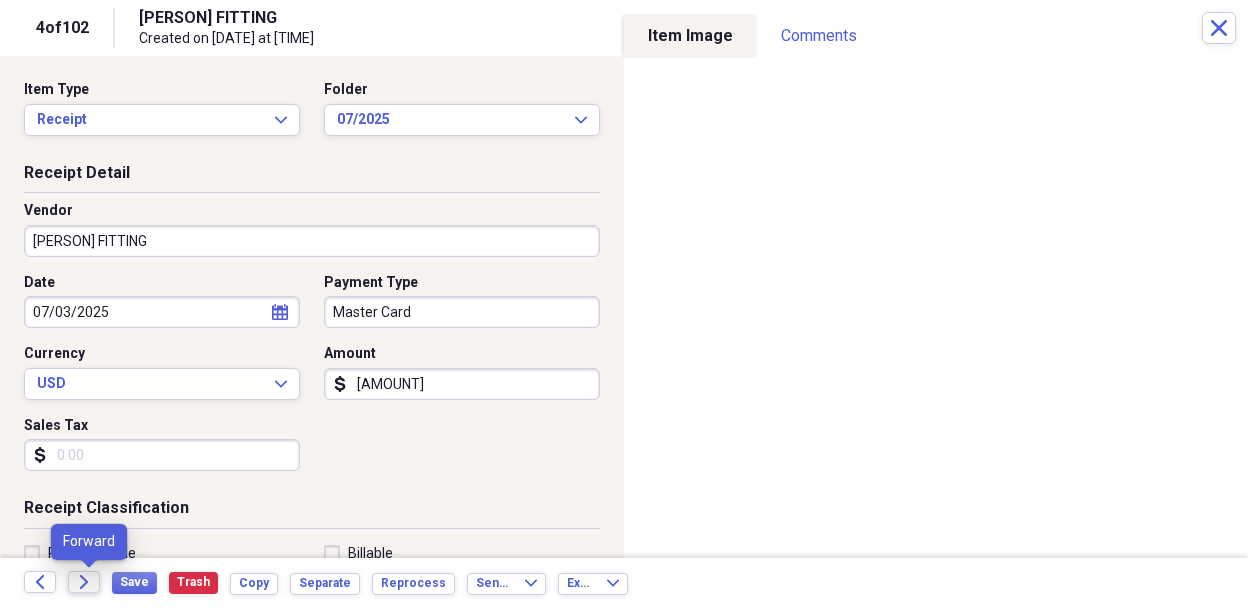 click on "Forward" 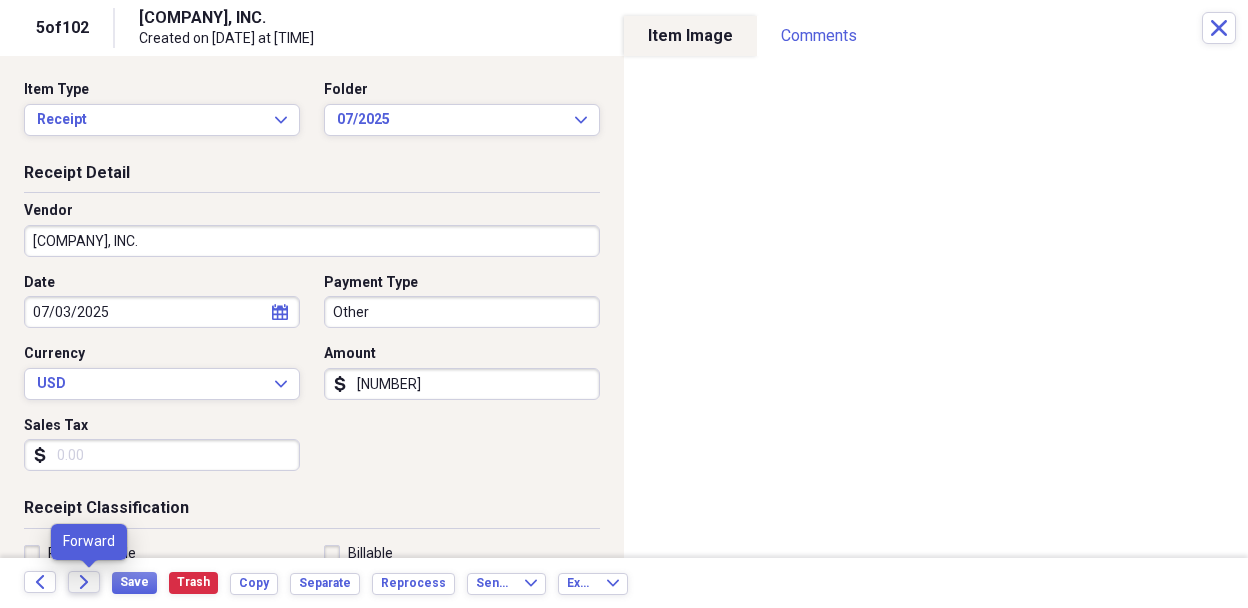 click on "Forward" 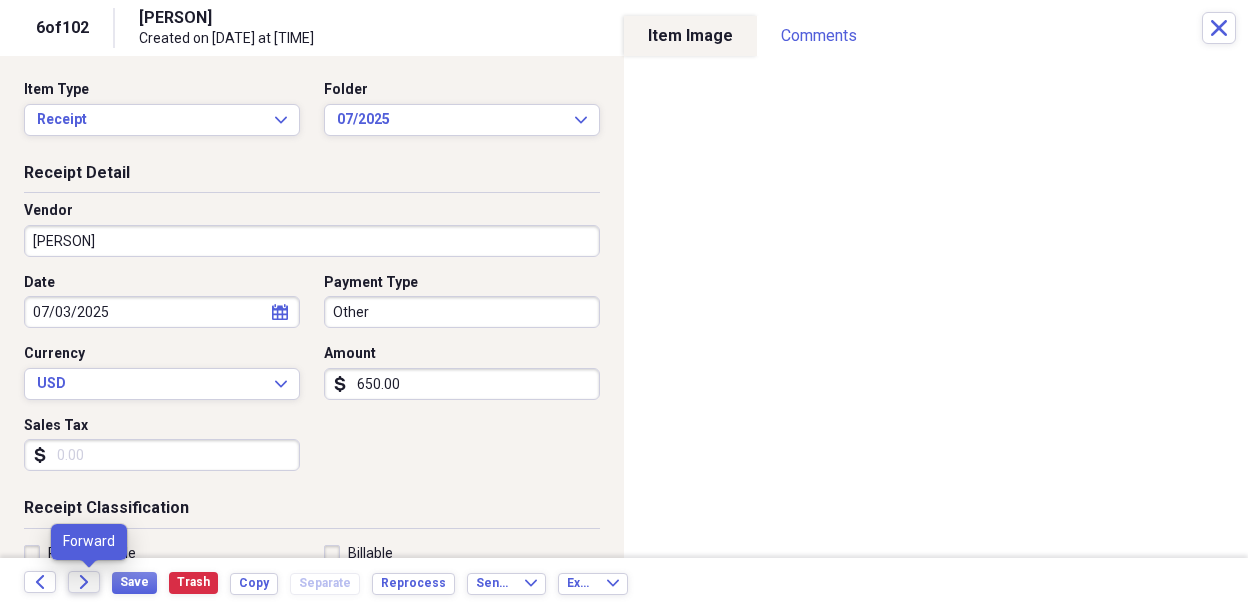 click on "Forward" at bounding box center (84, 582) 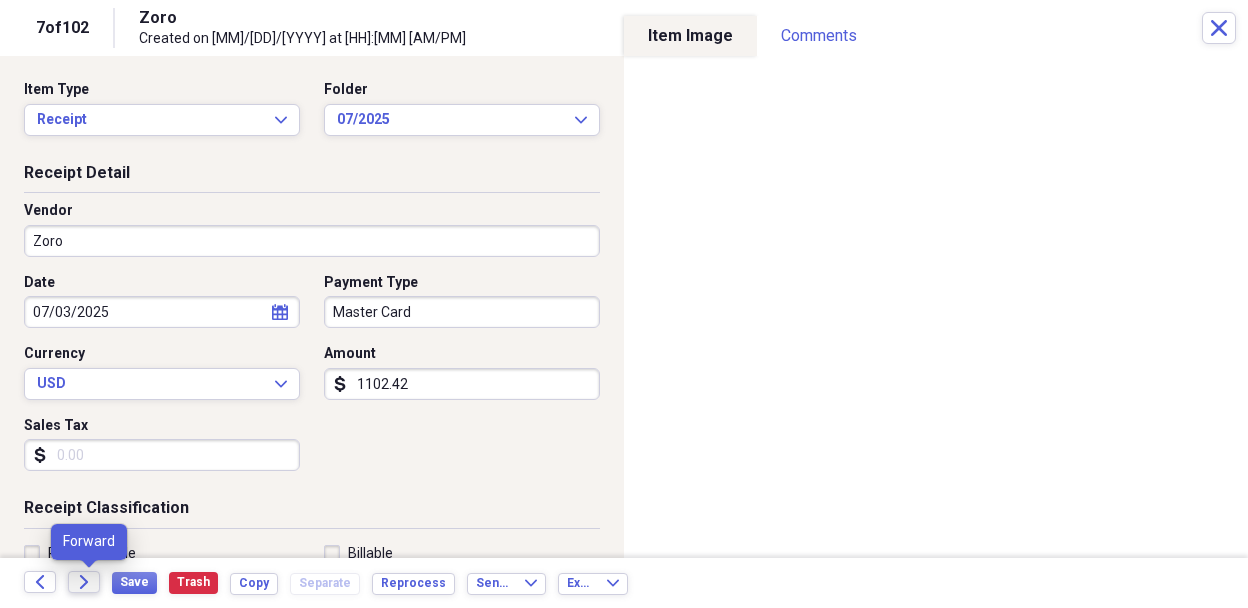click on "Forward" 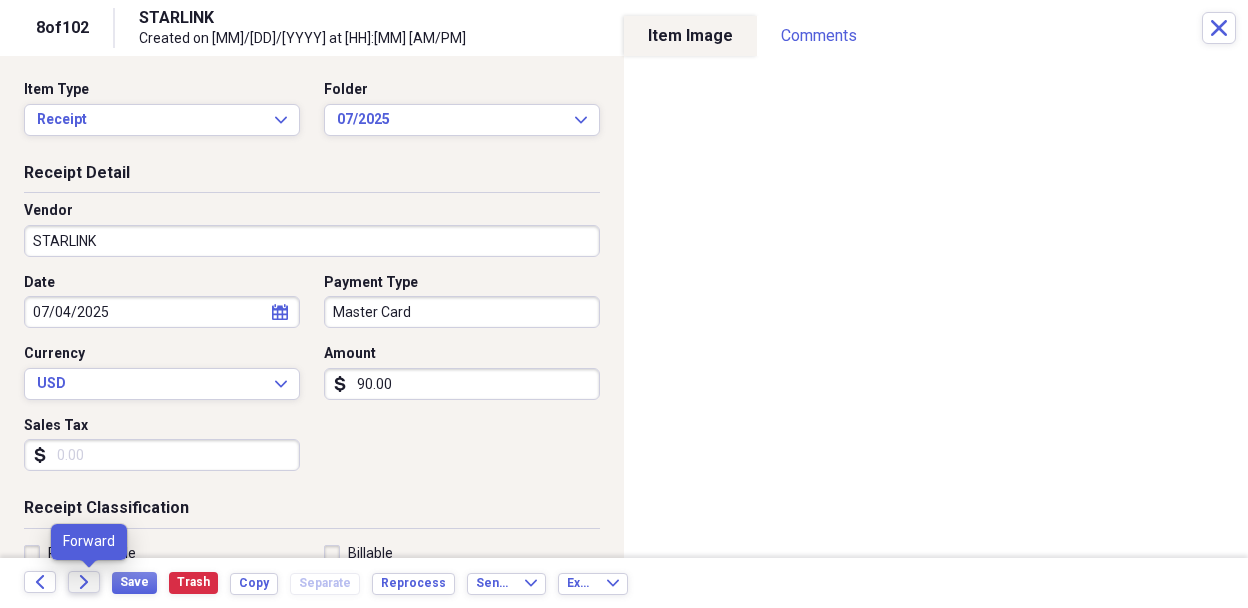 click on "Forward" 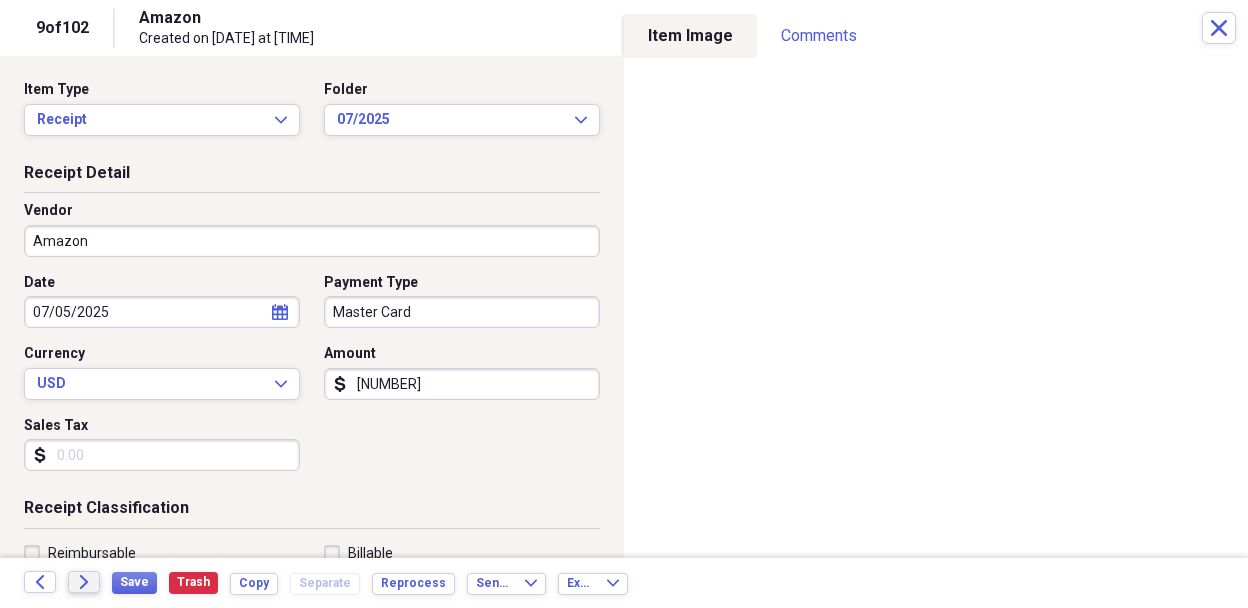 click on "Forward" 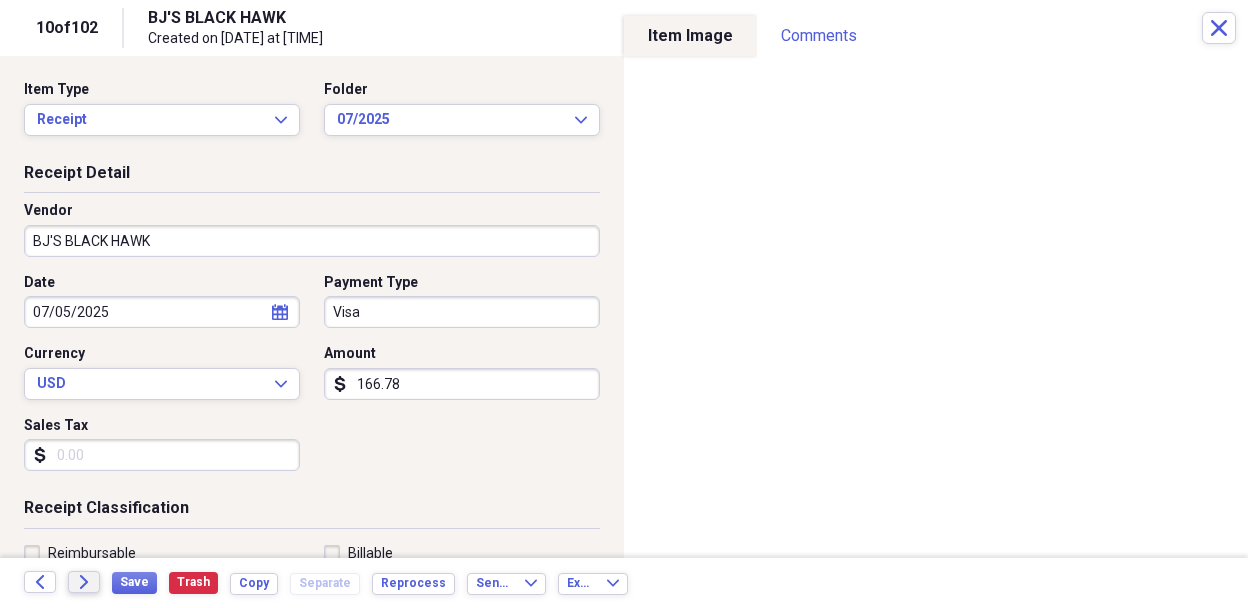 click on "Forward" 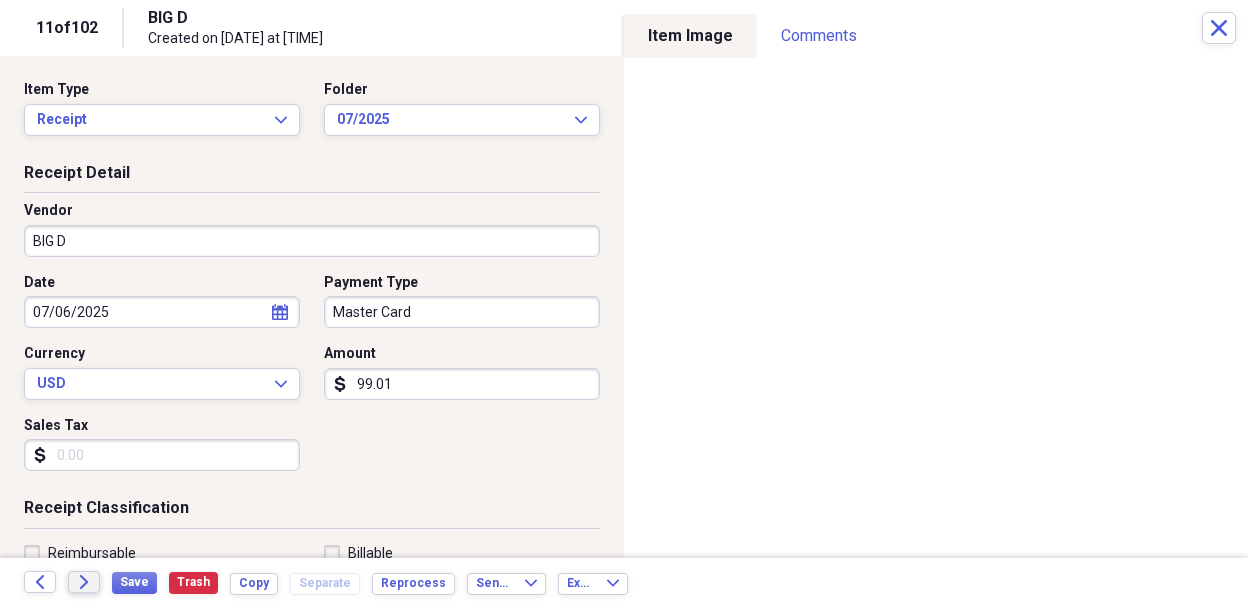 click on "Forward" at bounding box center [84, 582] 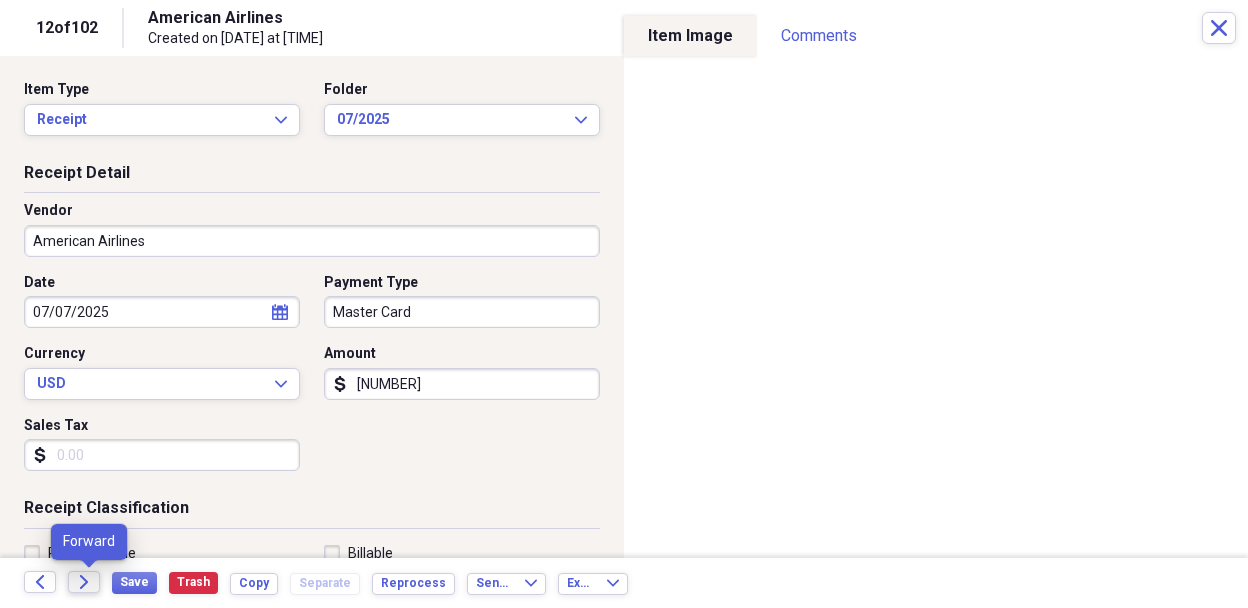 click on "Forward" 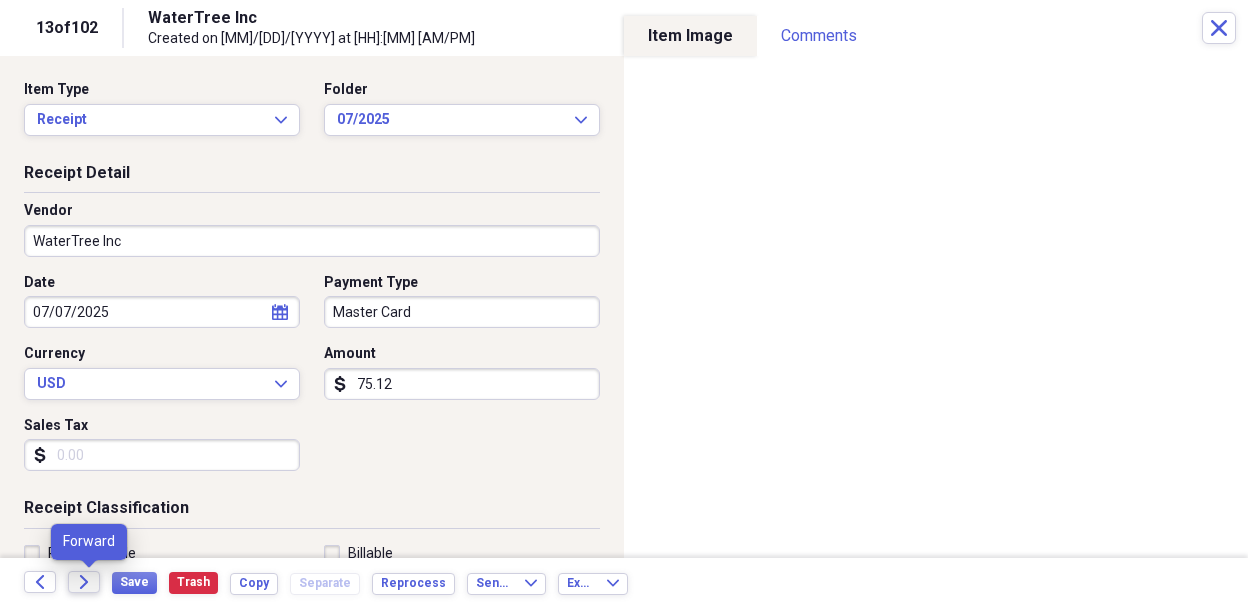 click on "Forward" 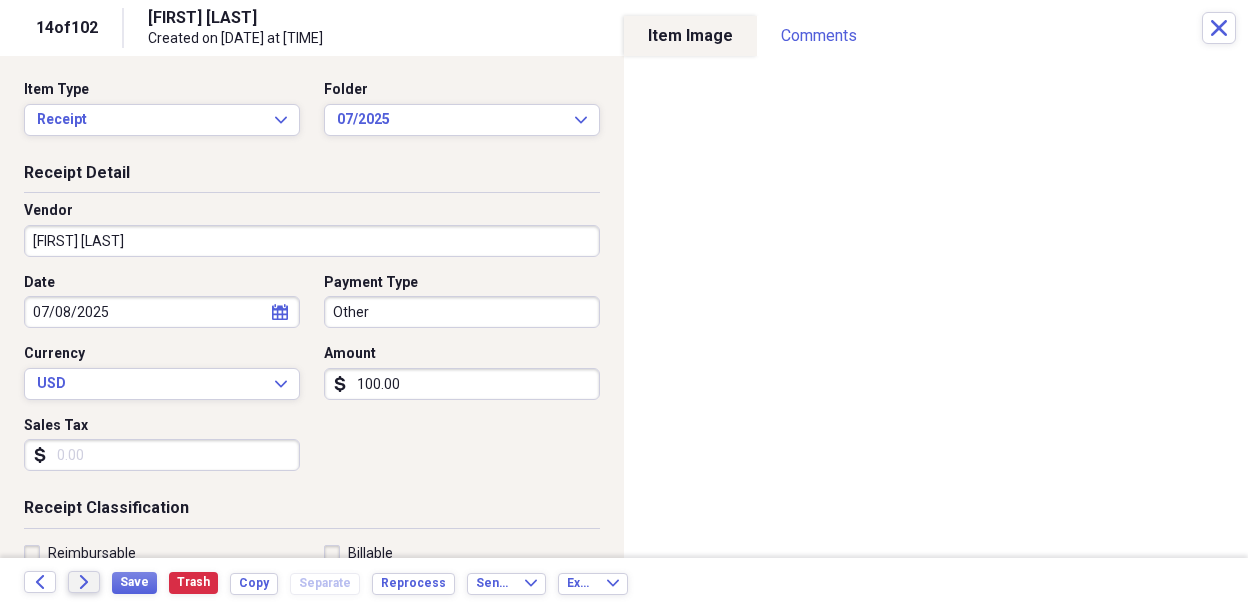 click on "Forward" 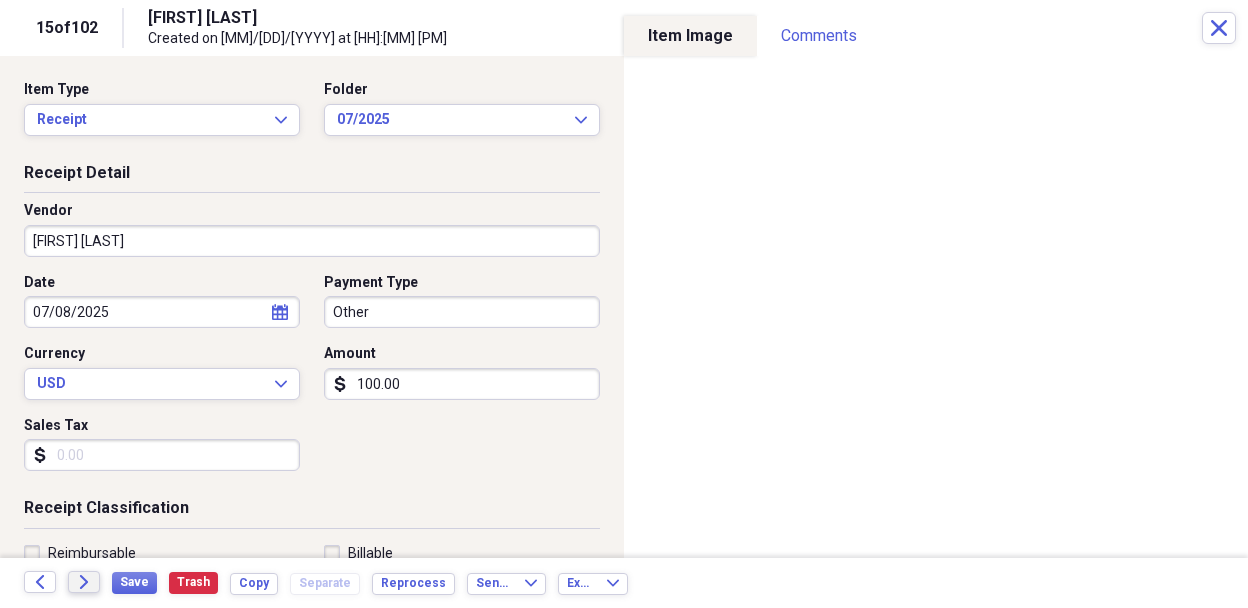 click on "Forward" 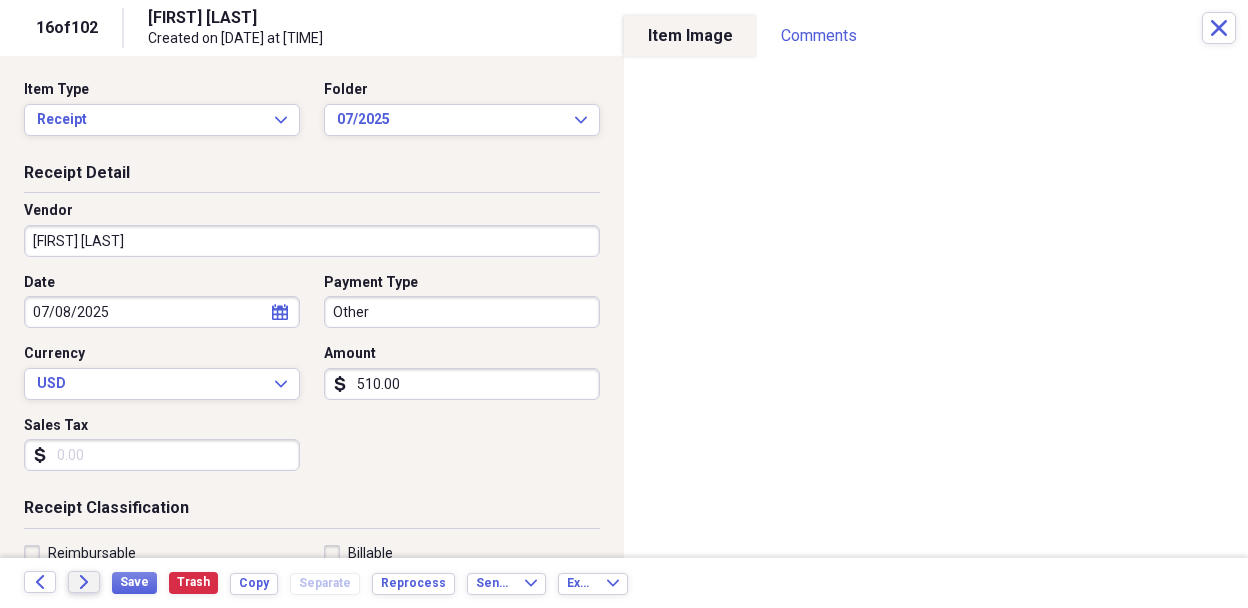 click on "Forward" 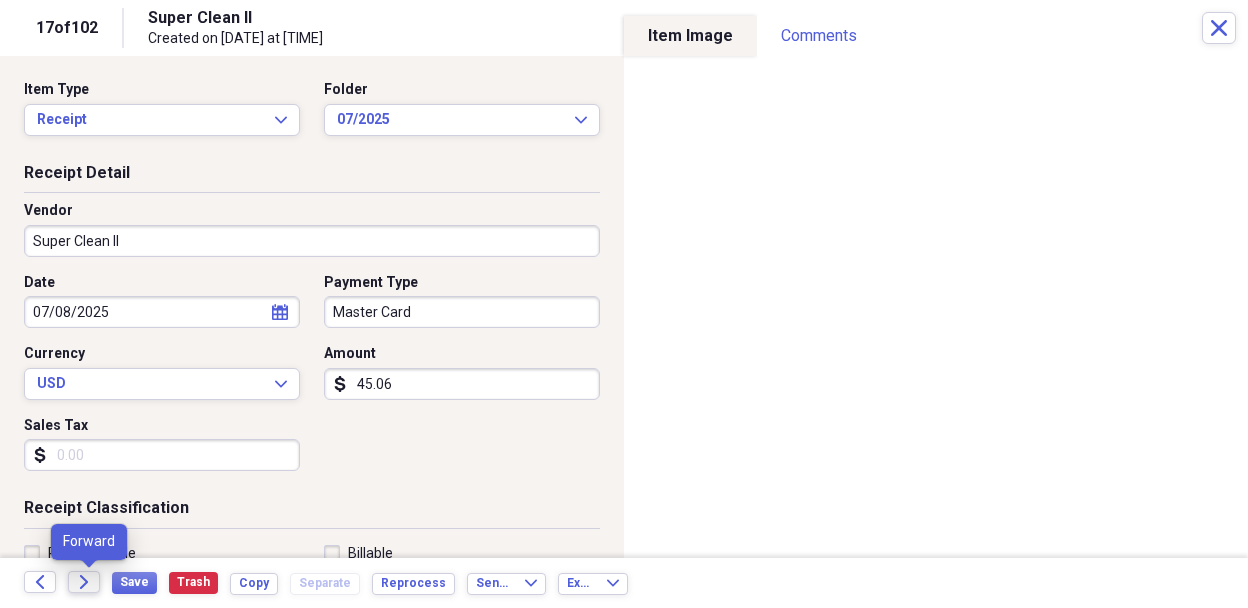 click on "Forward" 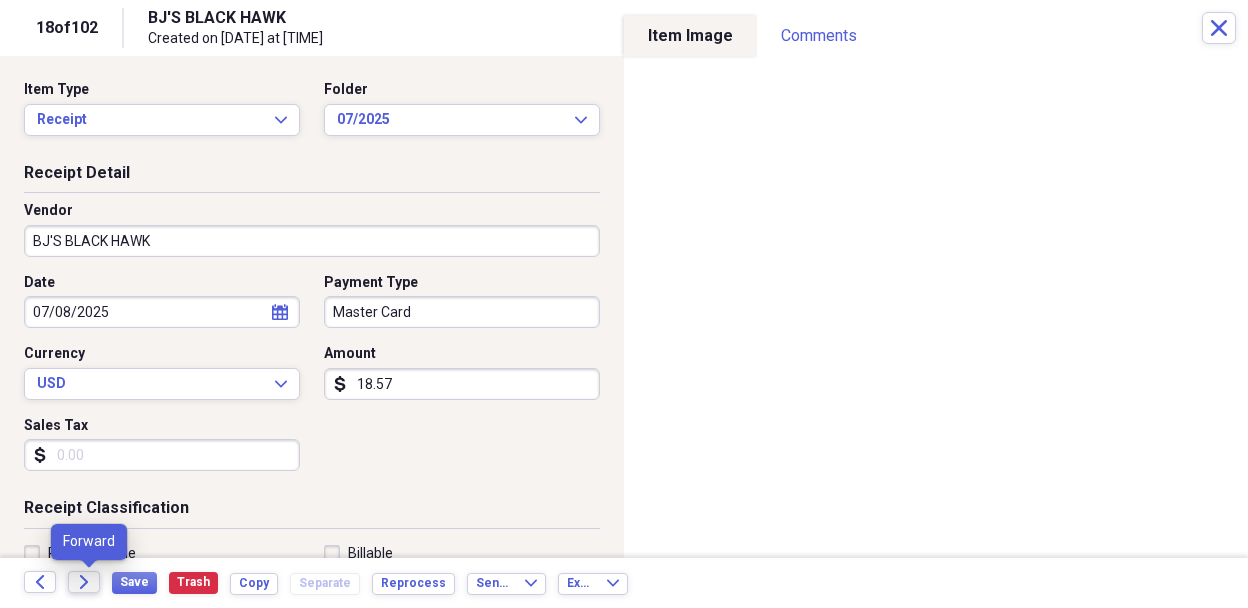 click on "Forward" 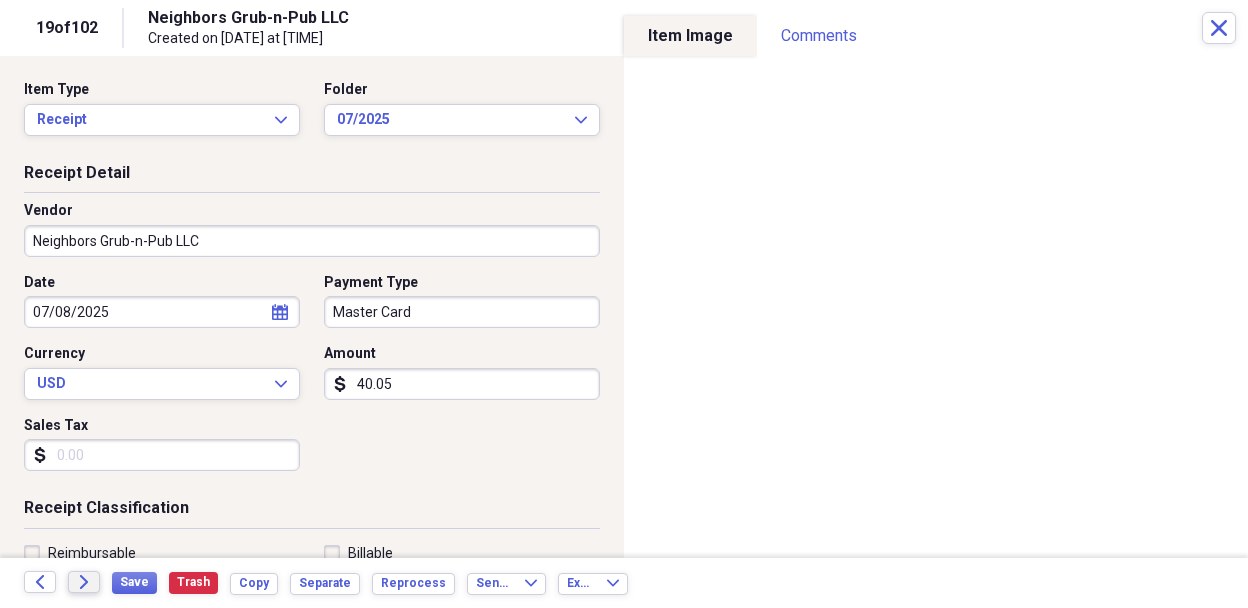 click on "Forward" 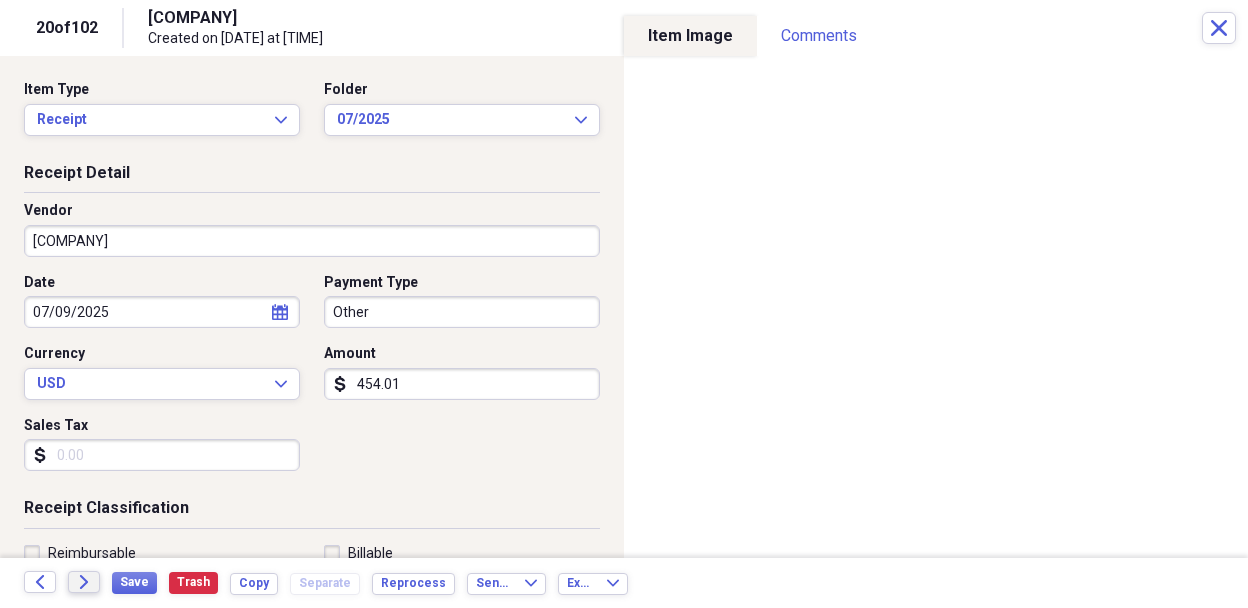 click on "Forward" 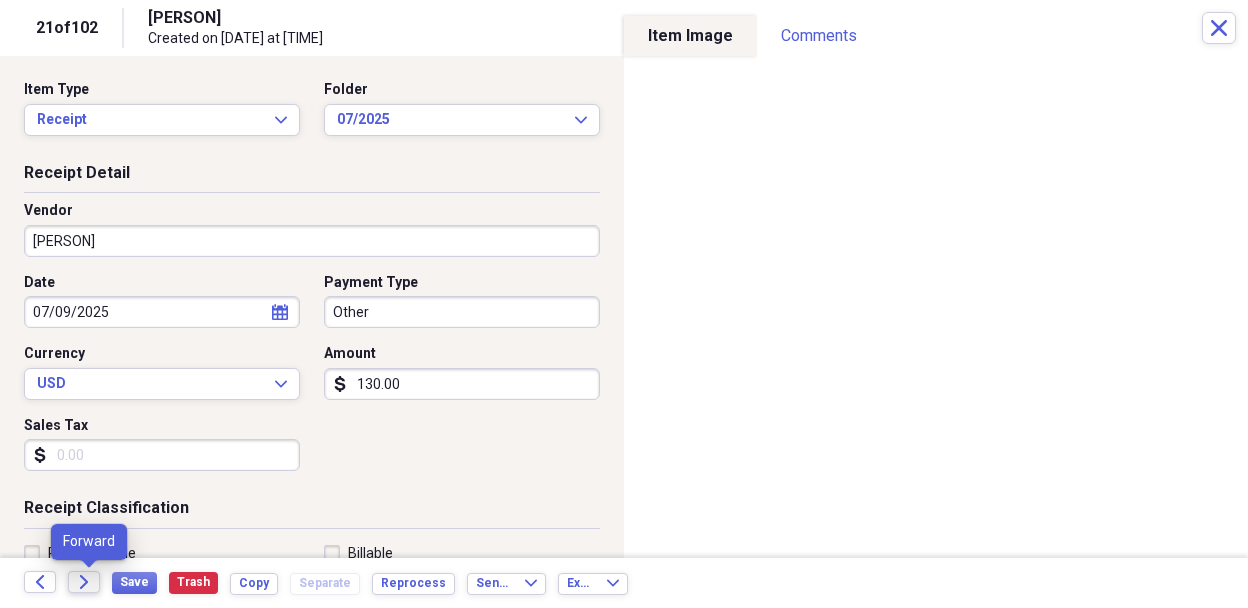 click on "Forward" at bounding box center (84, 582) 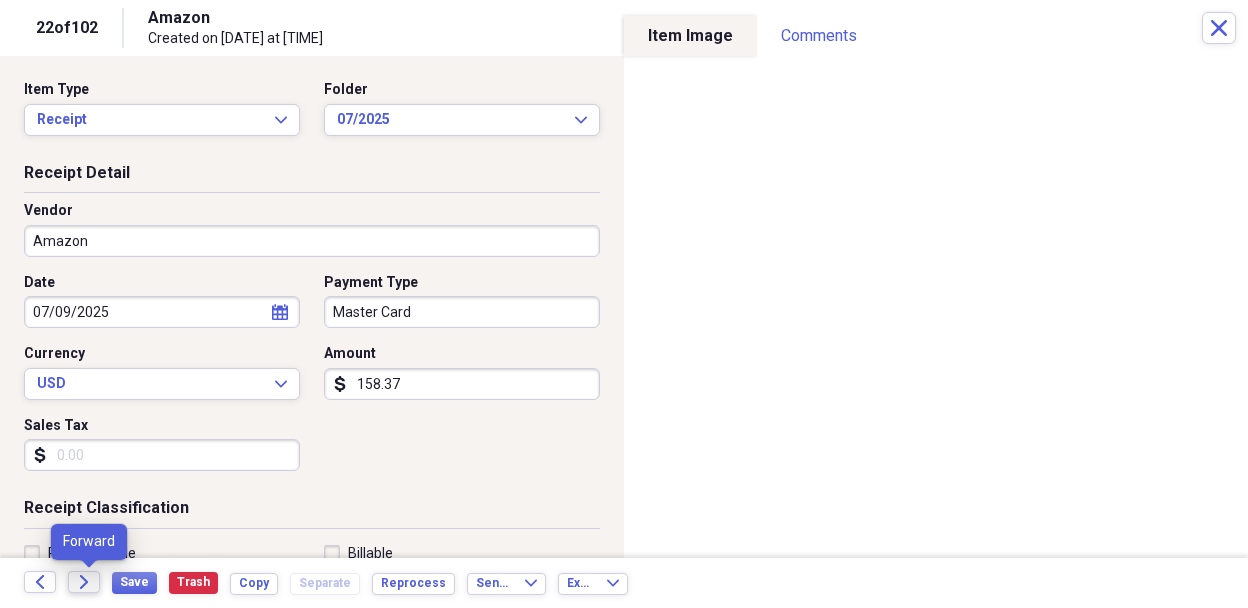 click on "Forward" 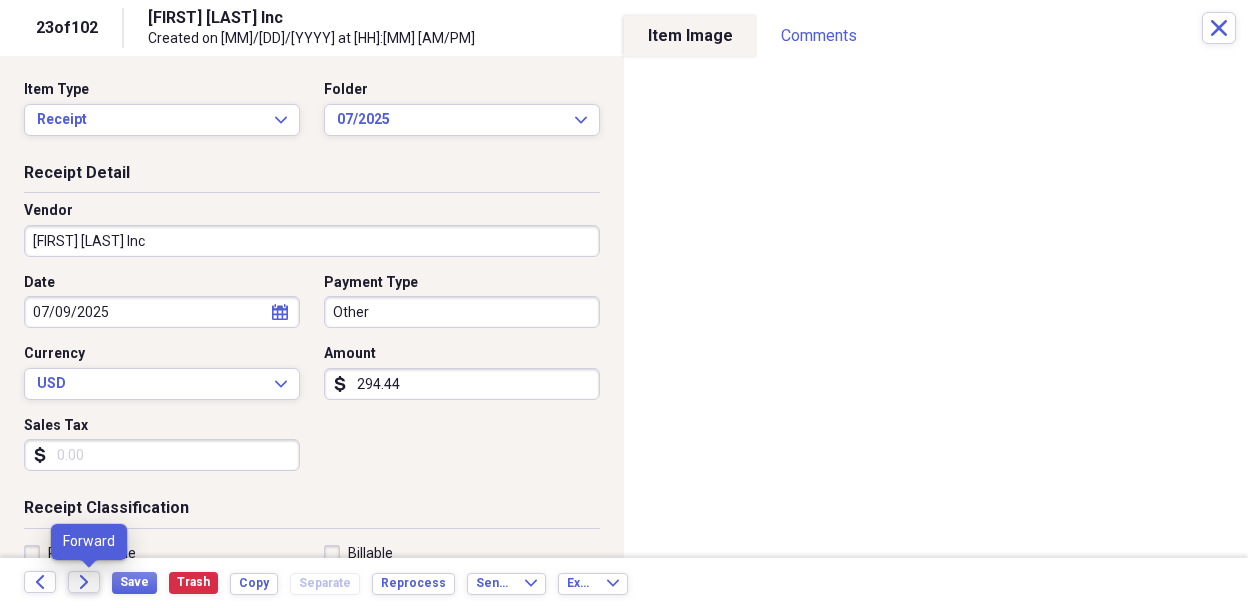 click on "Forward" 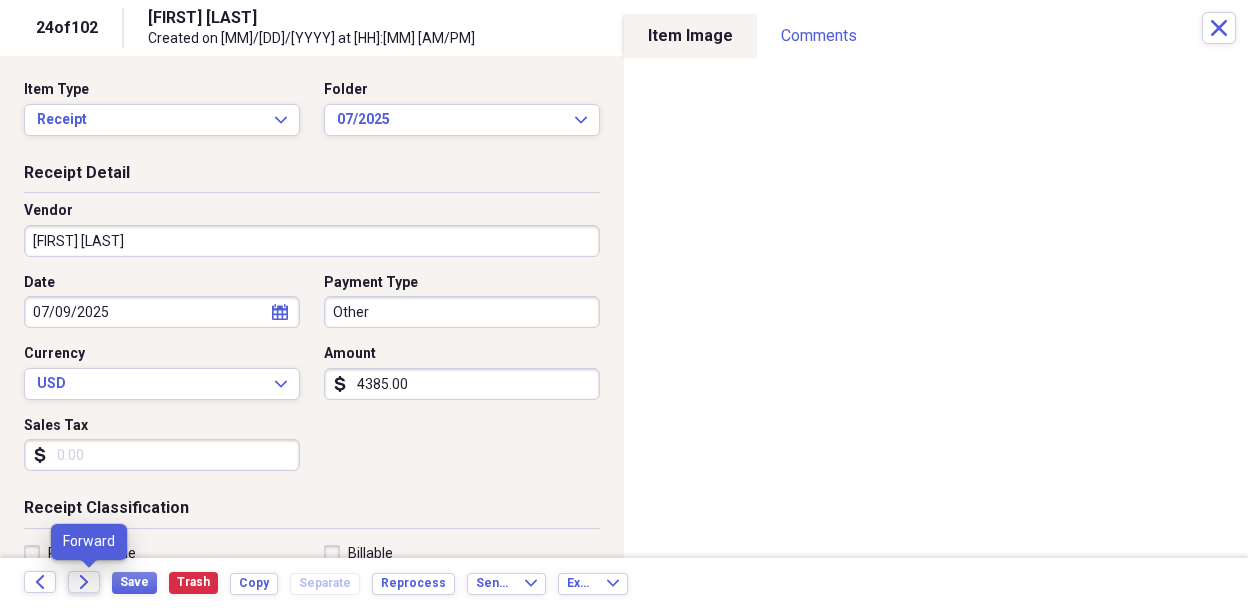 click 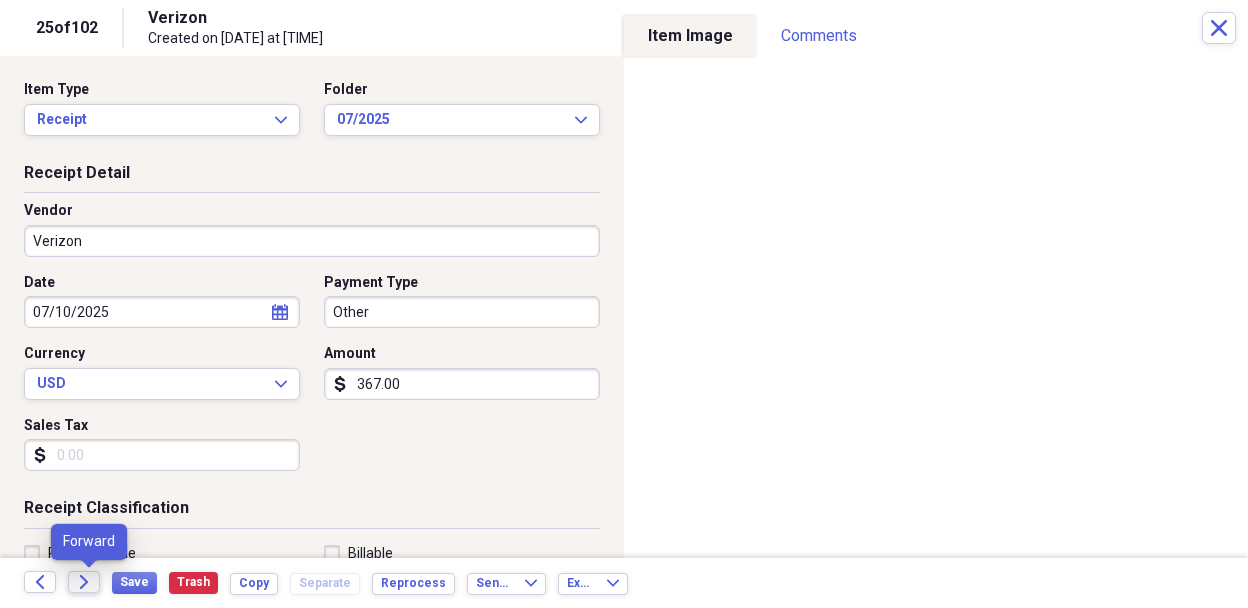 click on "Forward" 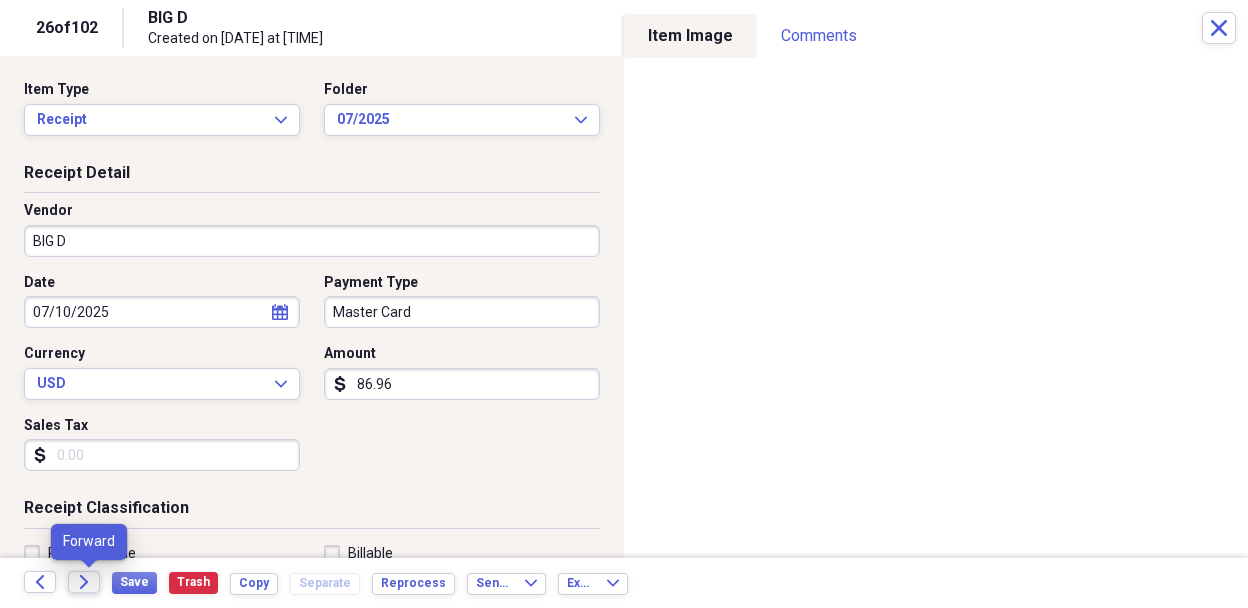 click on "Forward" 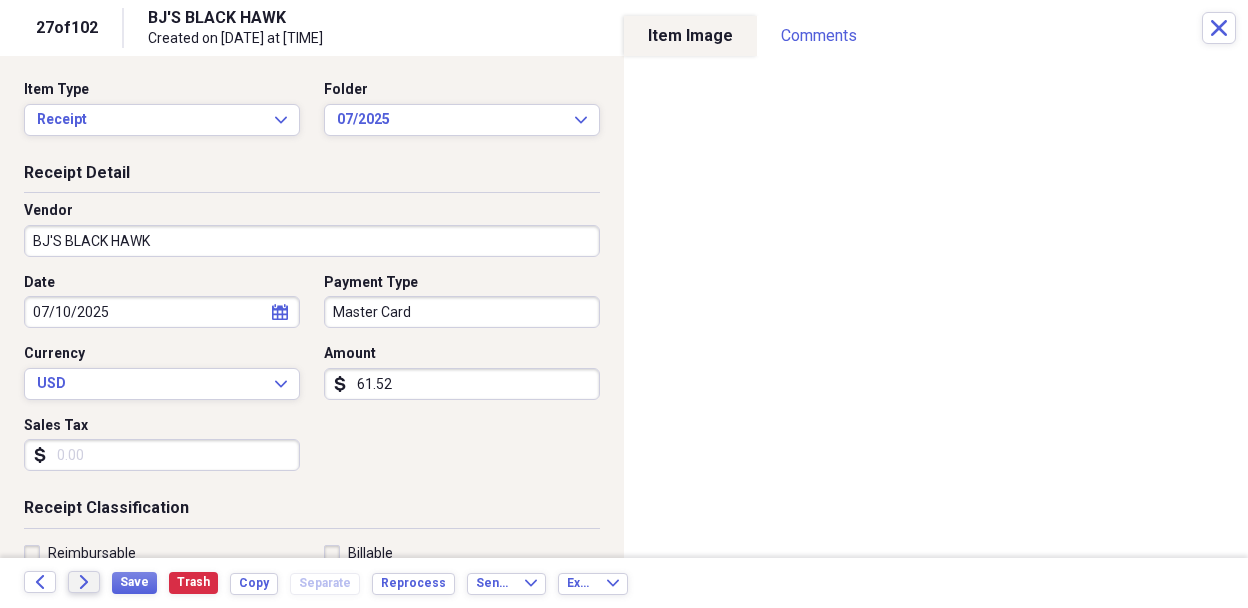 click on "Forward" 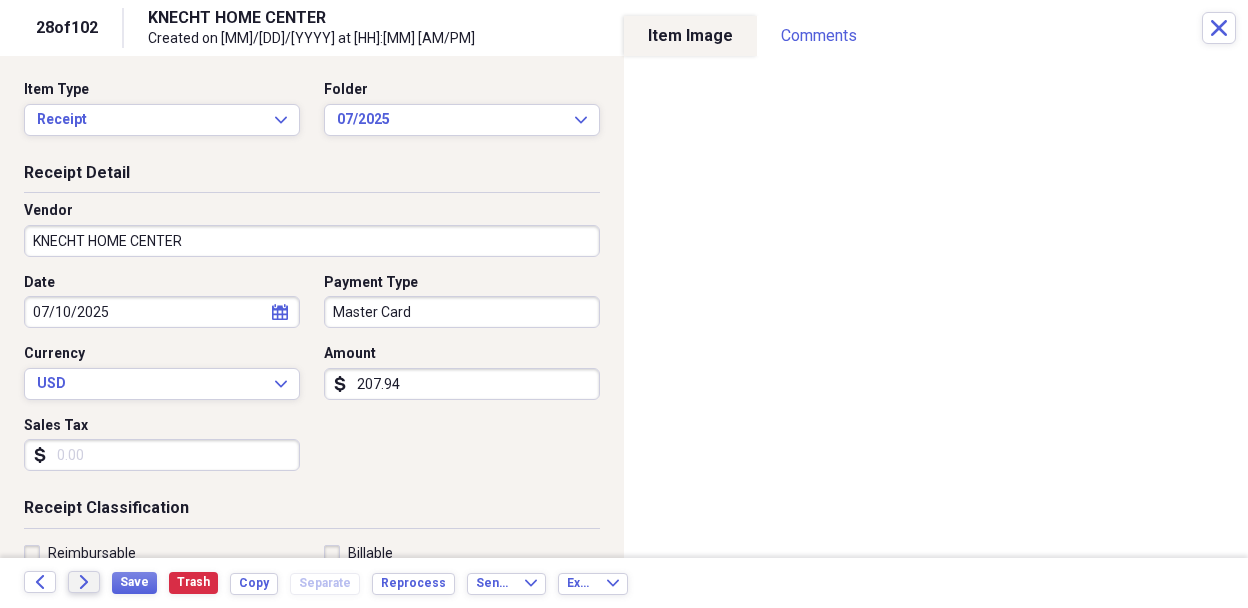 click on "Forward" 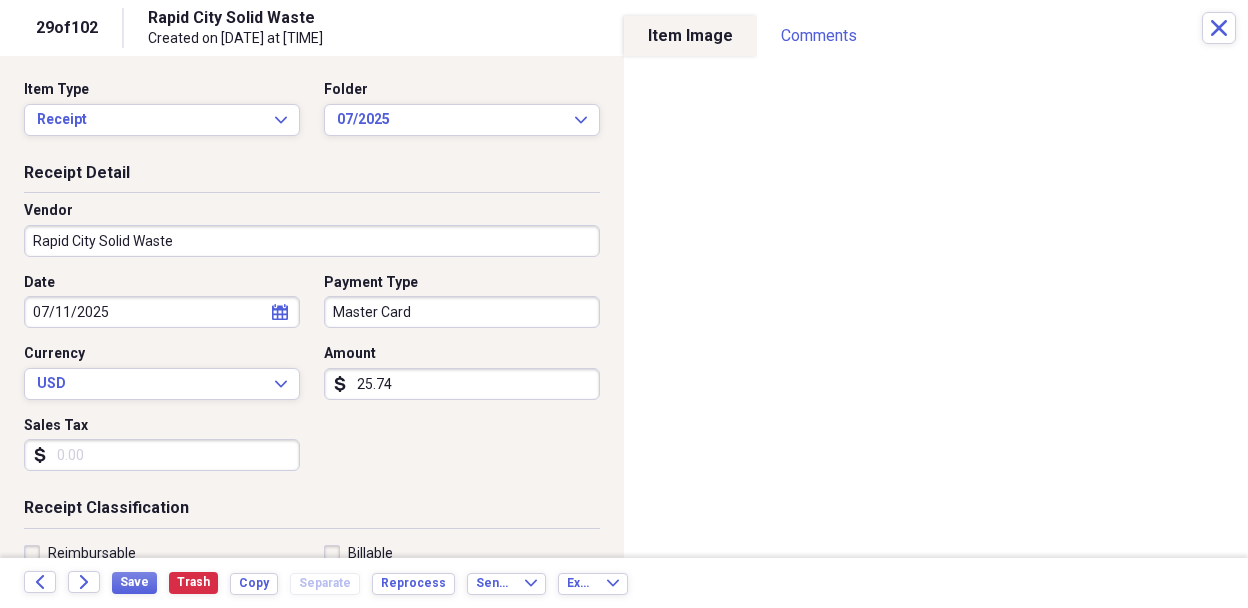 click on "25.74" at bounding box center (462, 384) 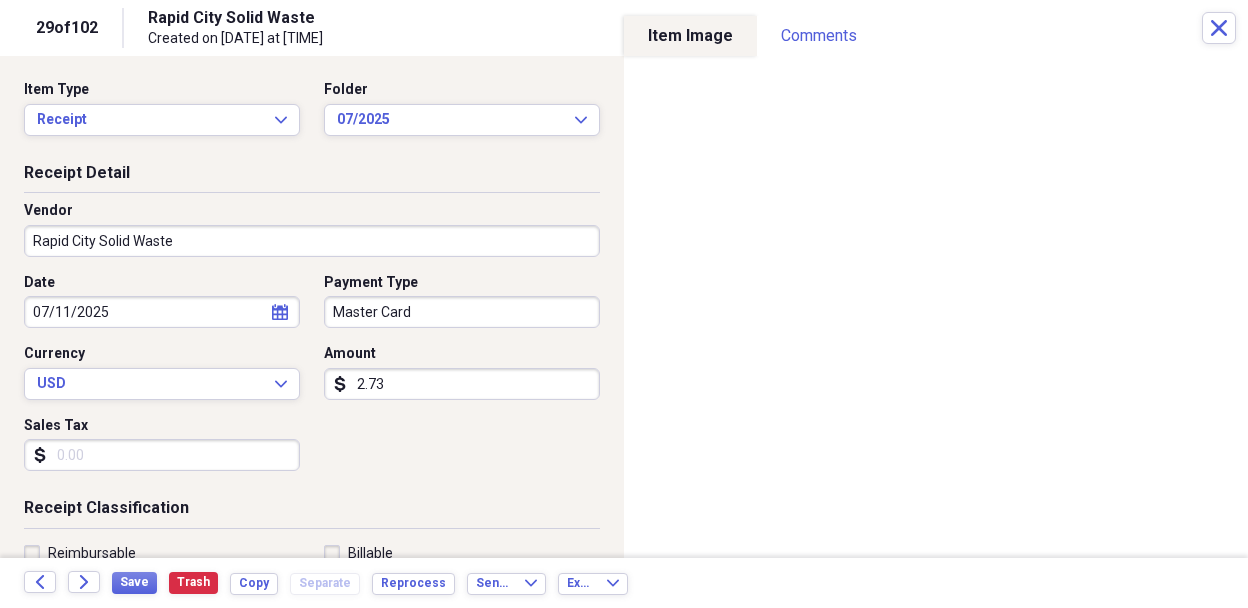 type on "27.34" 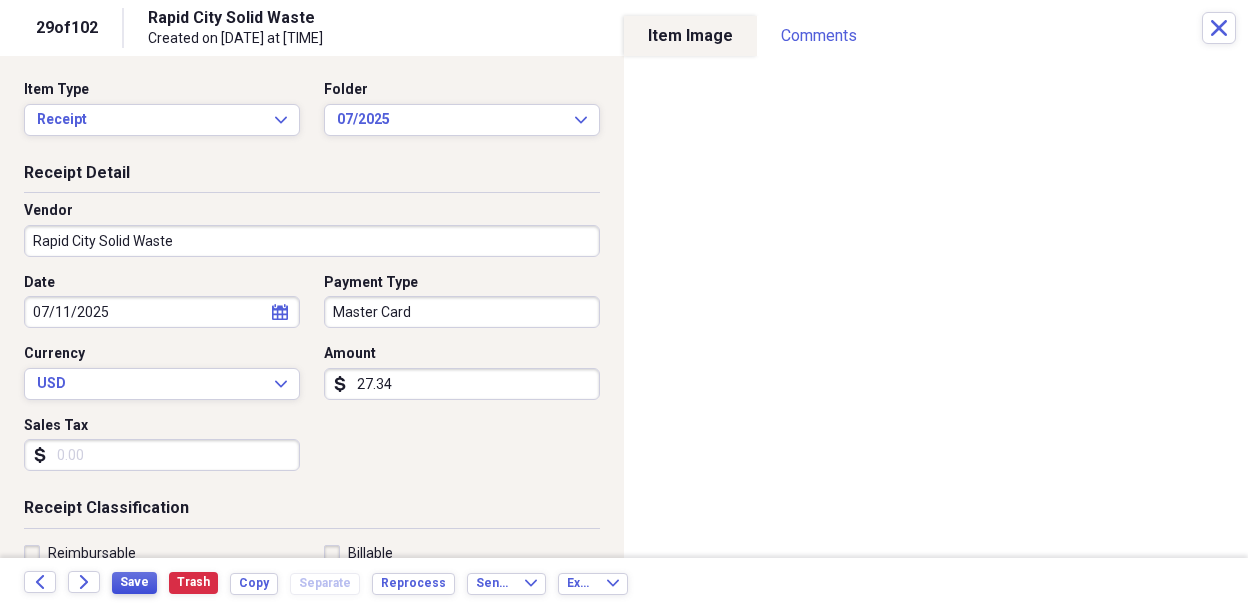 click on "Save" at bounding box center [134, 582] 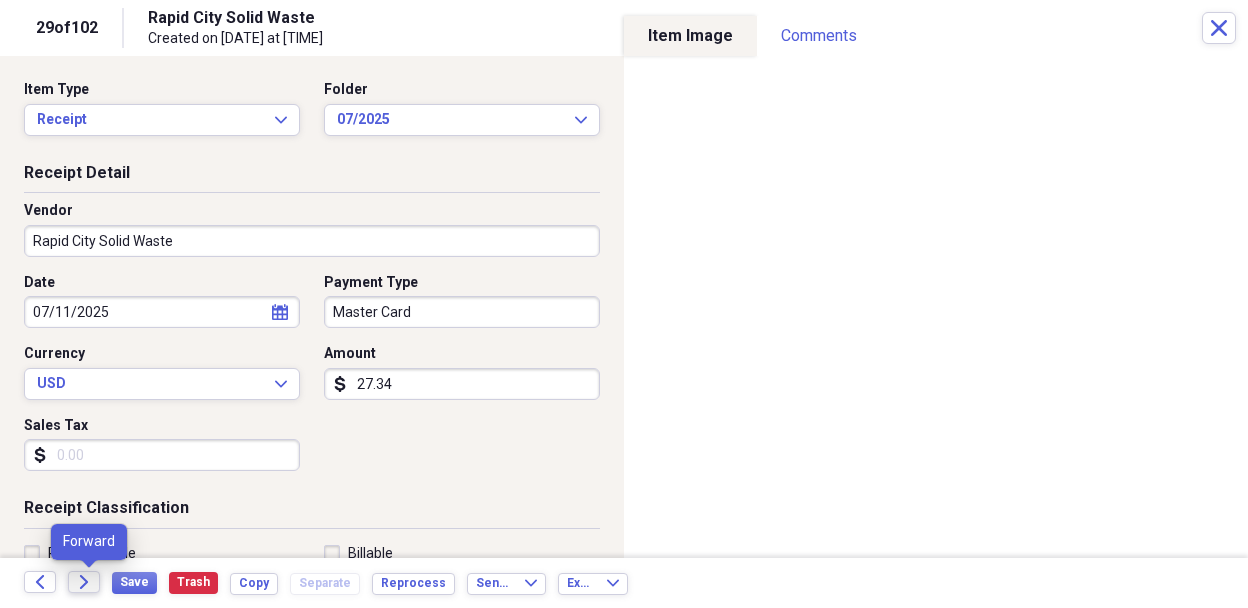 click on "Forward" 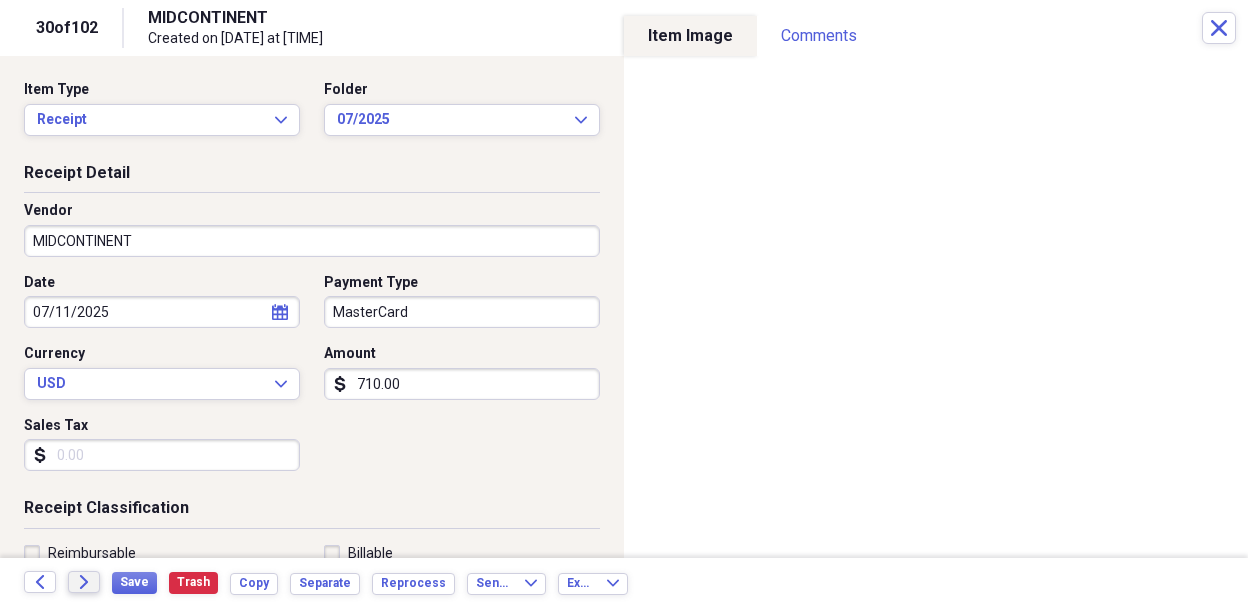 click on "Forward" 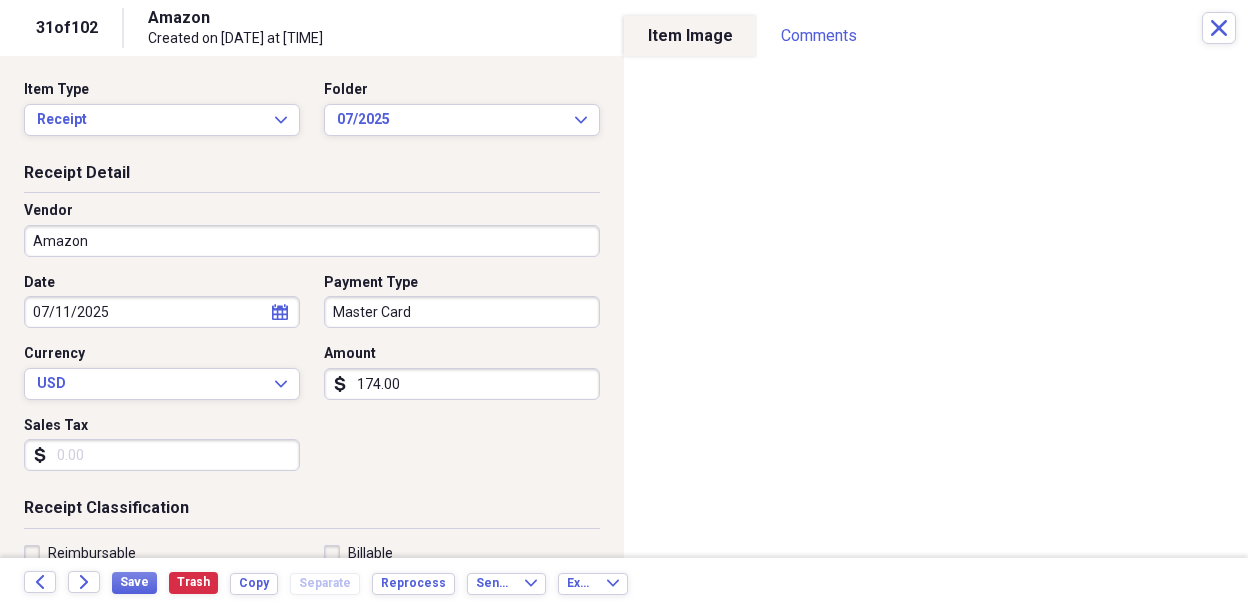 click on "Forward" at bounding box center [90, 583] 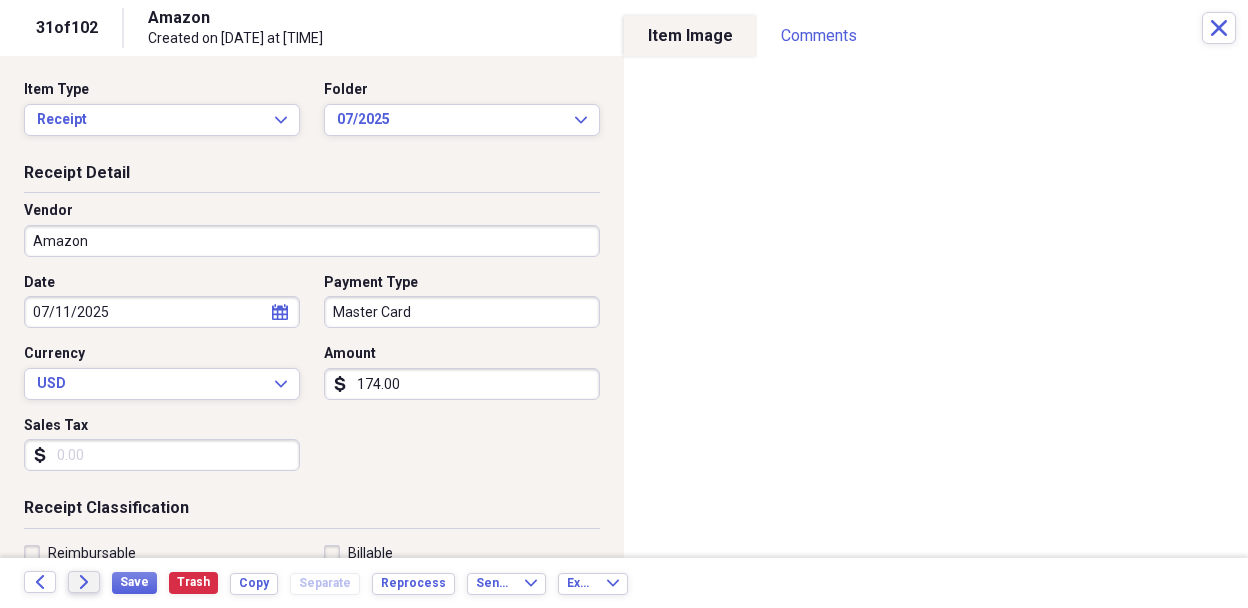 click on "Forward" 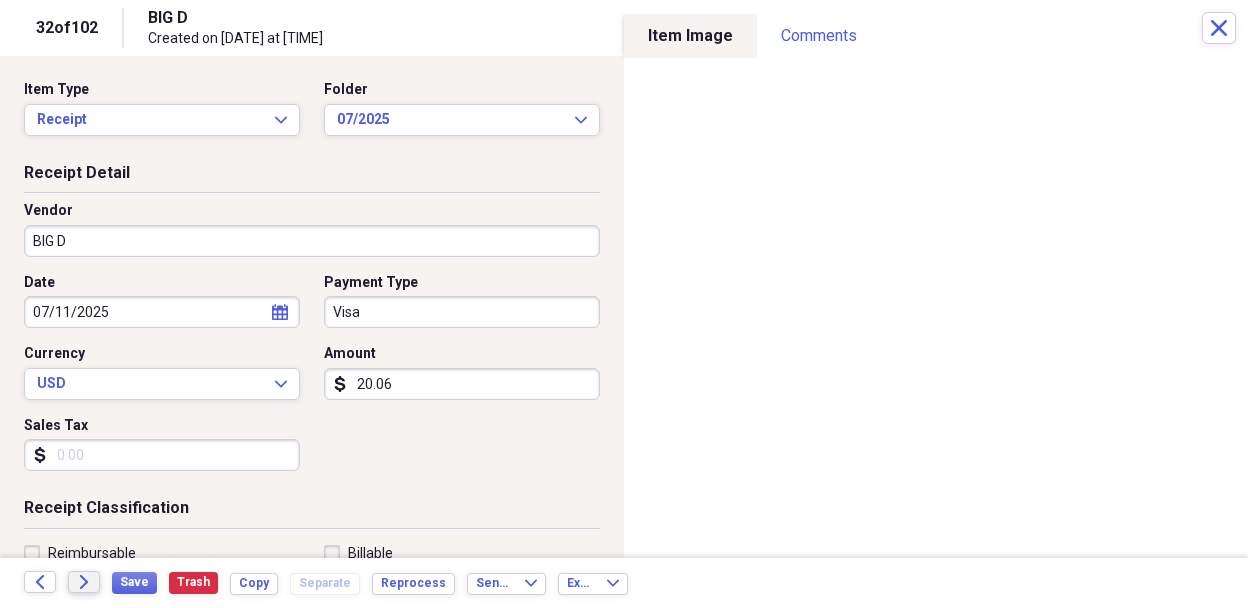 click on "Forward" 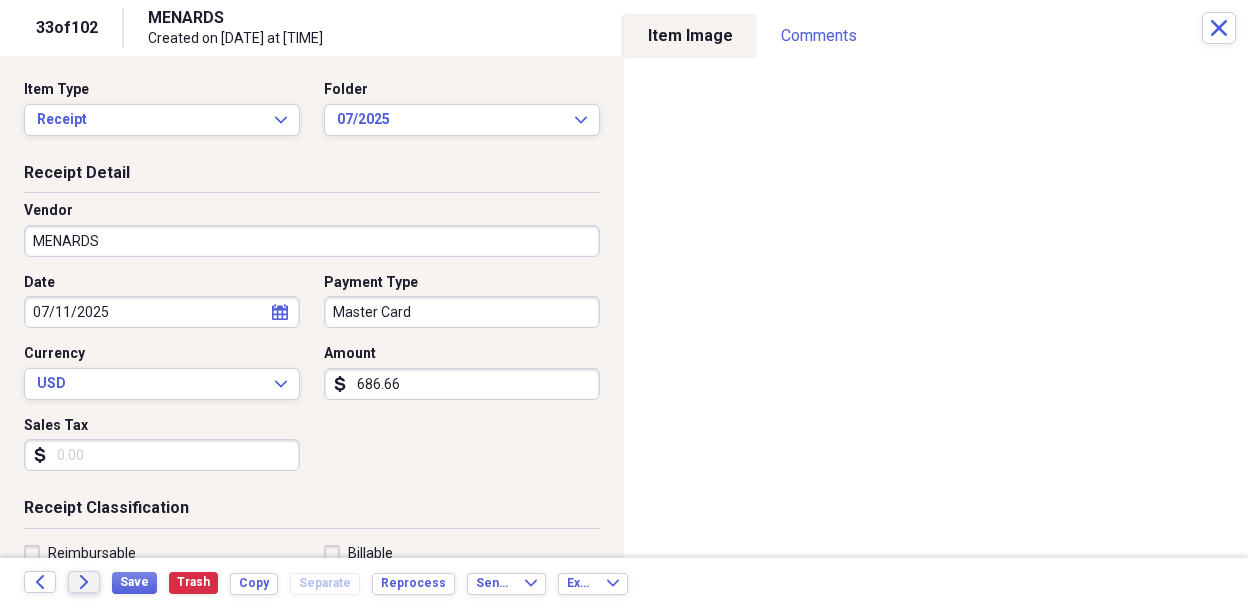 click on "Forward" 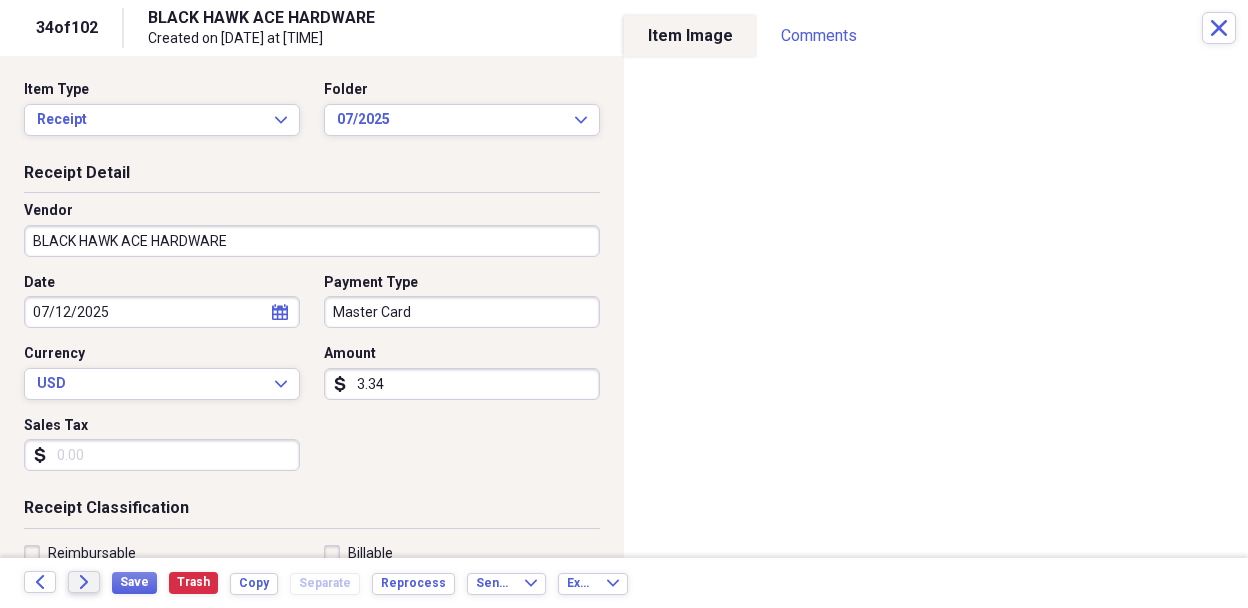 click on "Forward" 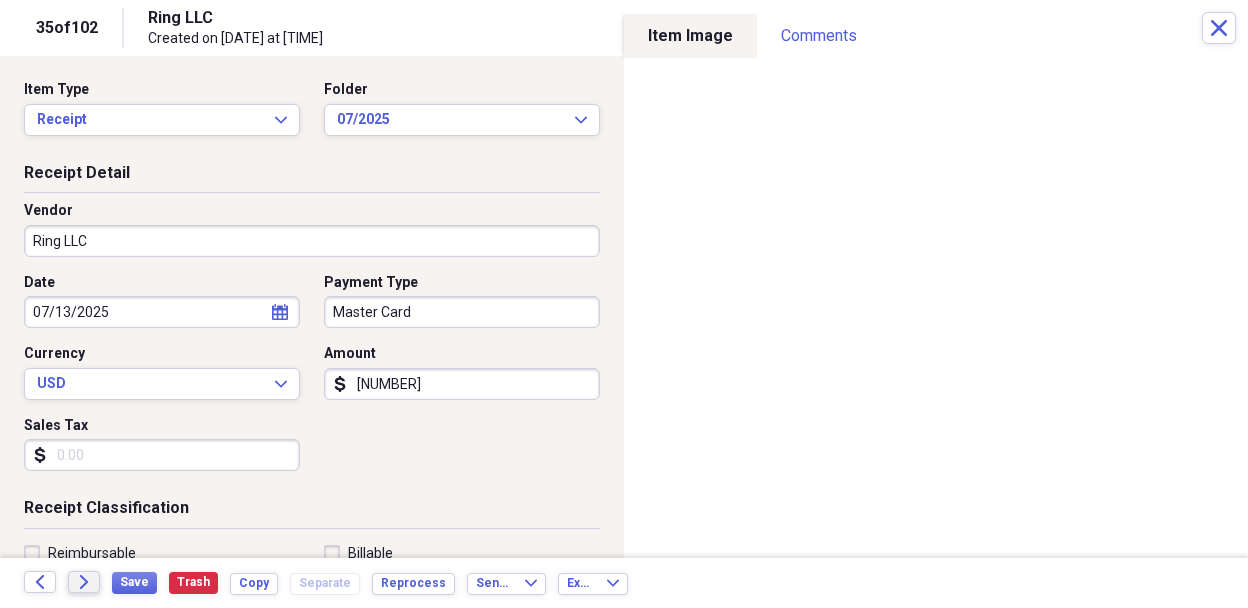 click on "Forward" 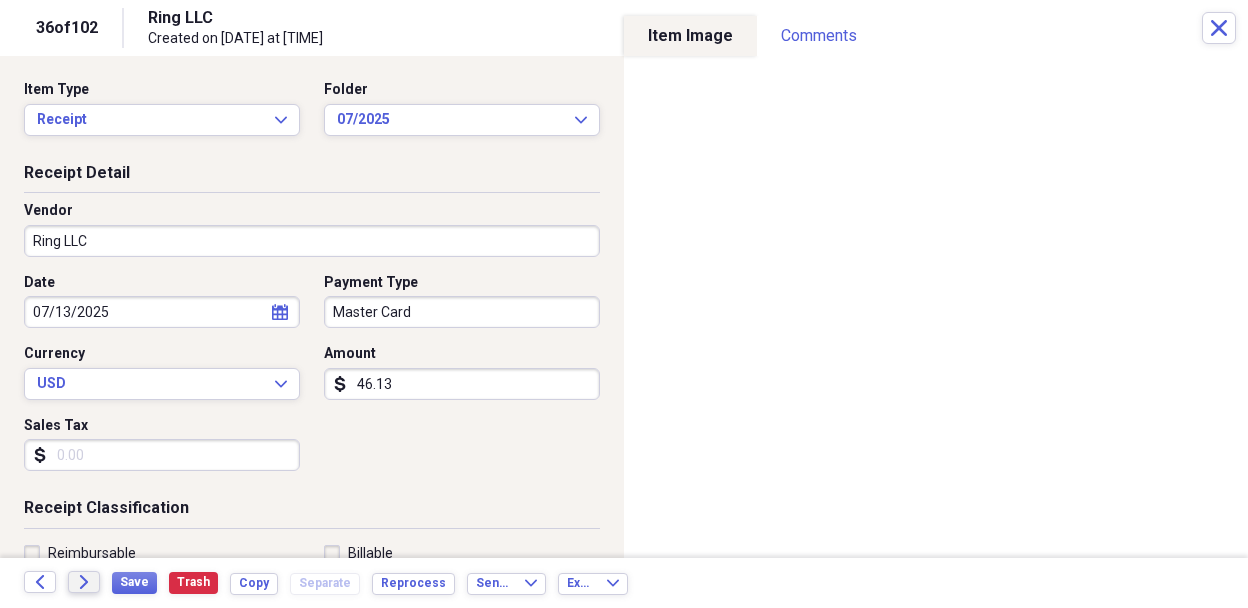 click on "Forward" 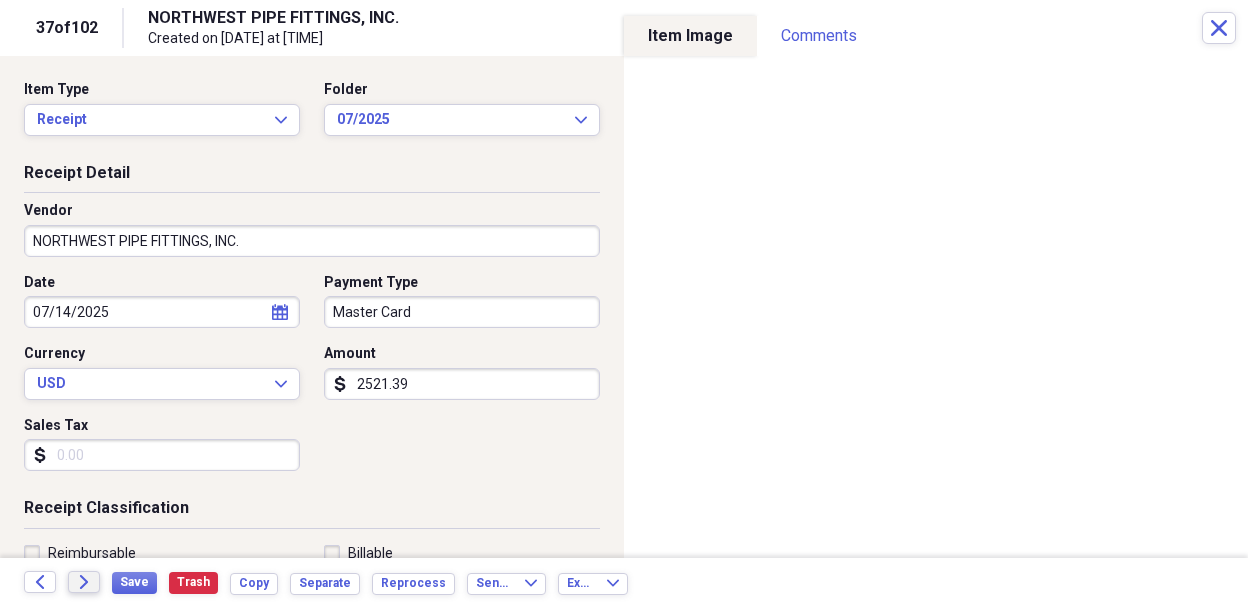 click on "Forward" 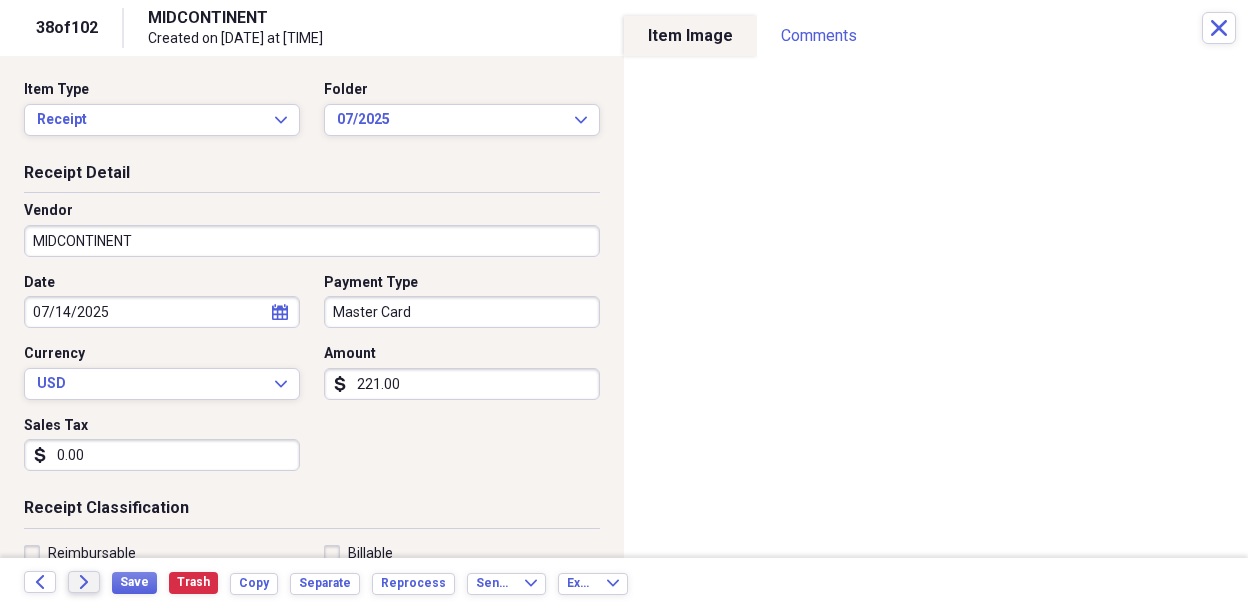 click on "Forward" 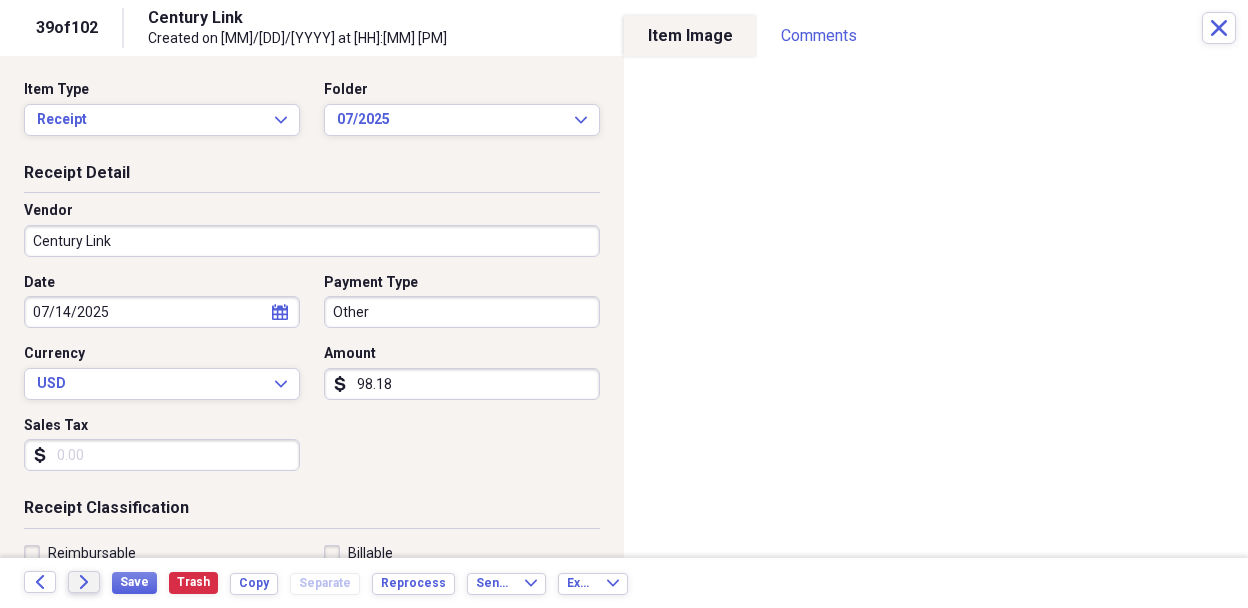 click on "Forward" 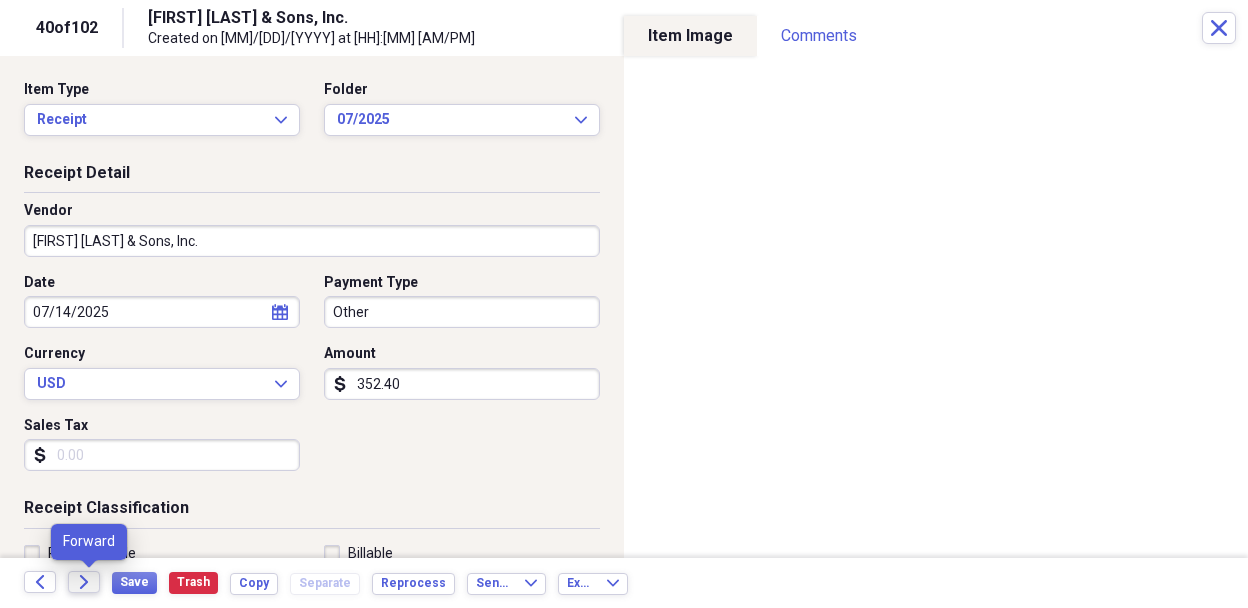 click on "Forward" 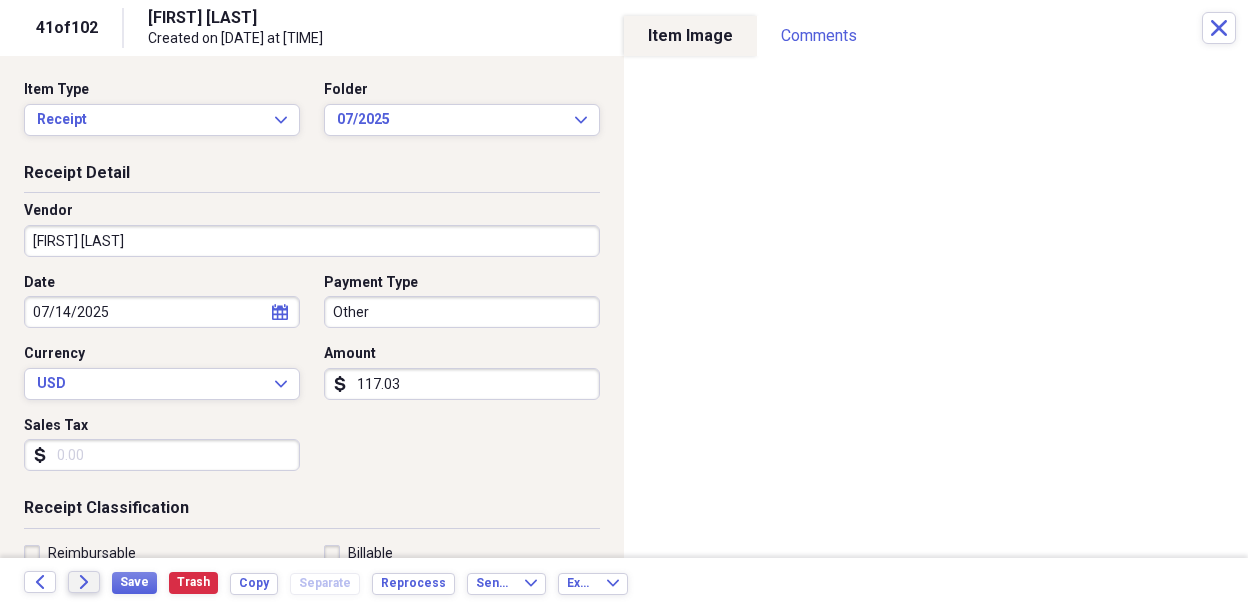 click on "Forward" 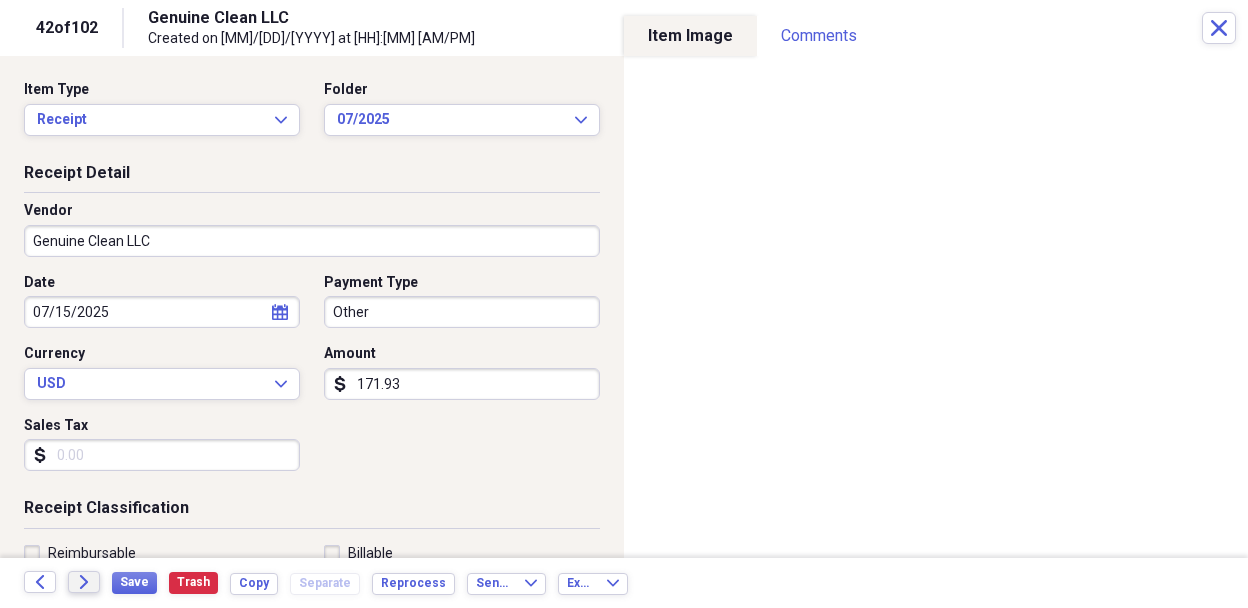 click on "Forward" 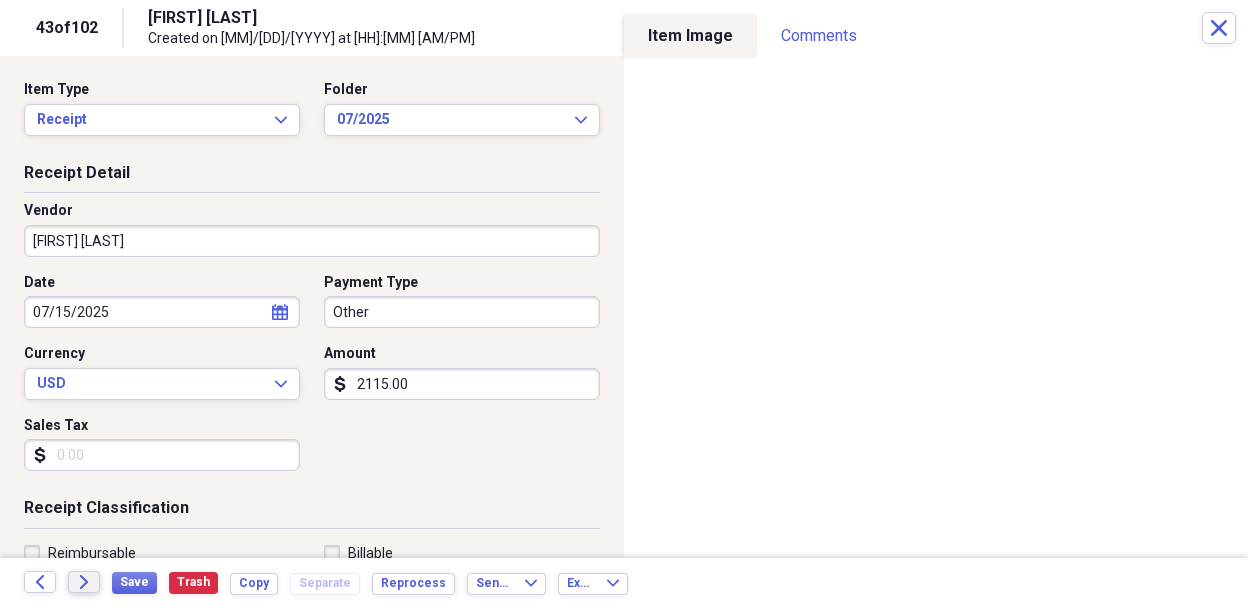 click on "Forward" 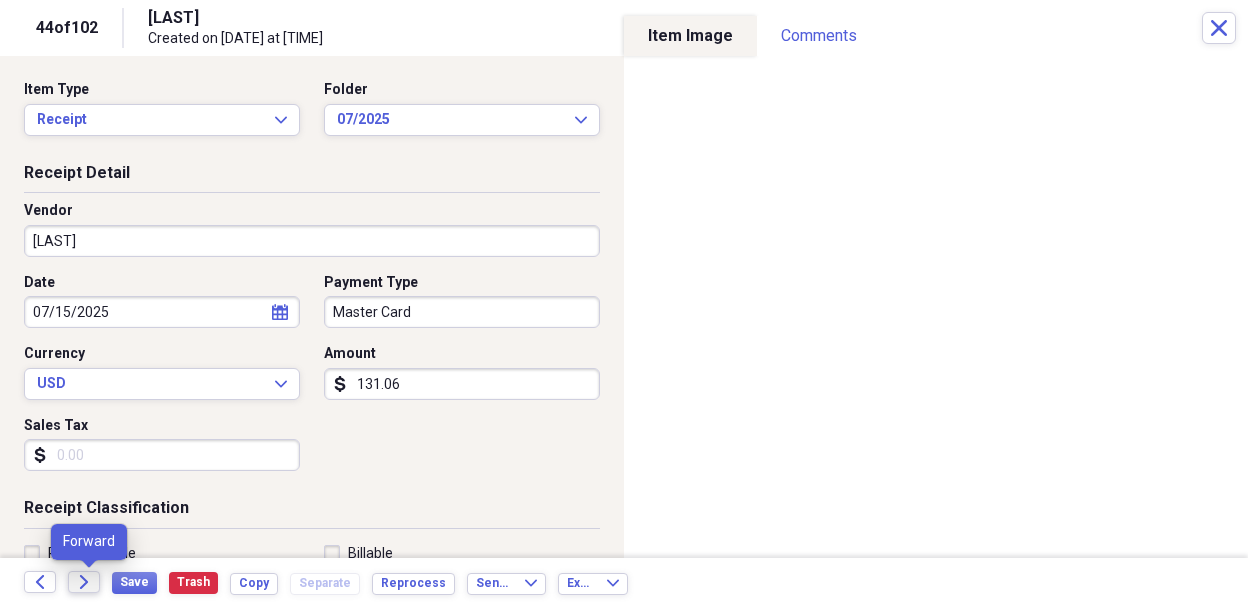 click on "Forward" 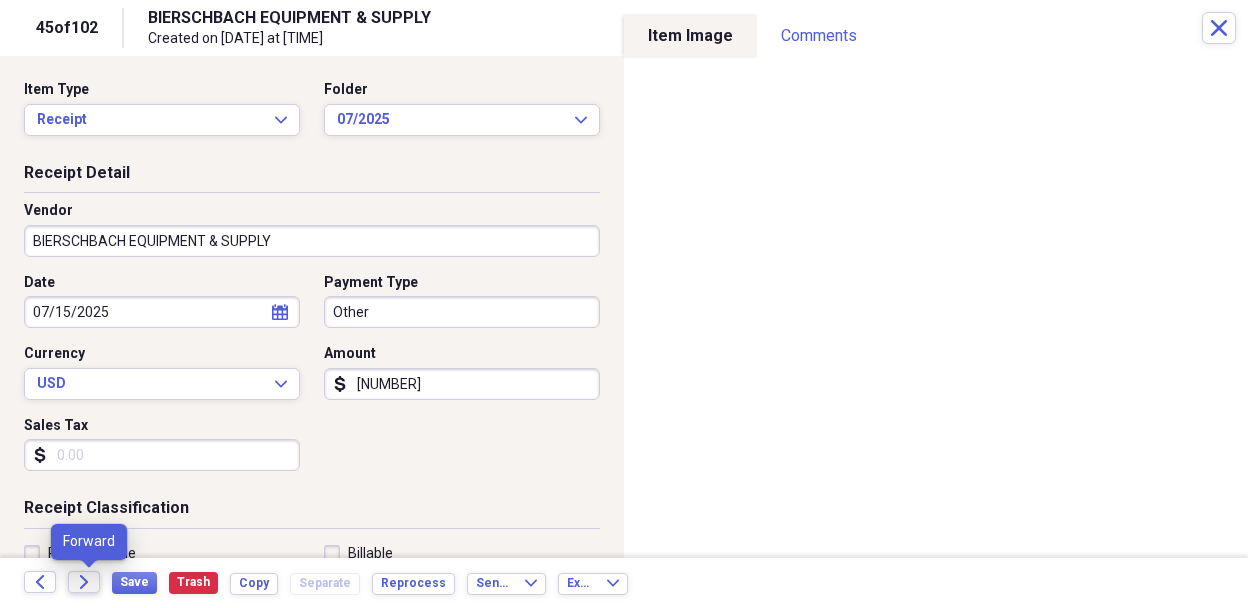 click on "Forward" 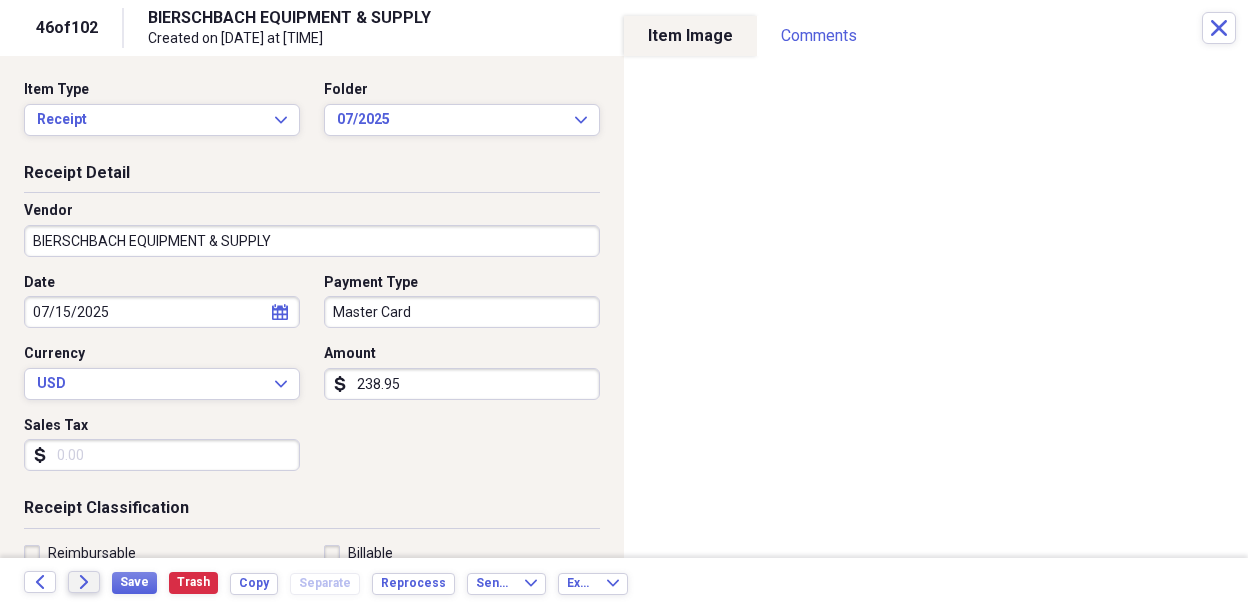 click on "Forward" 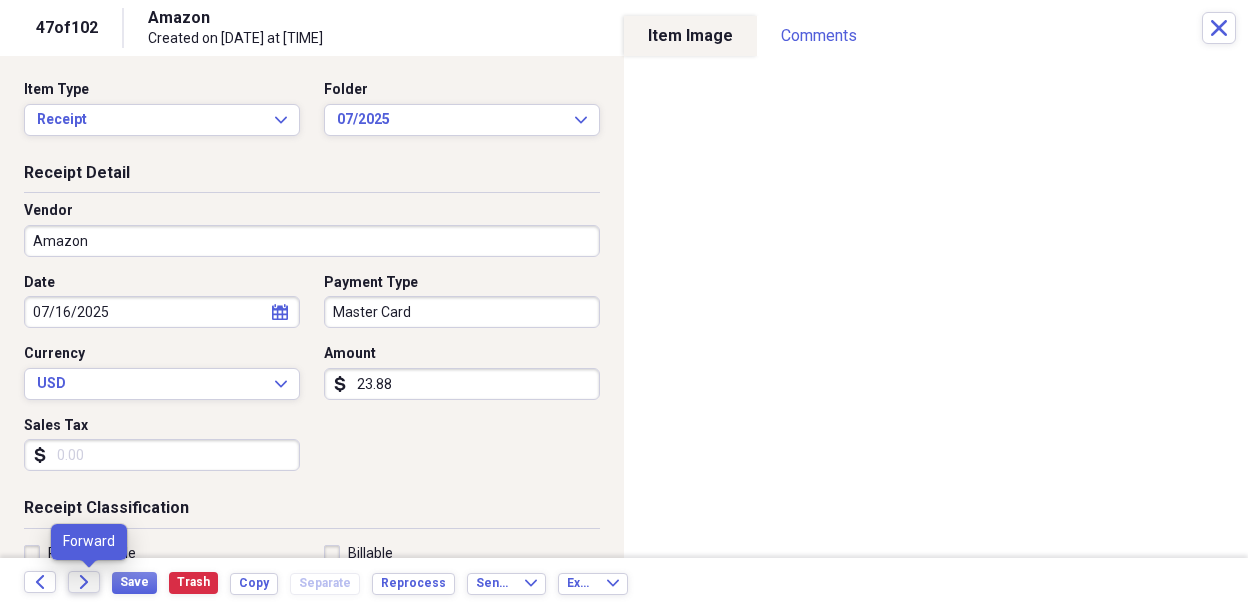 click on "Forward" at bounding box center (84, 582) 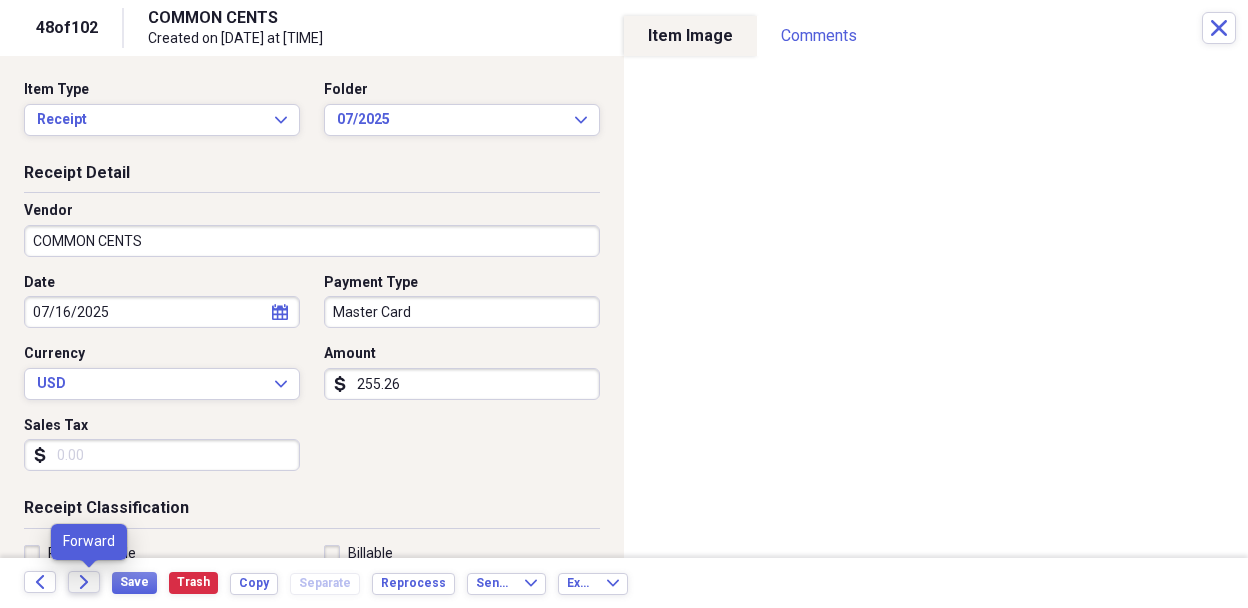click on "Forward" 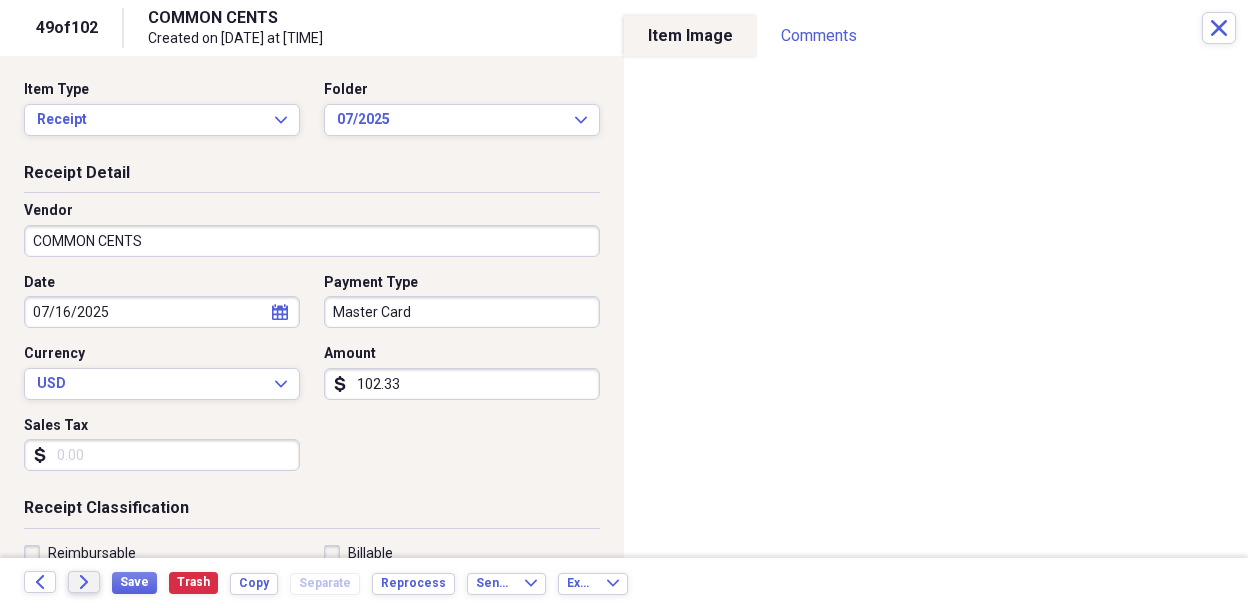 click on "Forward" at bounding box center (84, 582) 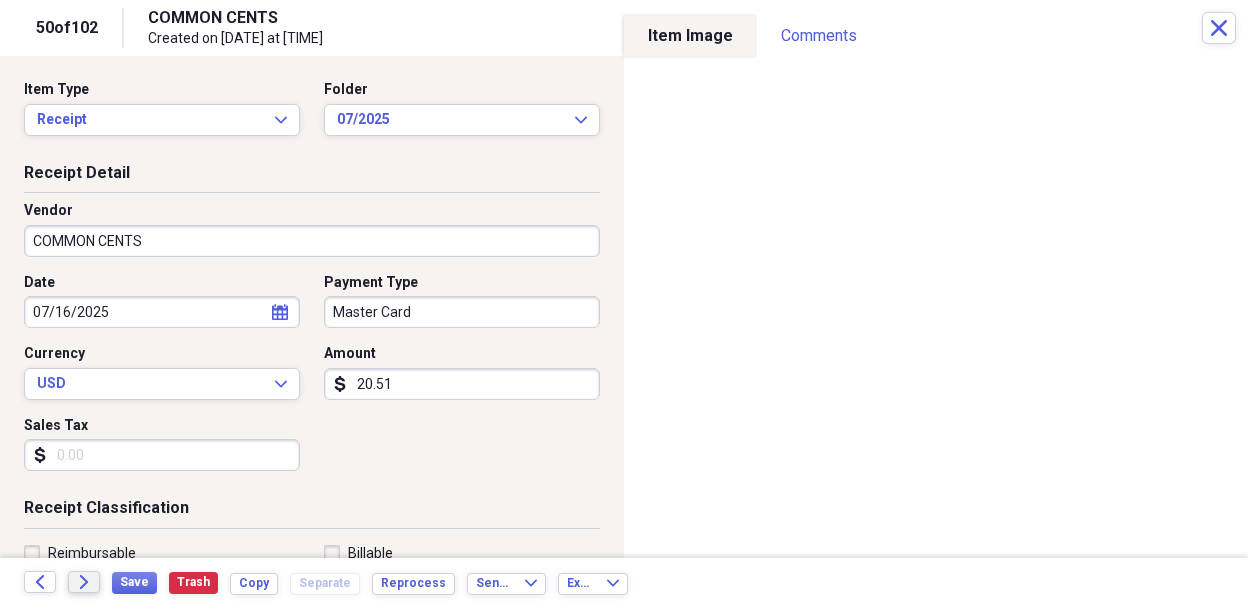 click on "Forward" at bounding box center [84, 582] 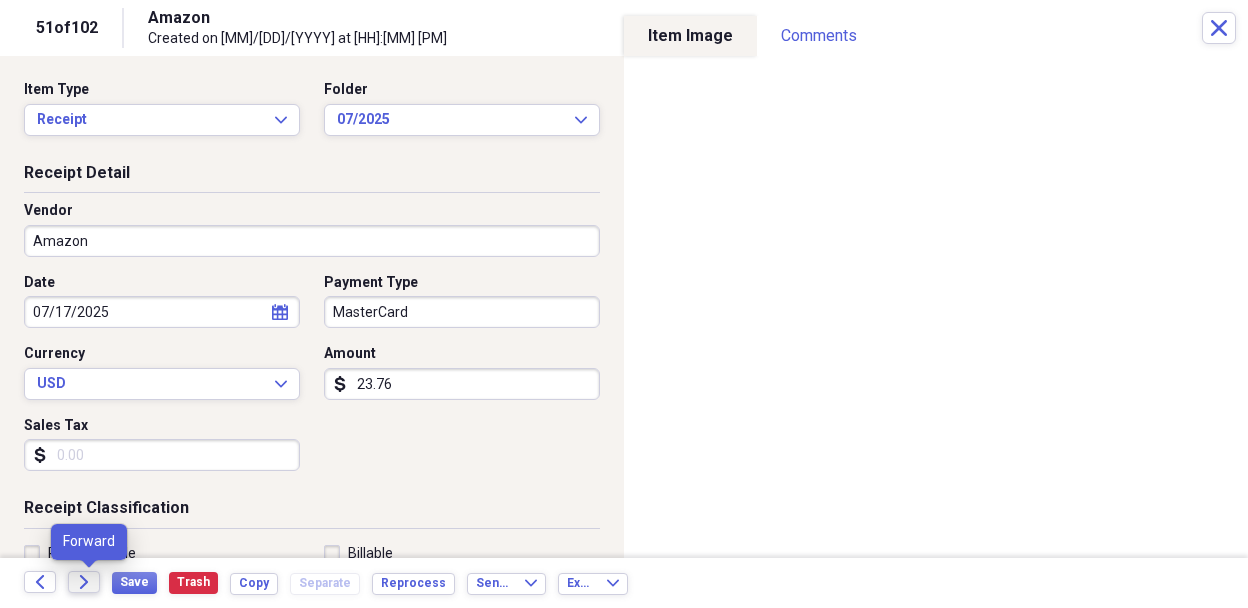 click on "Forward" at bounding box center [84, 582] 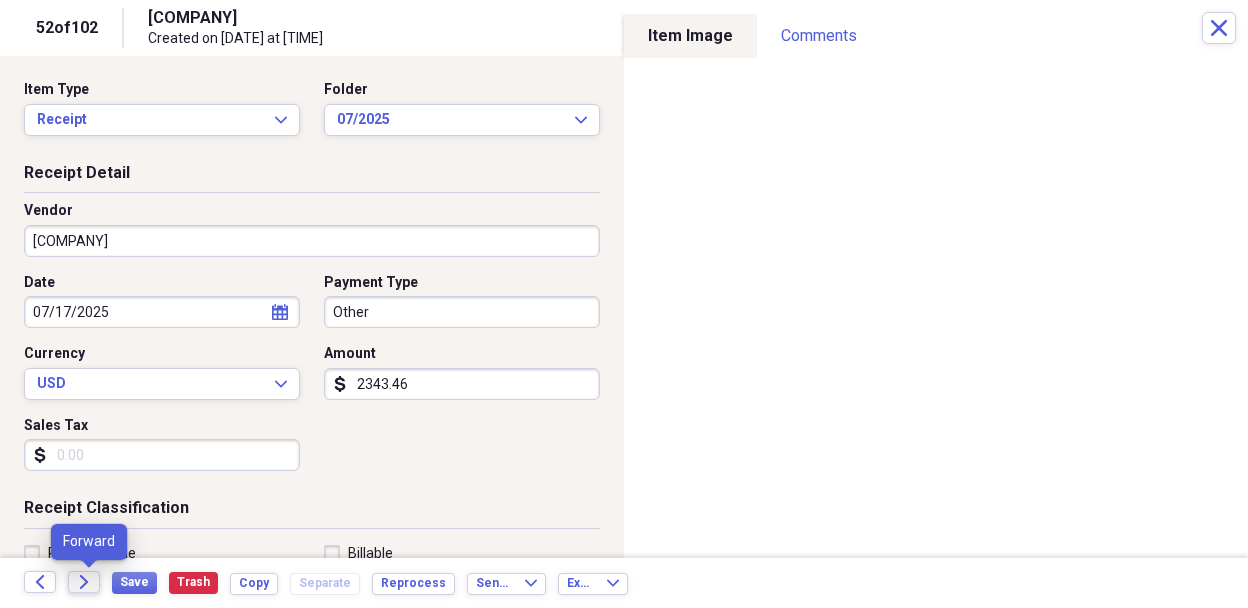 click on "Forward" at bounding box center [84, 582] 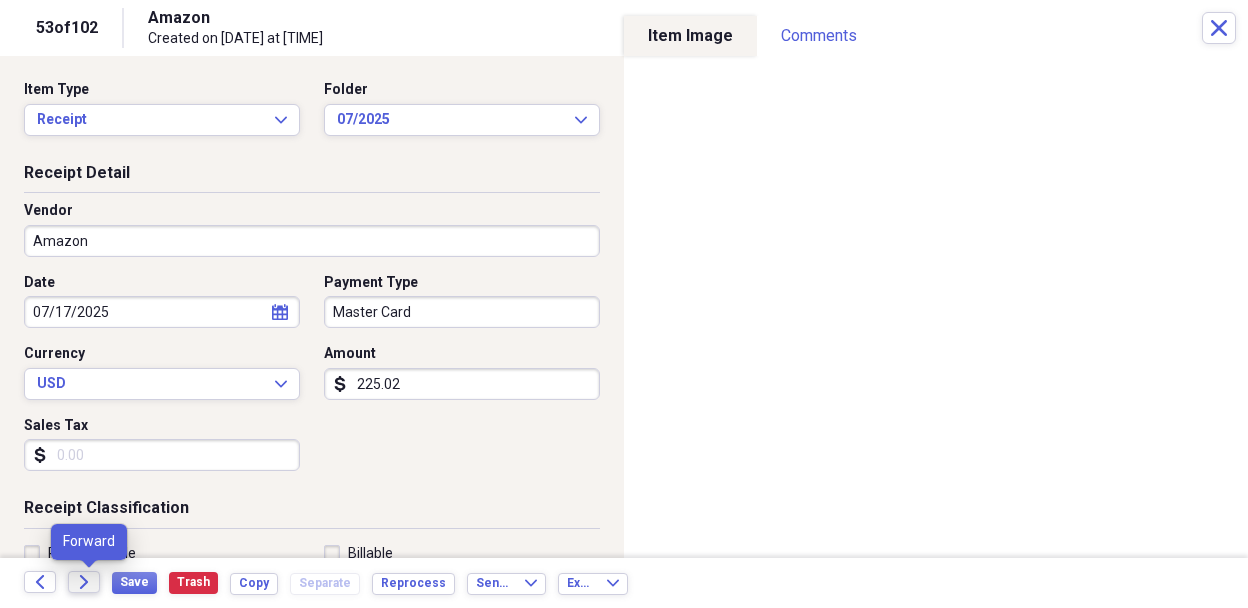 click on "Forward" 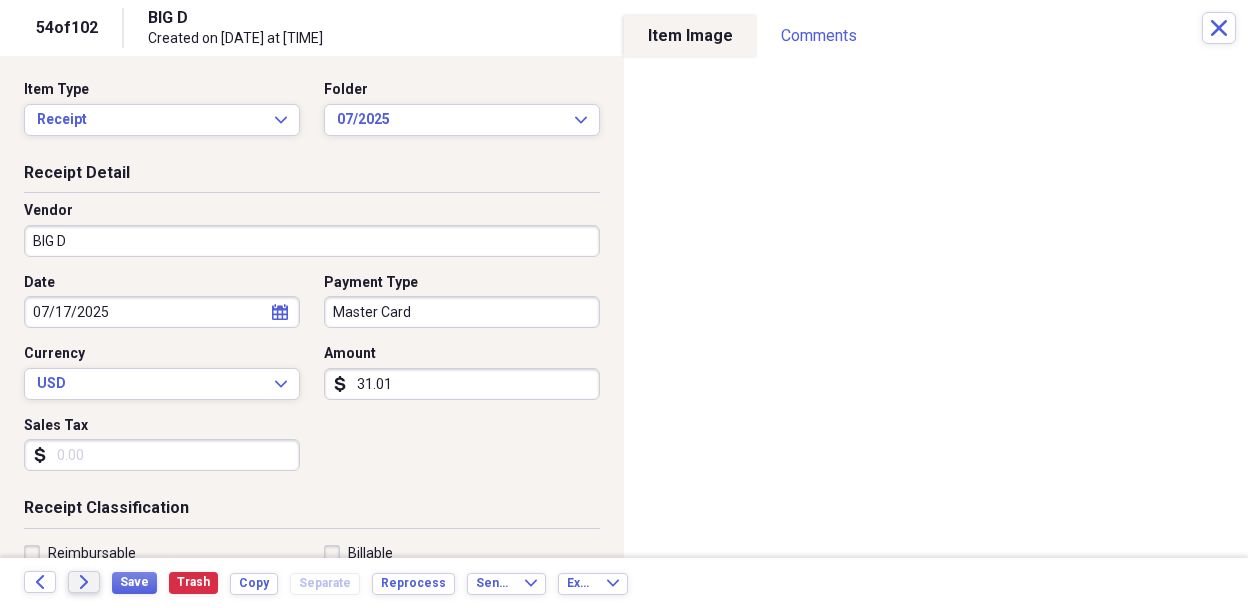 click on "Forward" 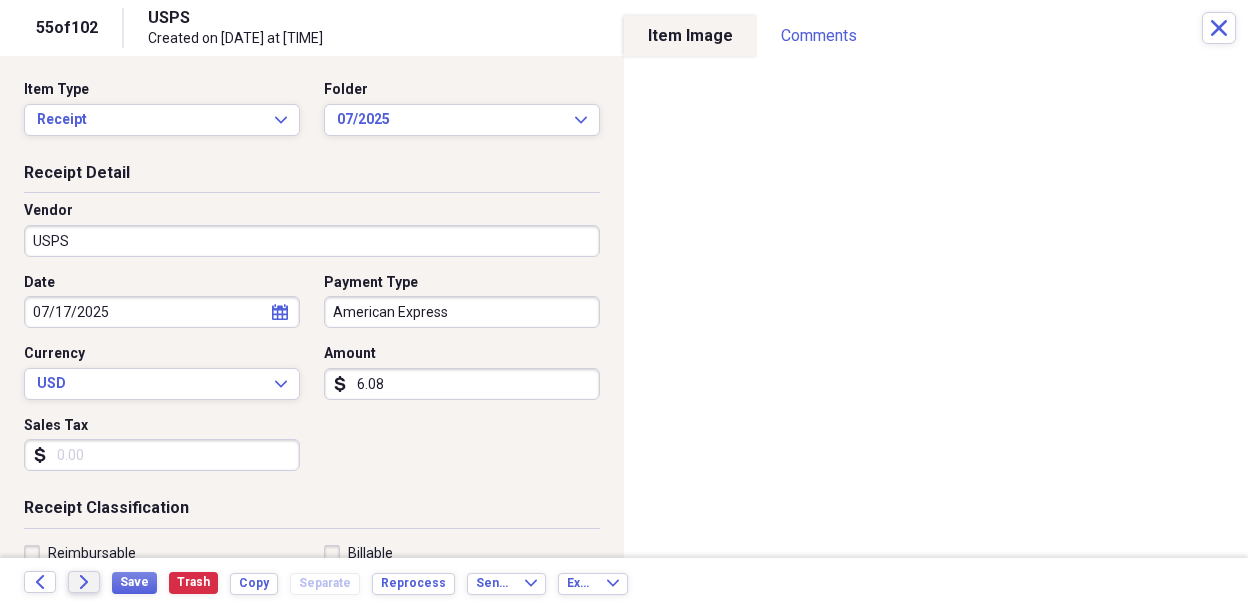 click on "Forward" 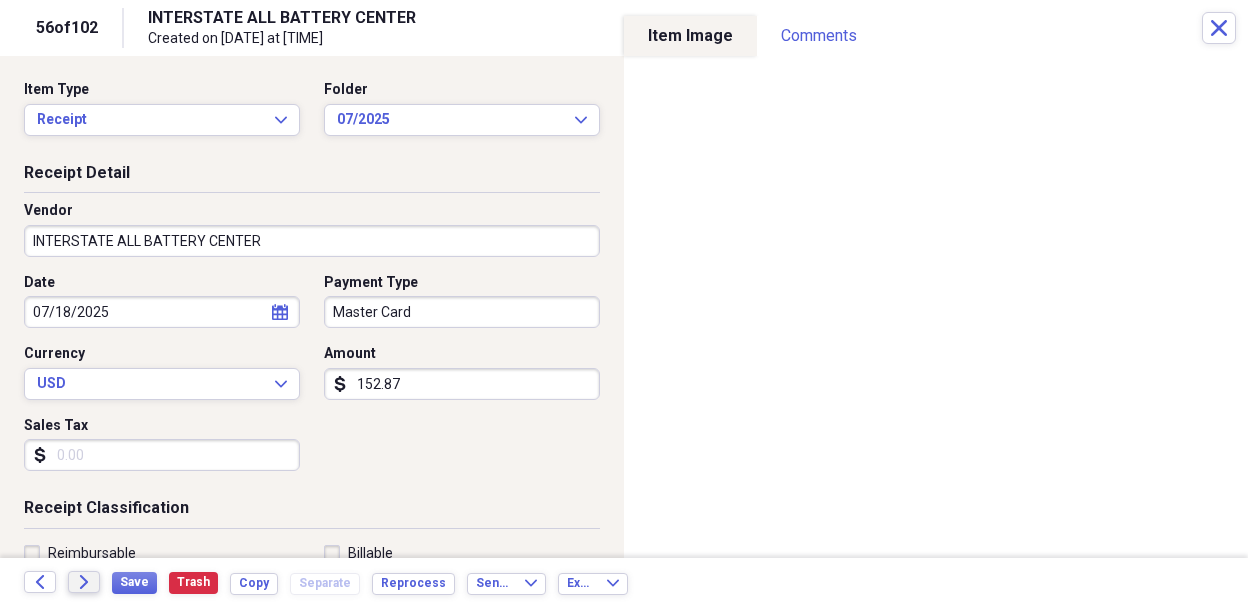 click on "Forward" 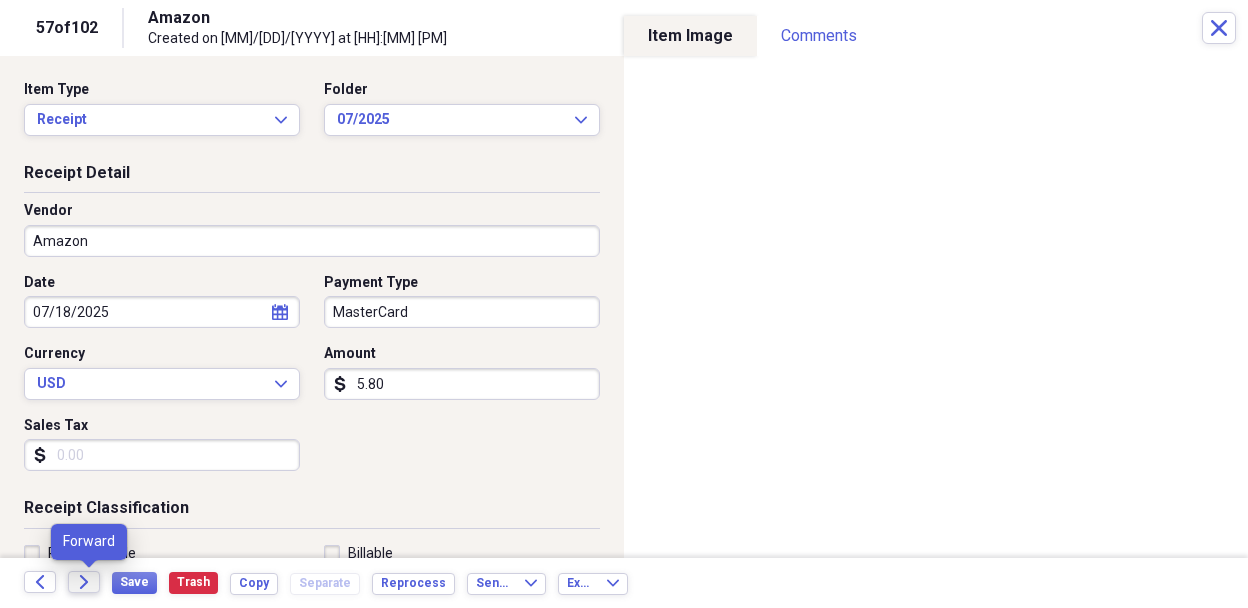 click on "Forward" at bounding box center (84, 582) 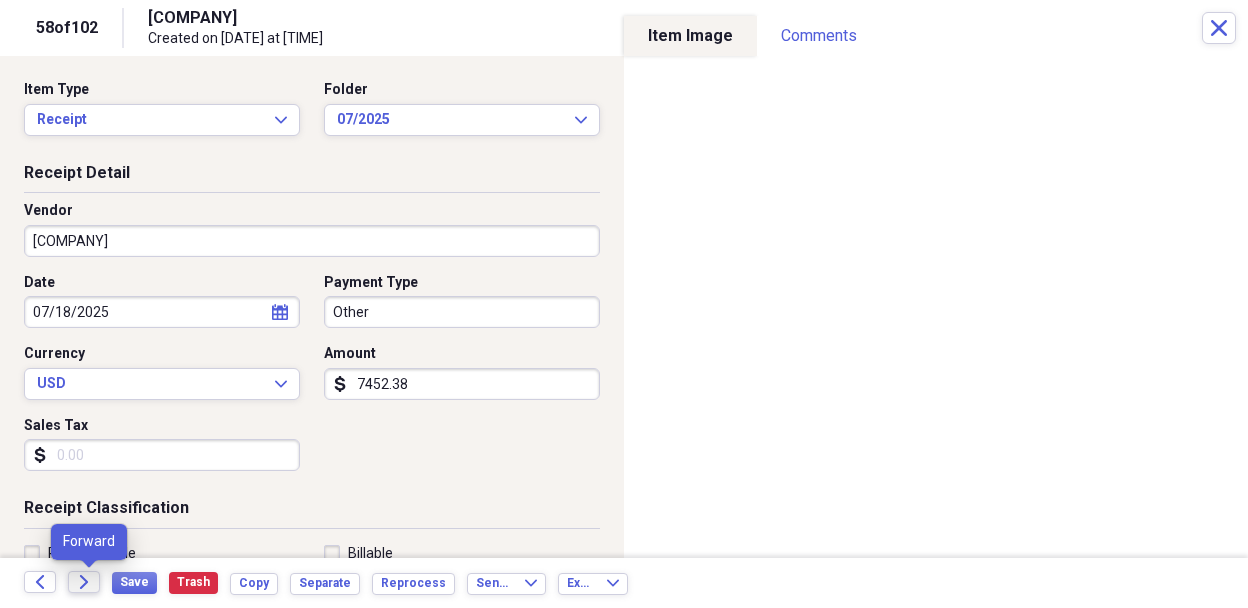 click on "Forward" 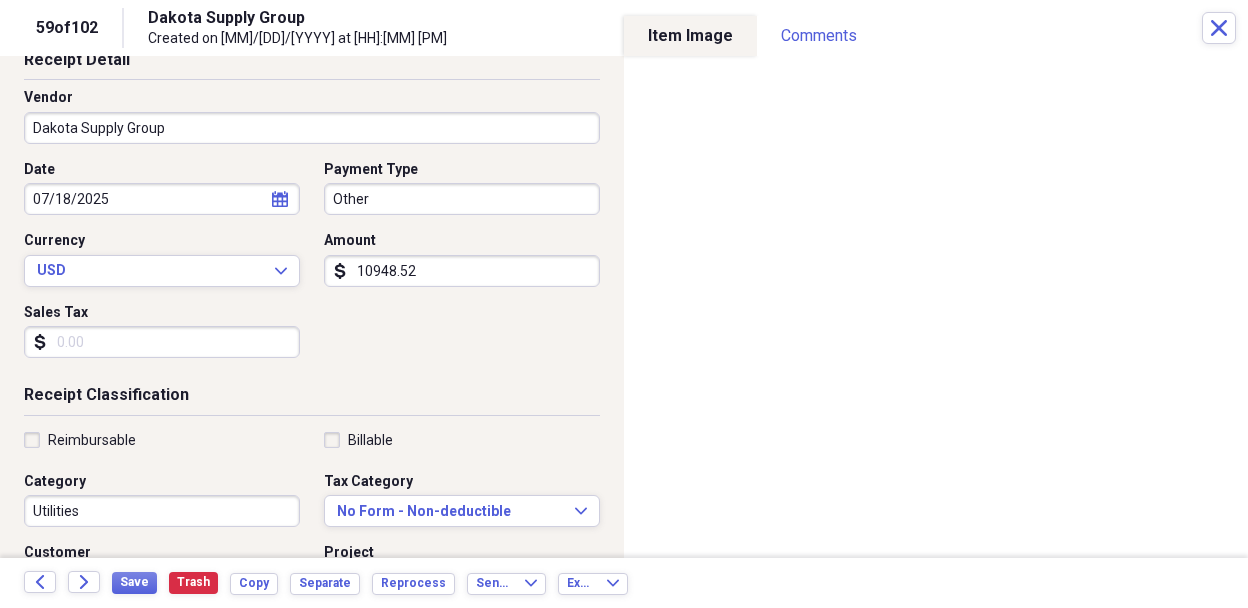 scroll, scrollTop: 0, scrollLeft: 0, axis: both 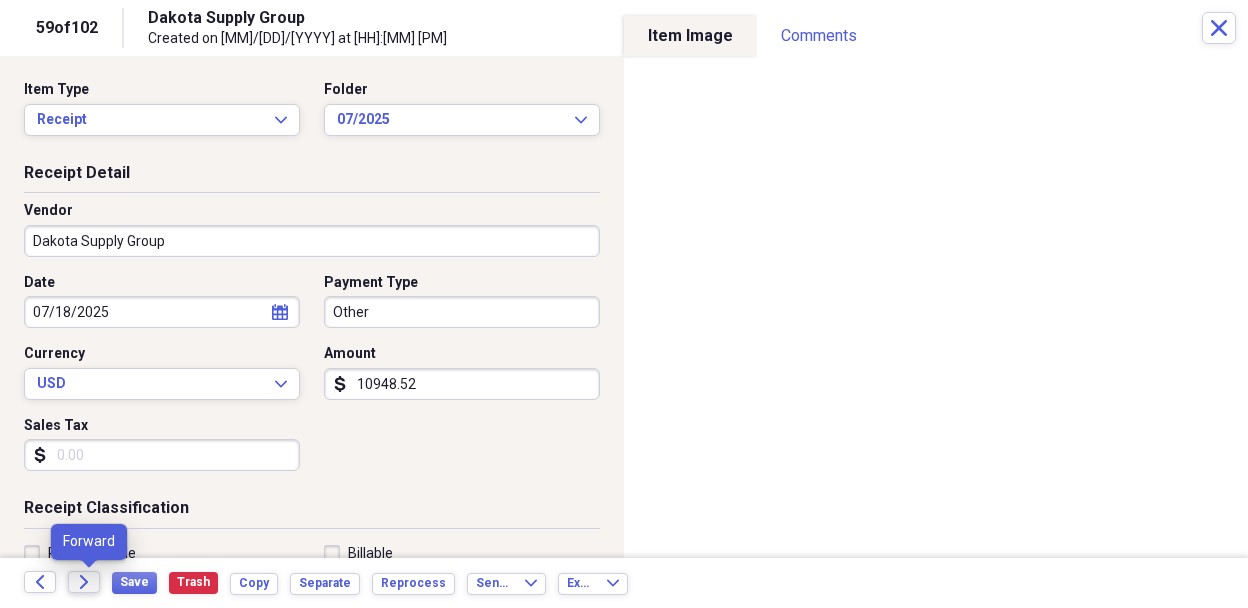 click on "Forward" at bounding box center (84, 582) 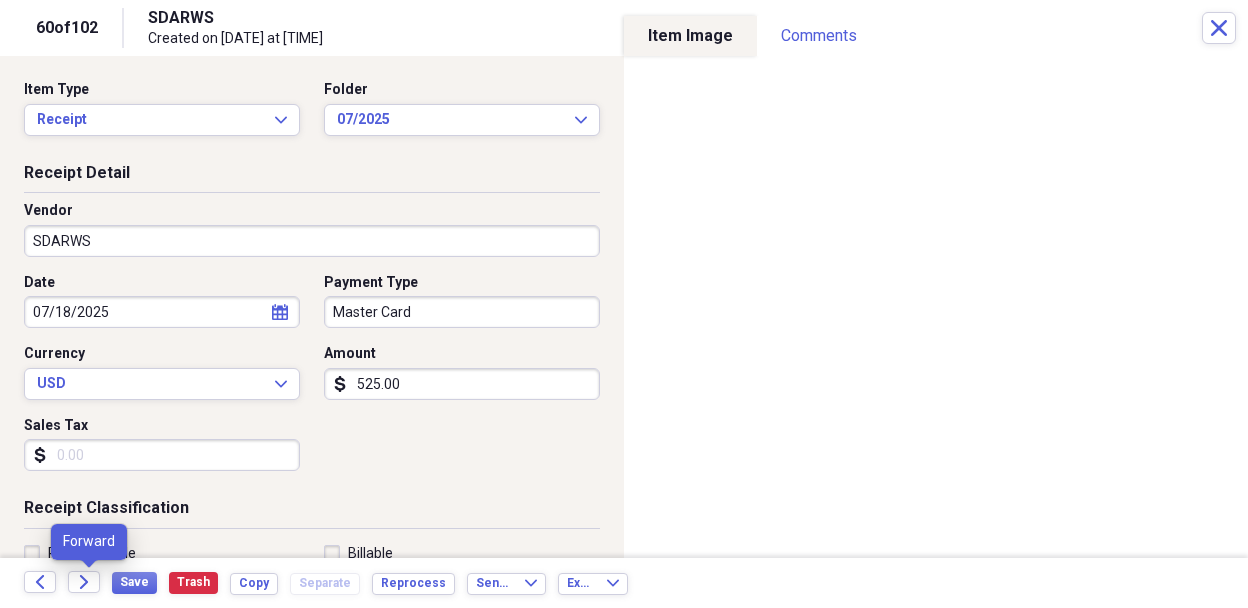 click on "Forward" at bounding box center [90, 583] 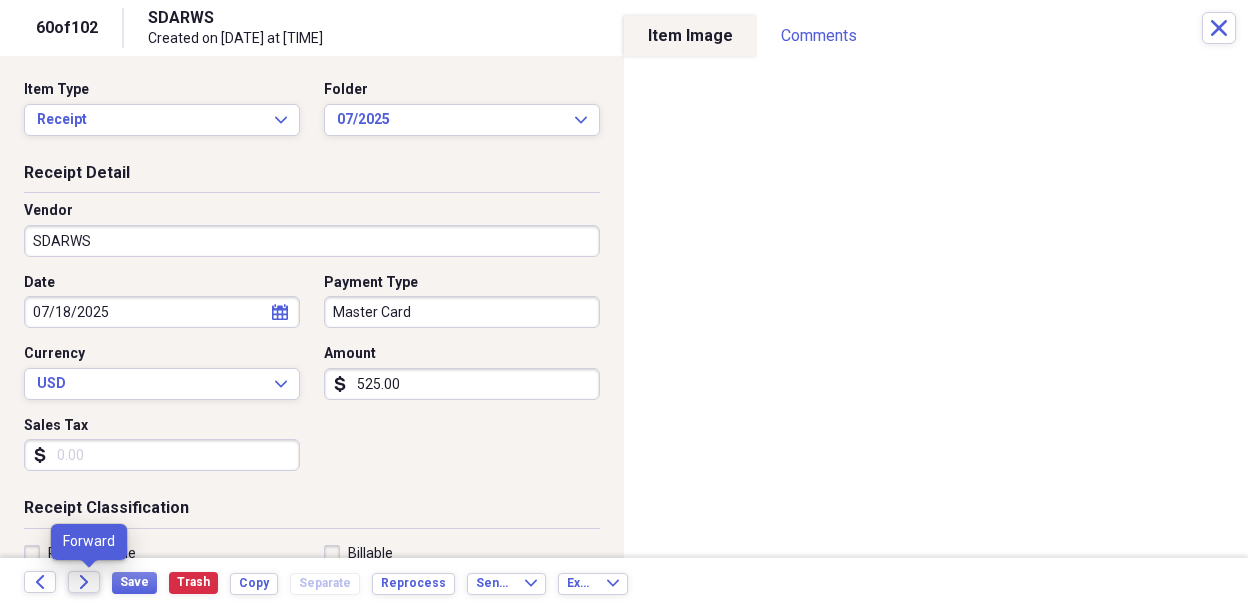 click on "Forward" at bounding box center (84, 582) 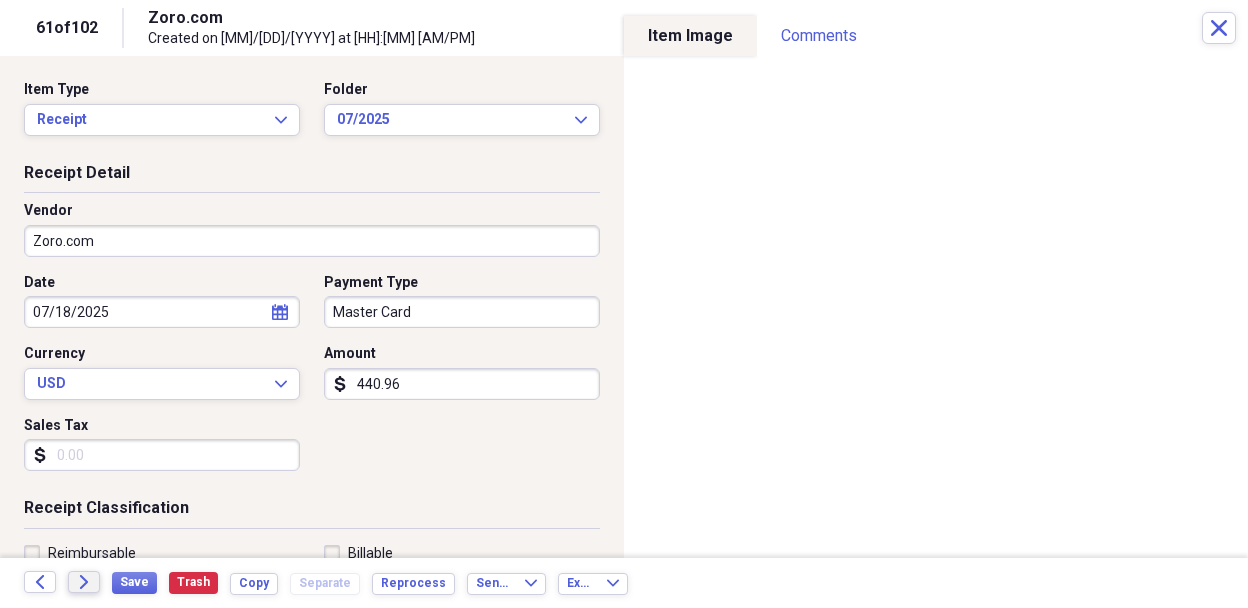 click on "Forward" at bounding box center [84, 582] 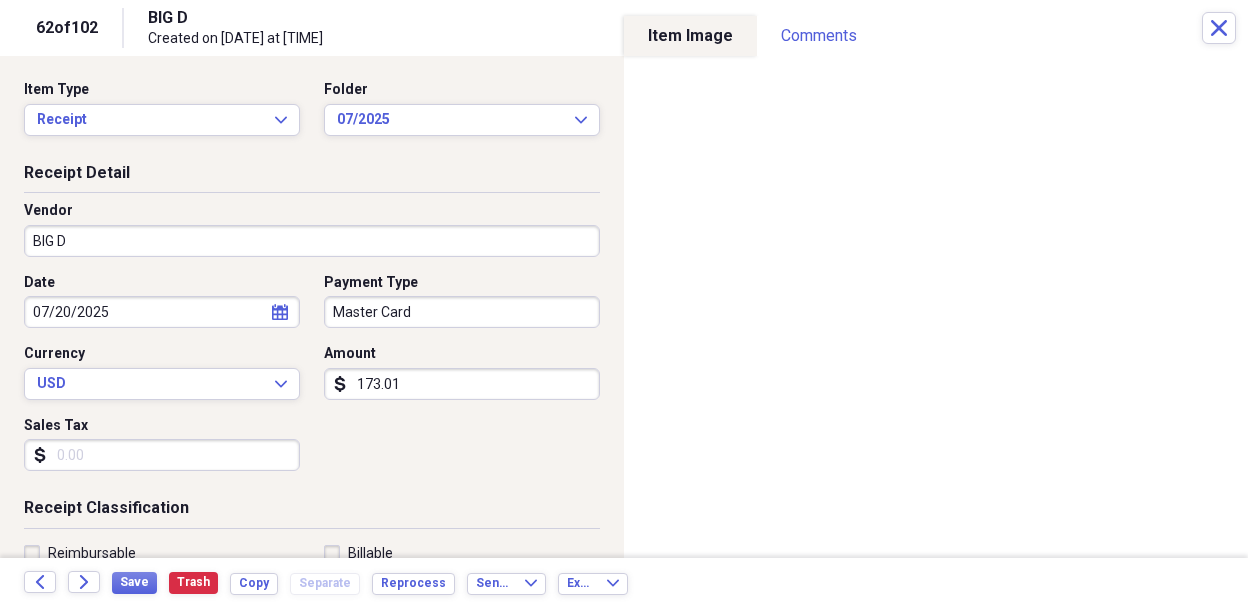 click on "Receipt Classification" at bounding box center [312, 512] 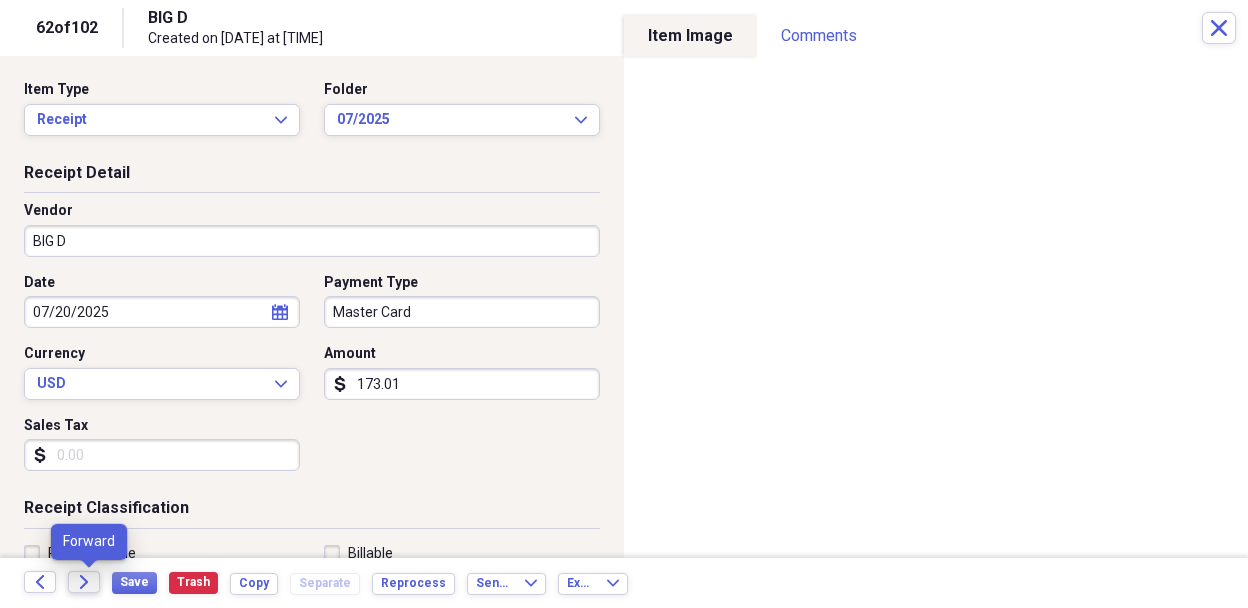 click 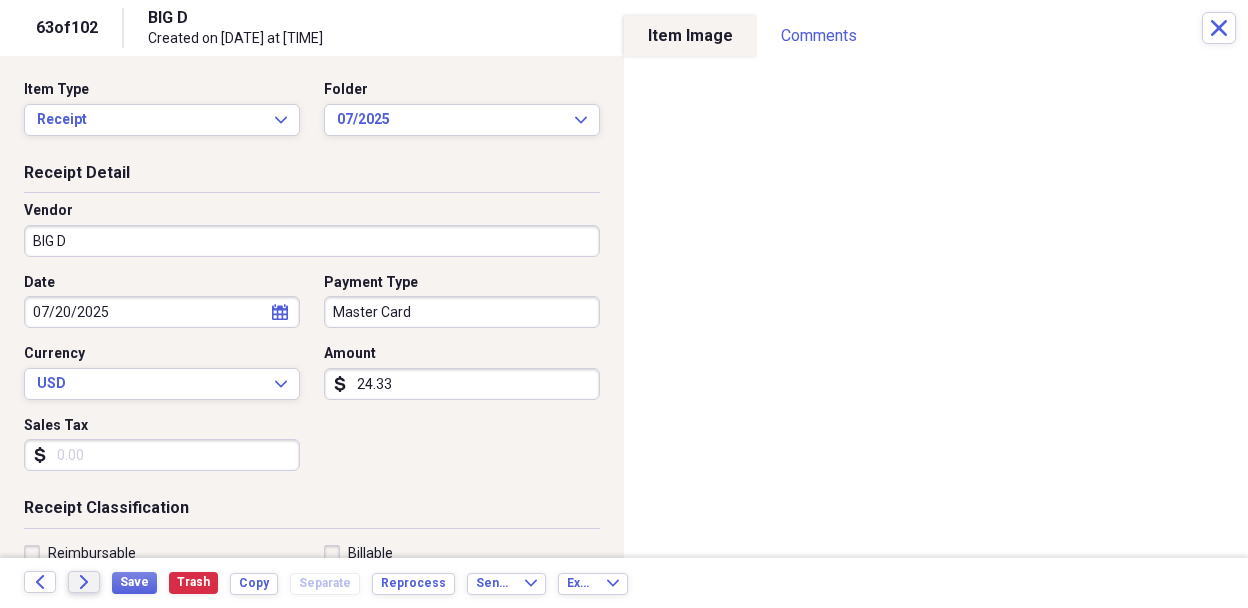 click 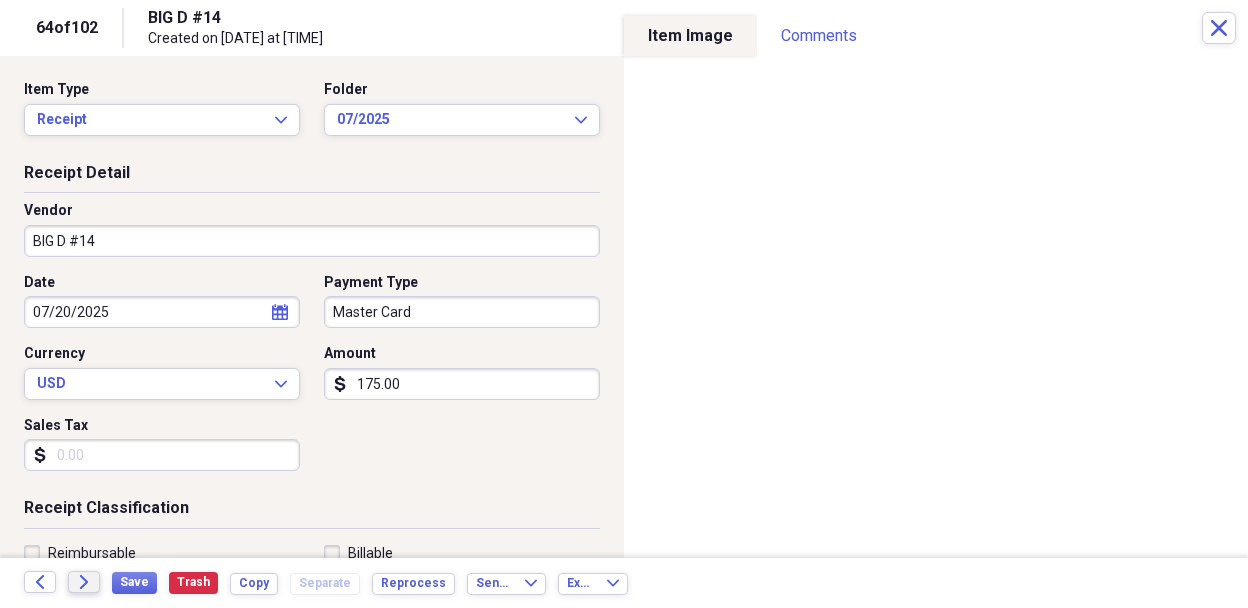 click 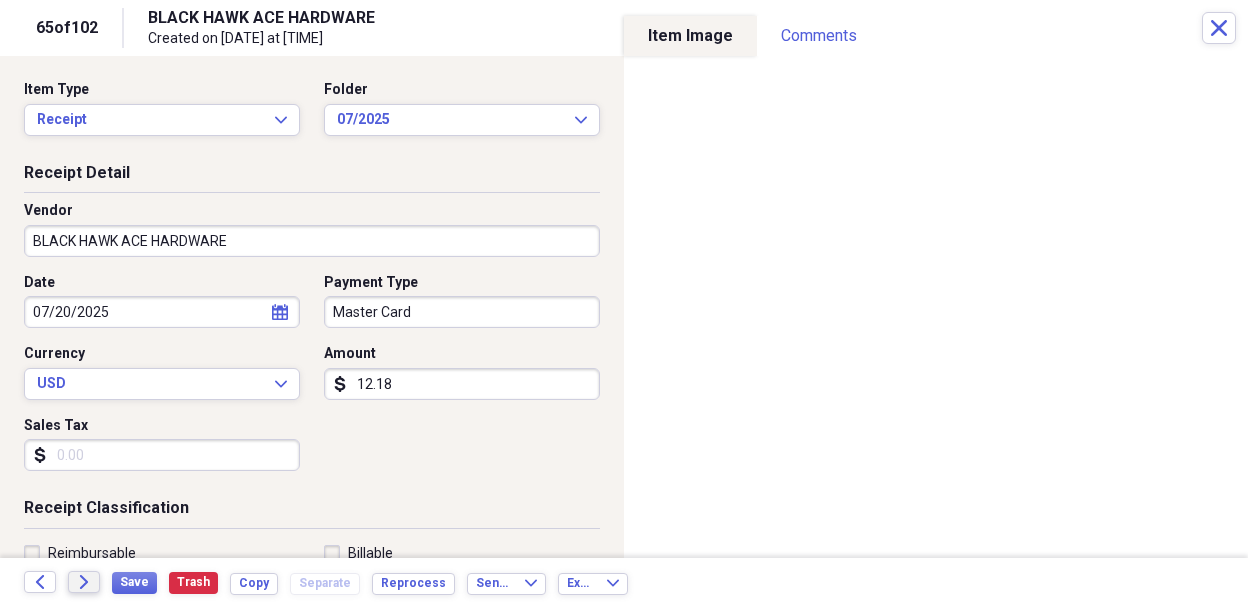 click 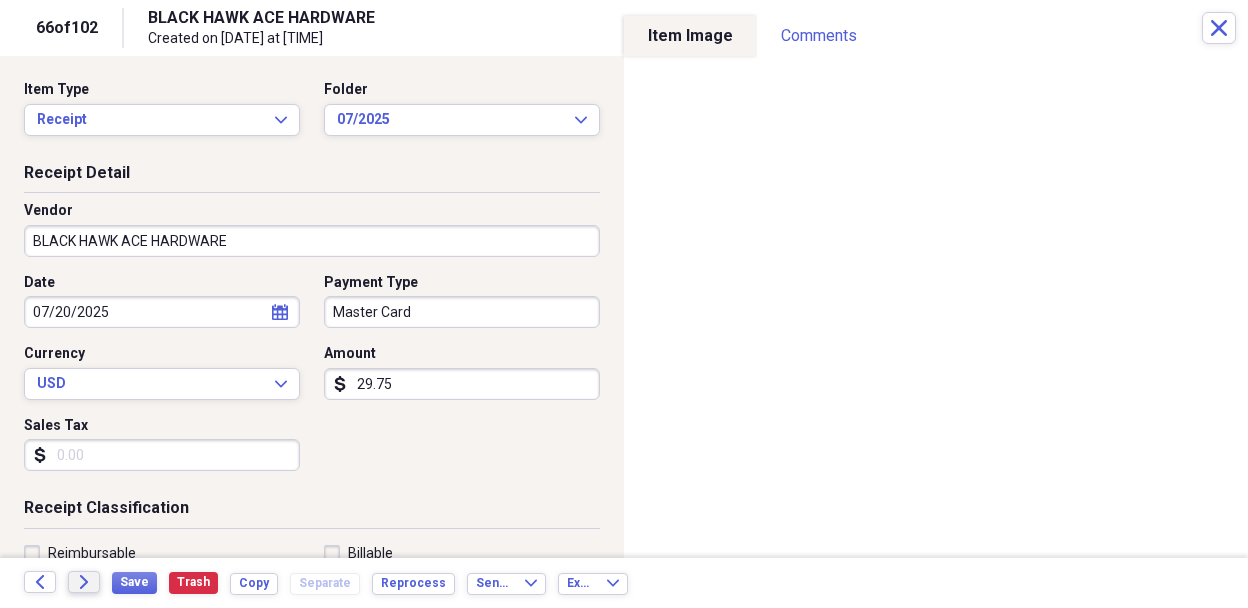 click 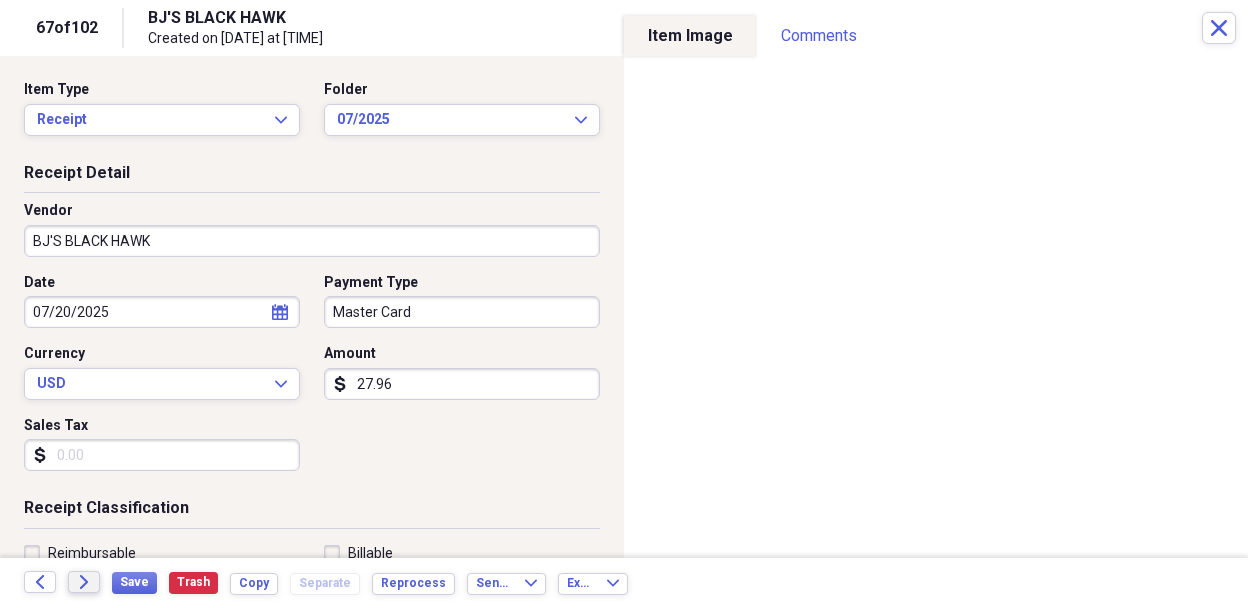 click 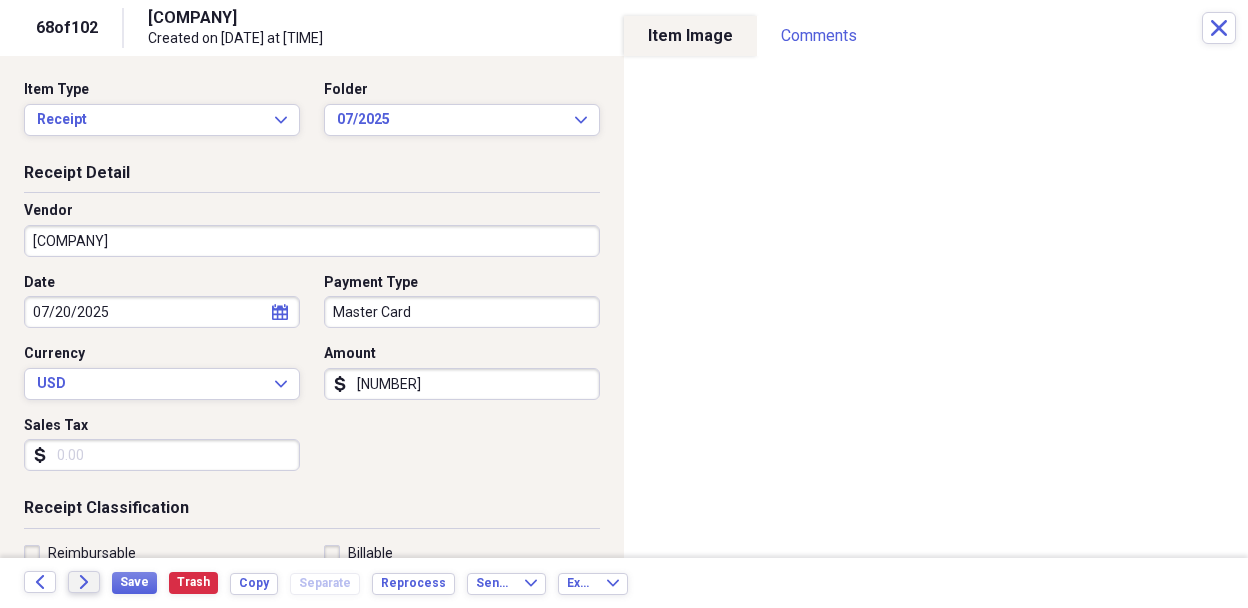 click 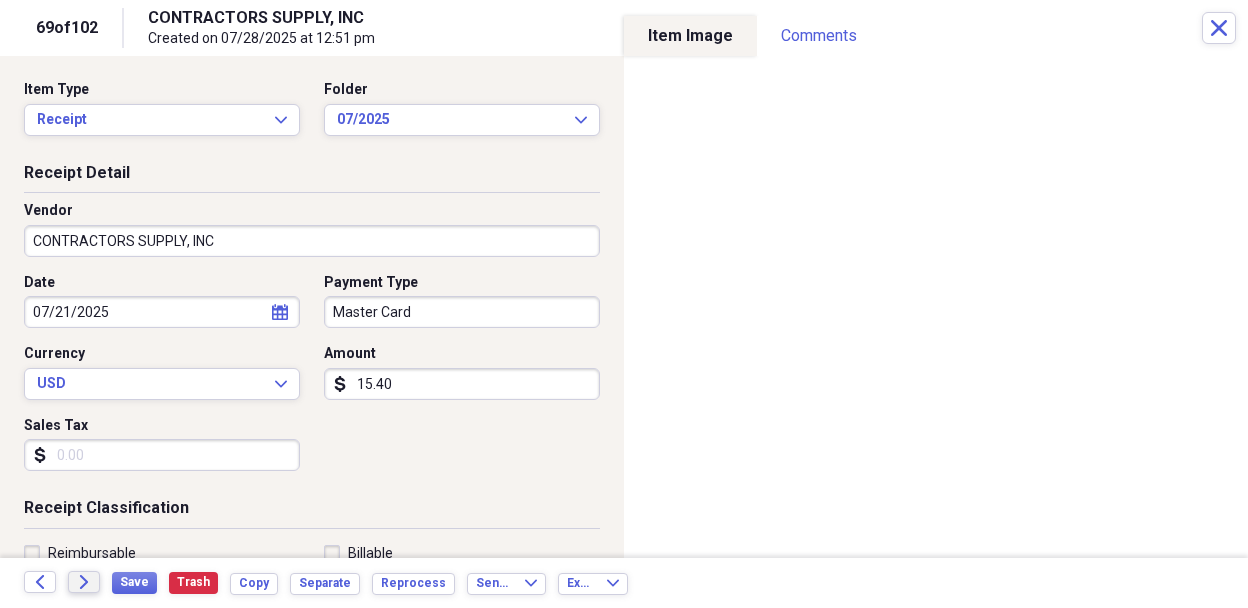 click 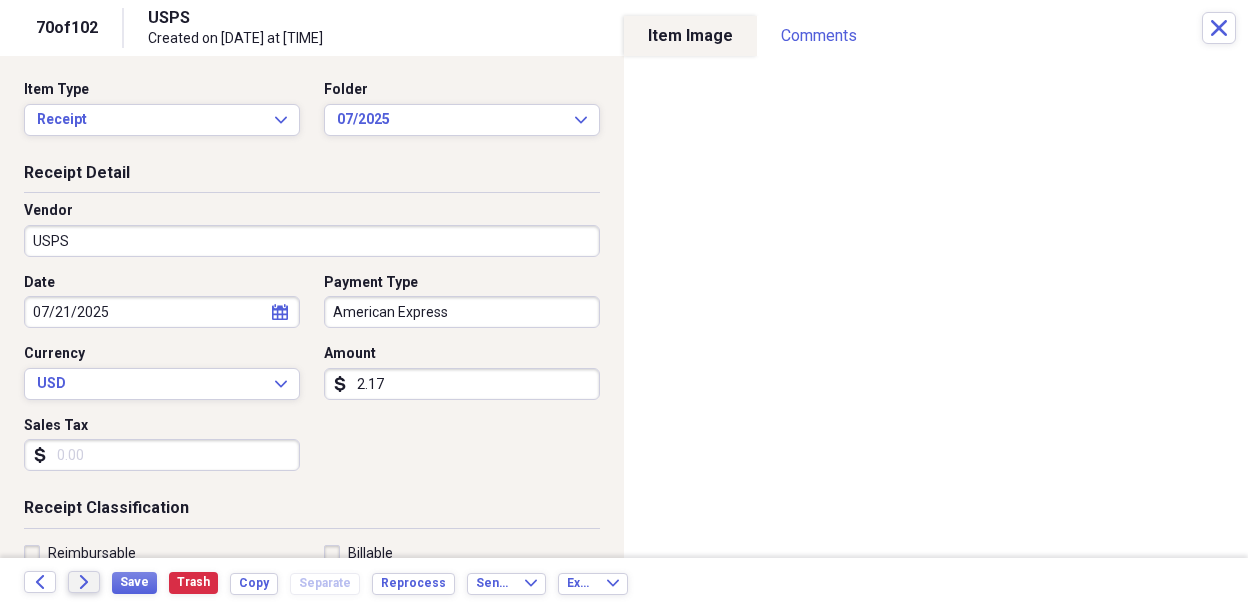 click 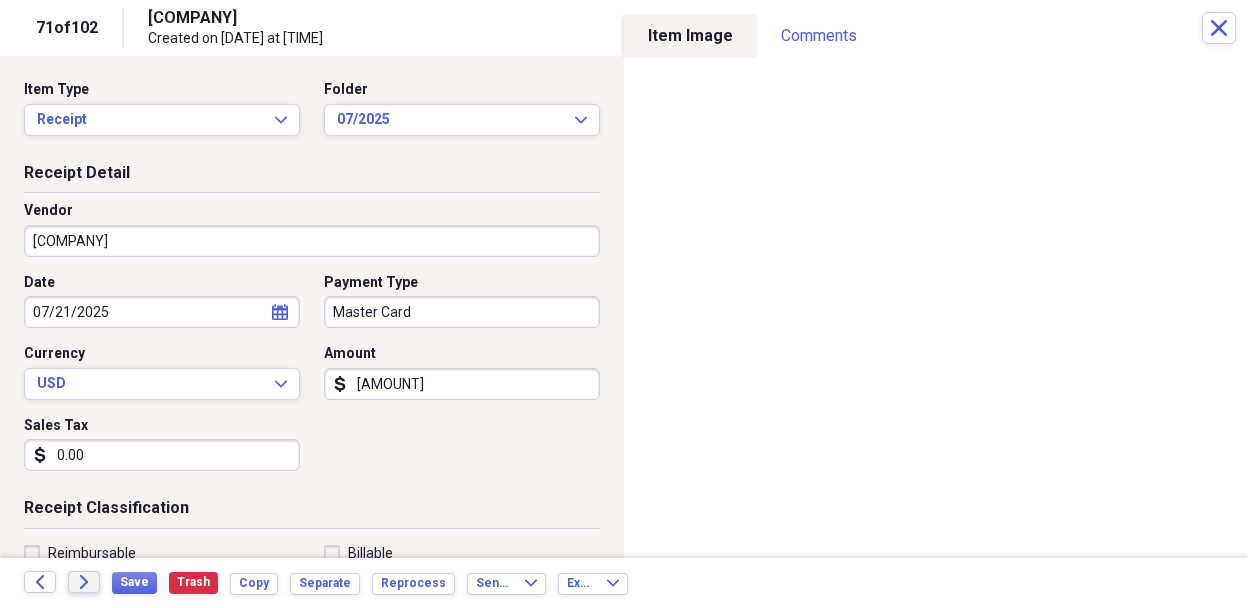click 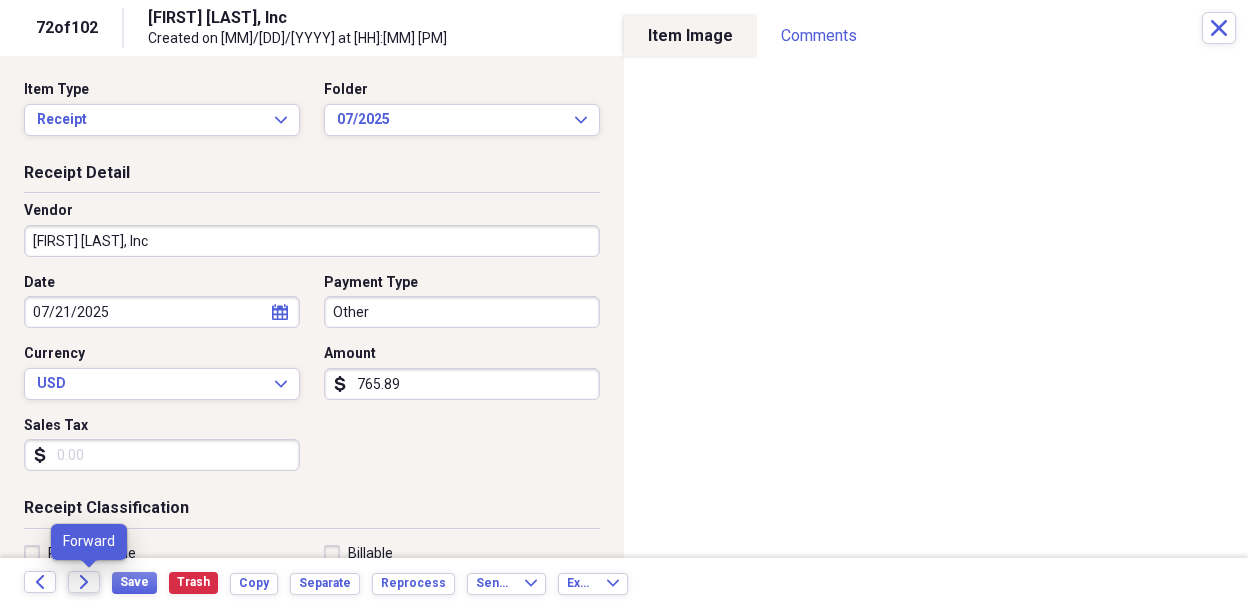 click on "Forward" at bounding box center [84, 582] 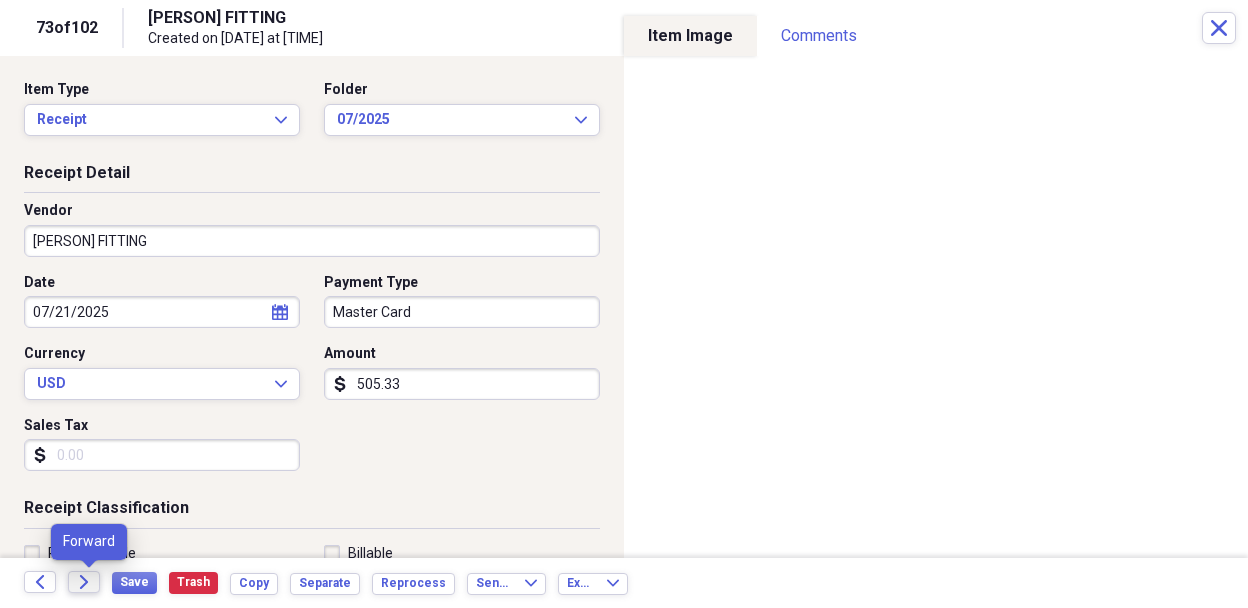 click on "Forward" 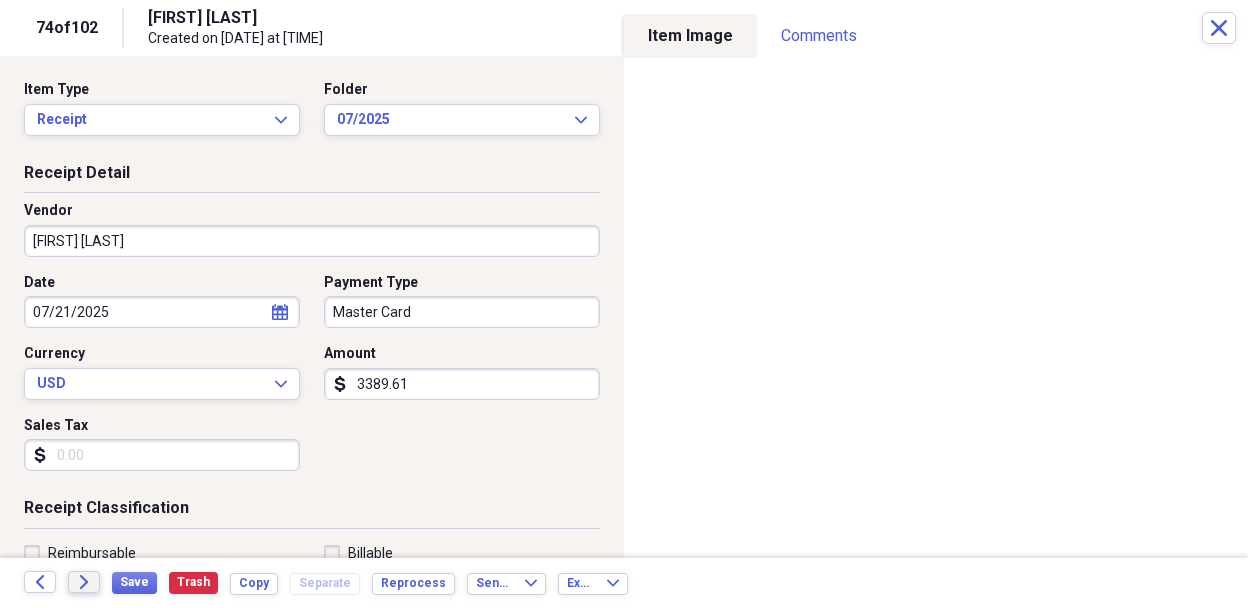 click on "Forward" 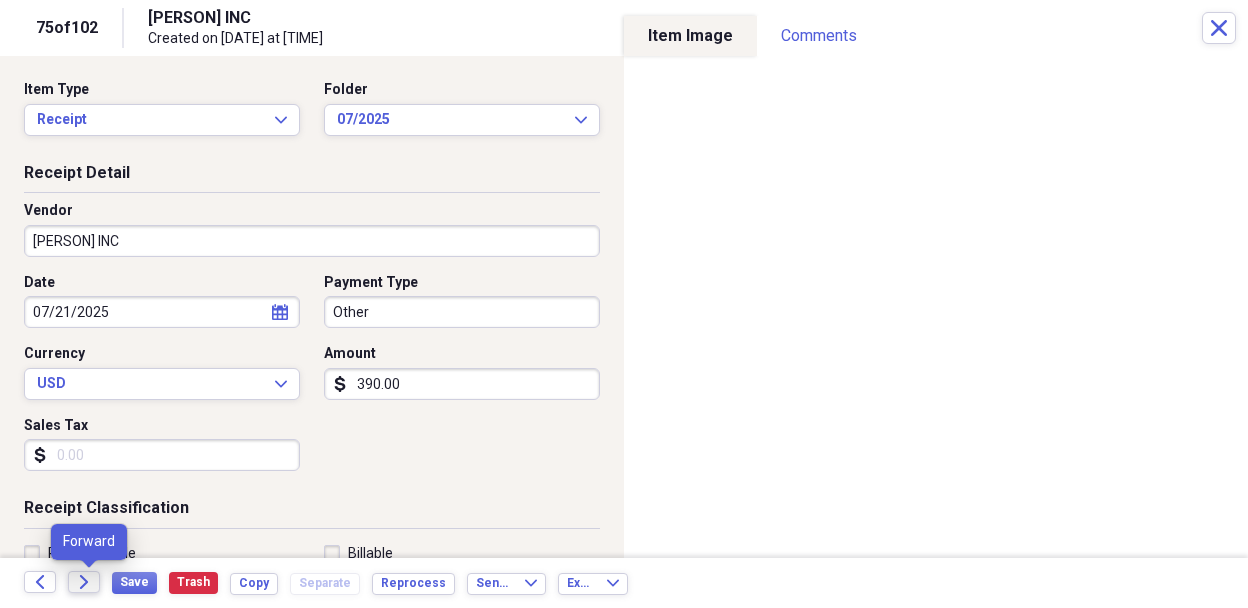 click on "Forward" at bounding box center (84, 582) 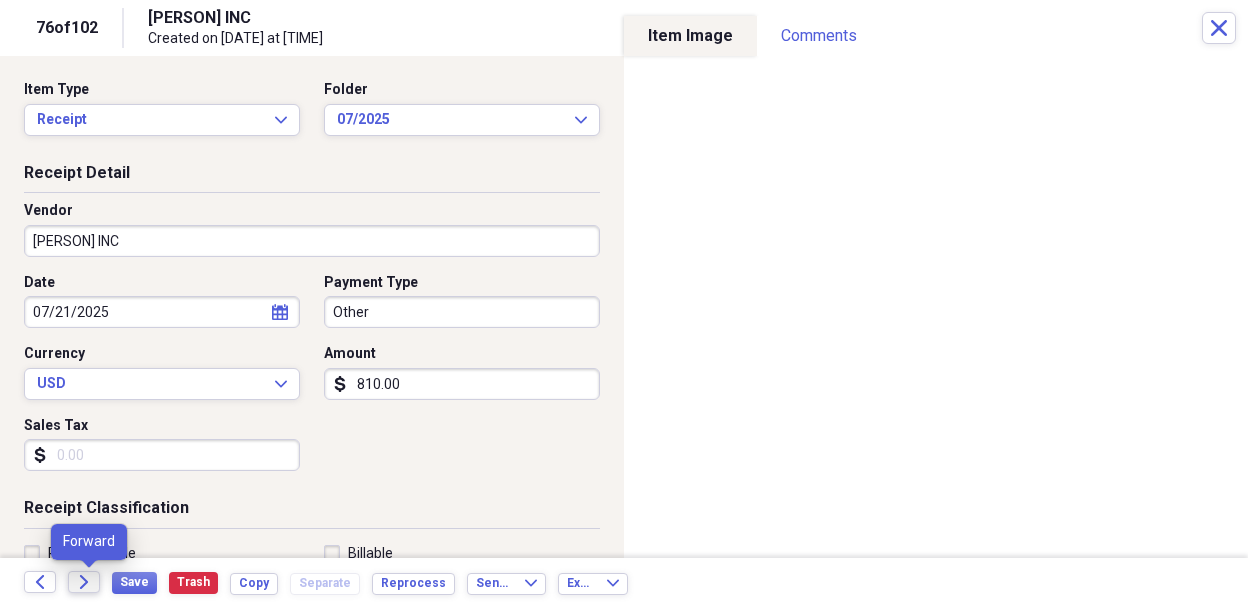 click on "Forward" at bounding box center [84, 582] 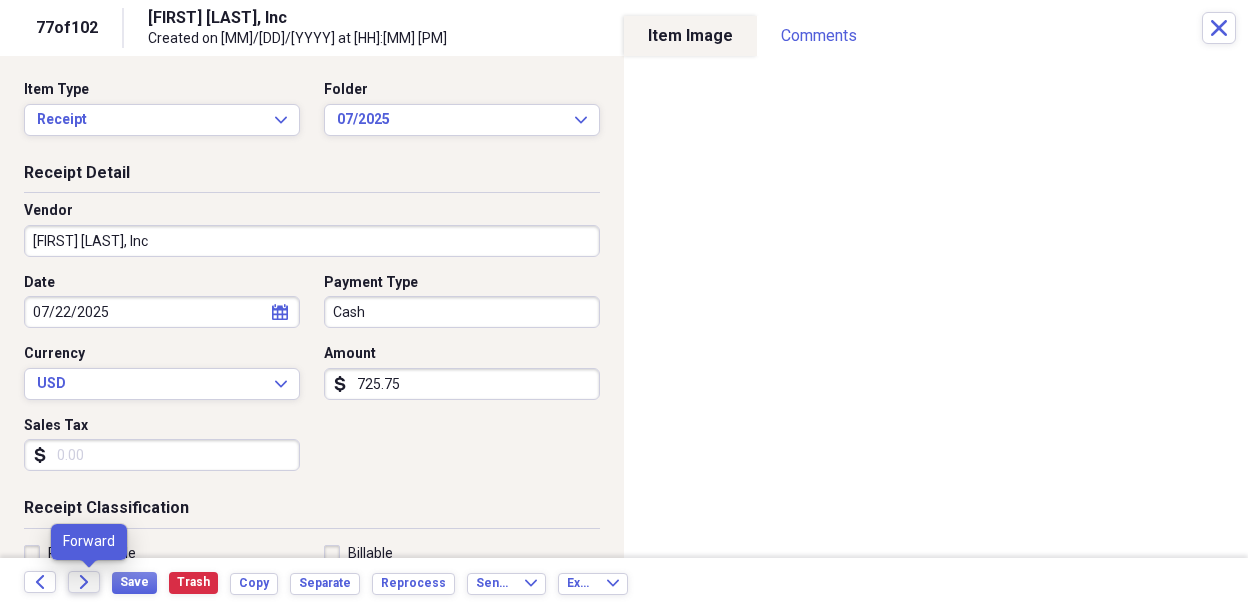 click 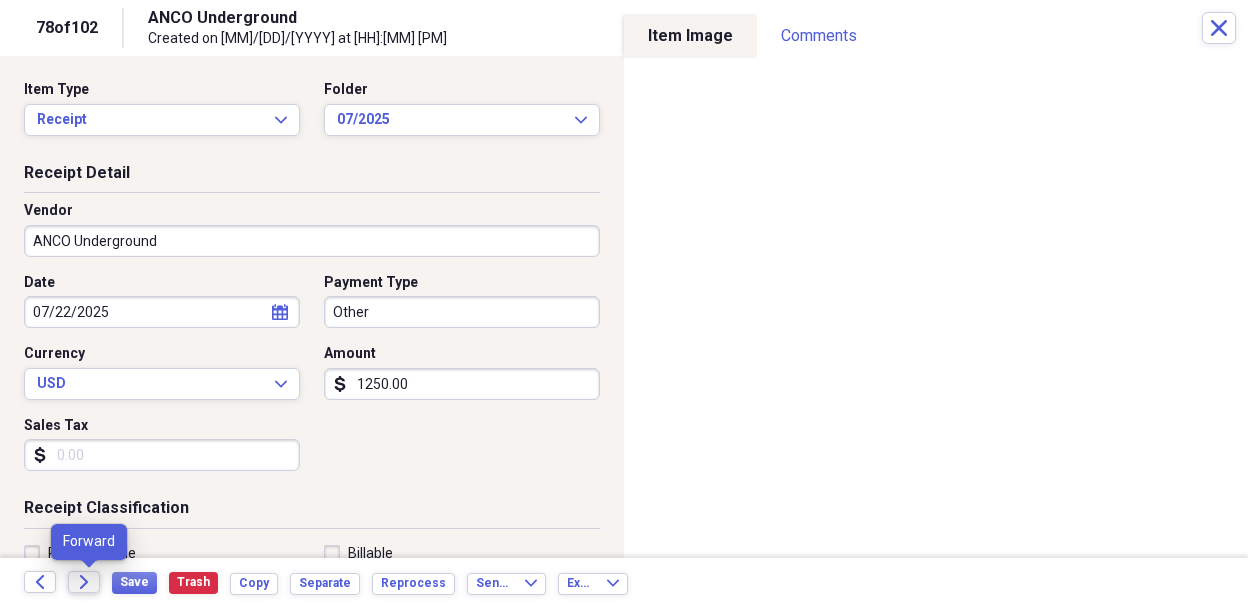 click on "Forward" at bounding box center [84, 582] 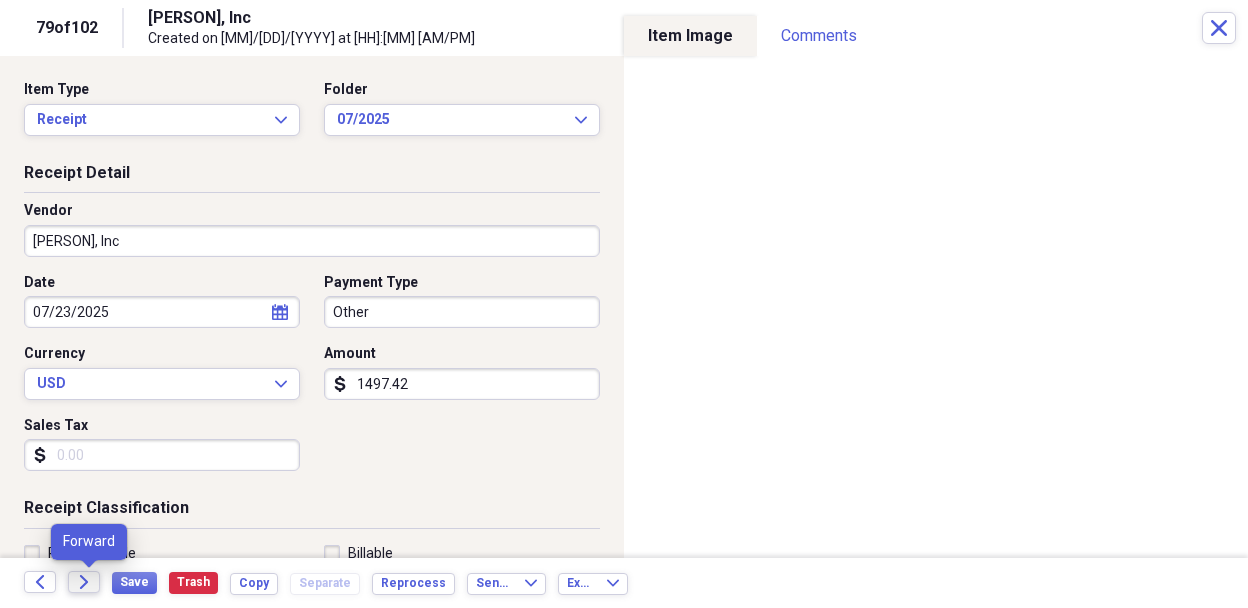 click 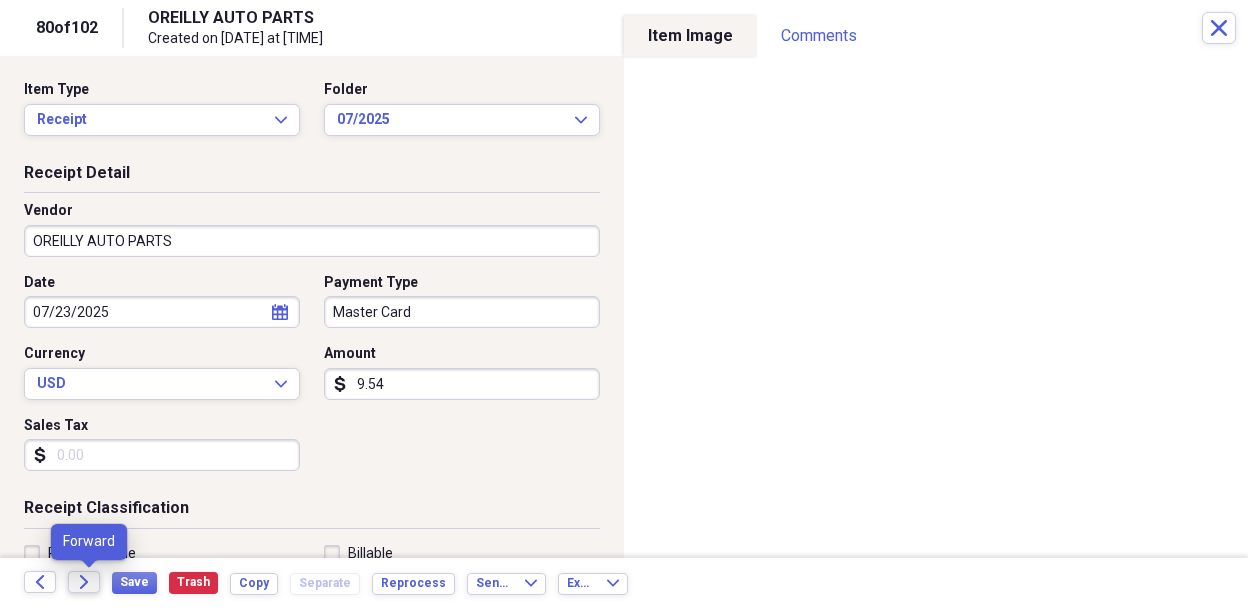 click 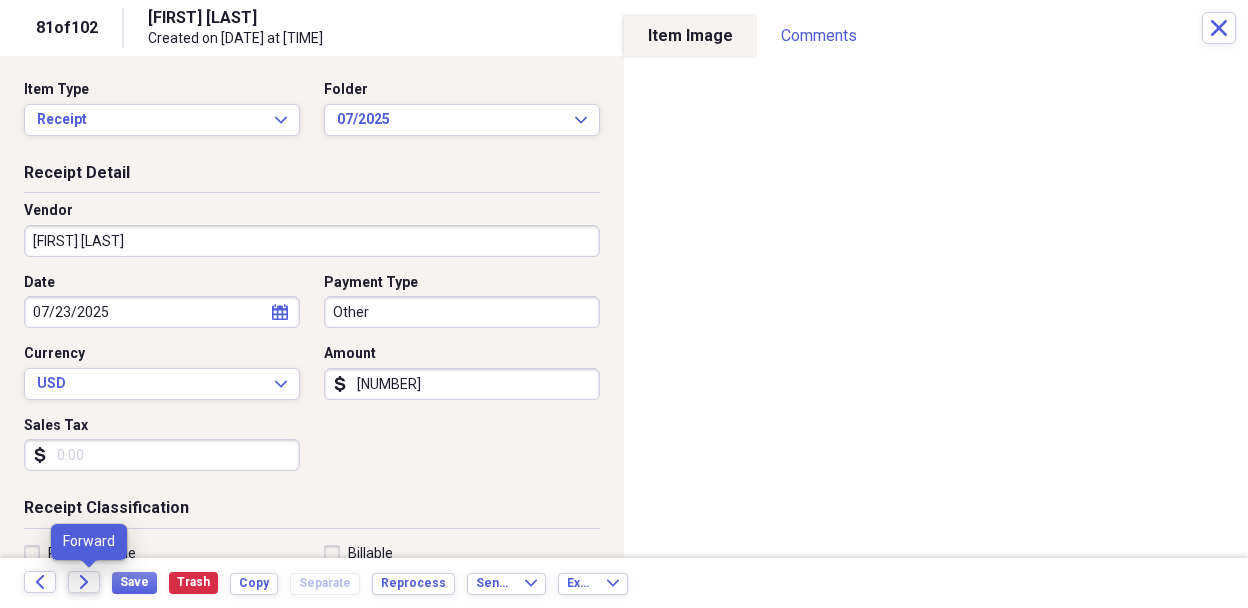 click on "Forward" at bounding box center [84, 582] 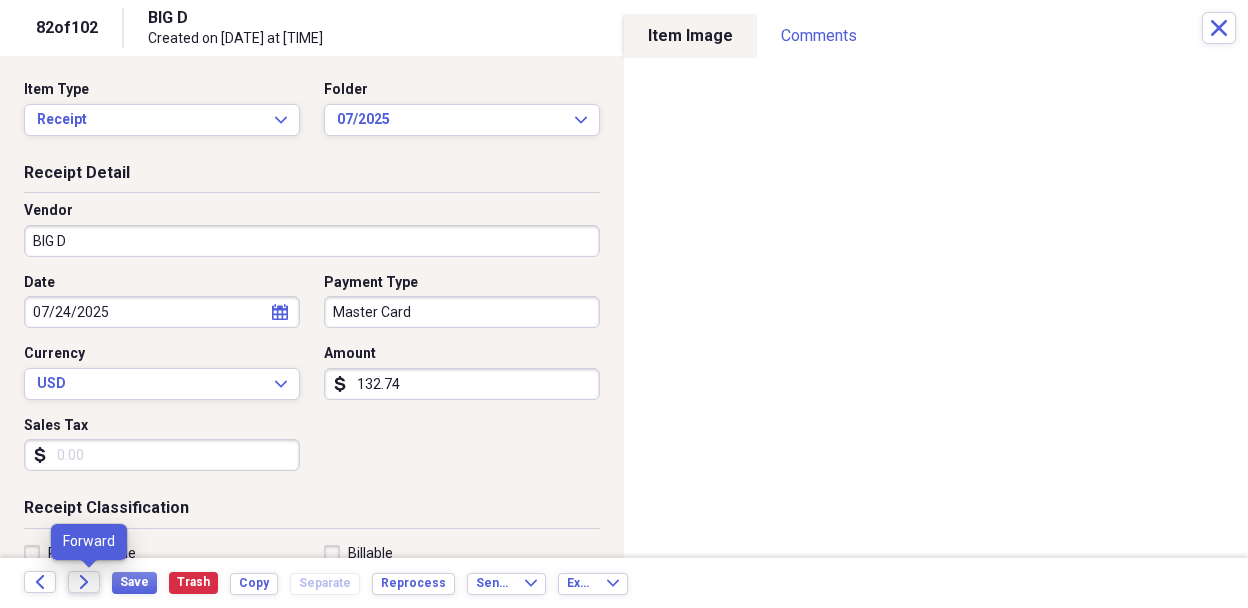 click on "Forward" 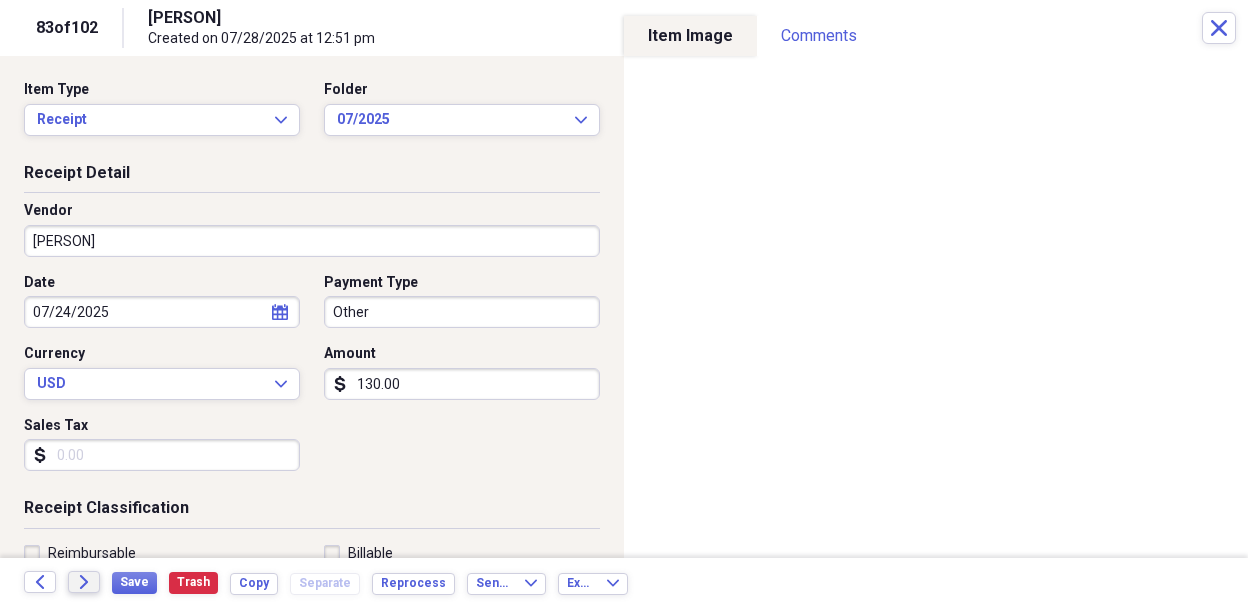 click on "Forward" 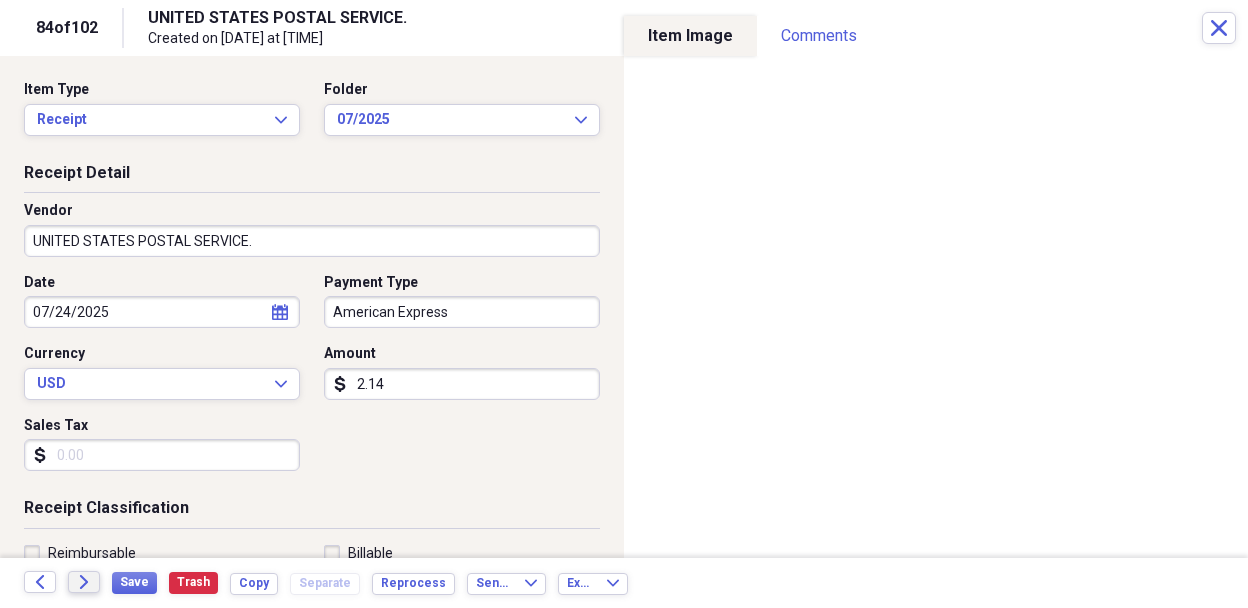 click on "Forward" 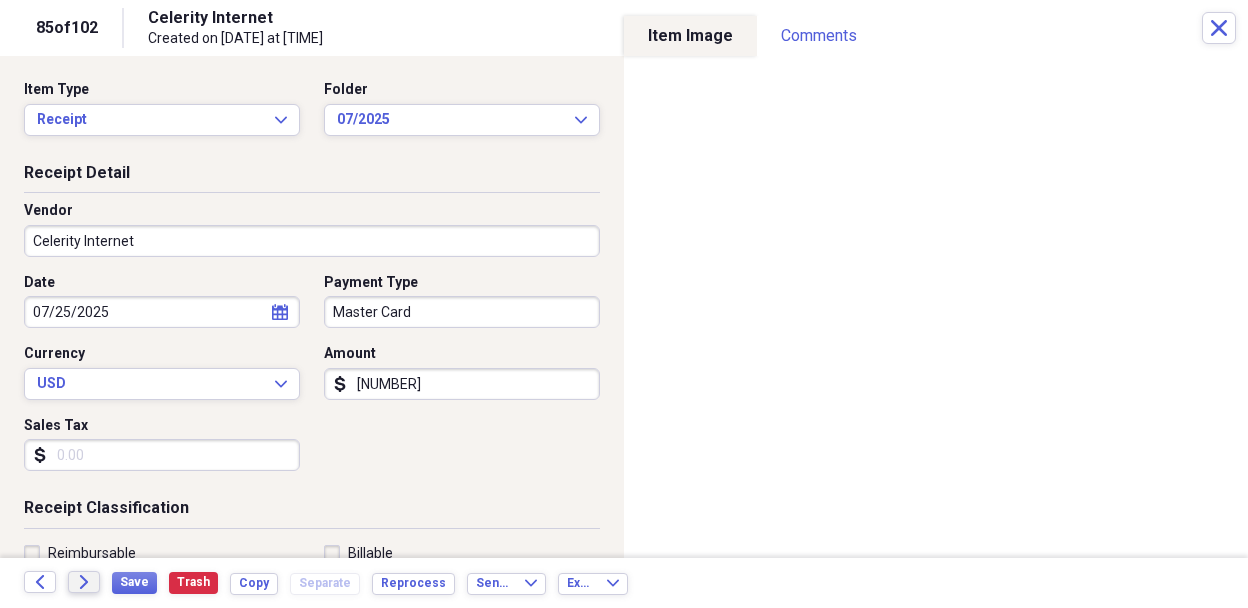 click on "Forward" 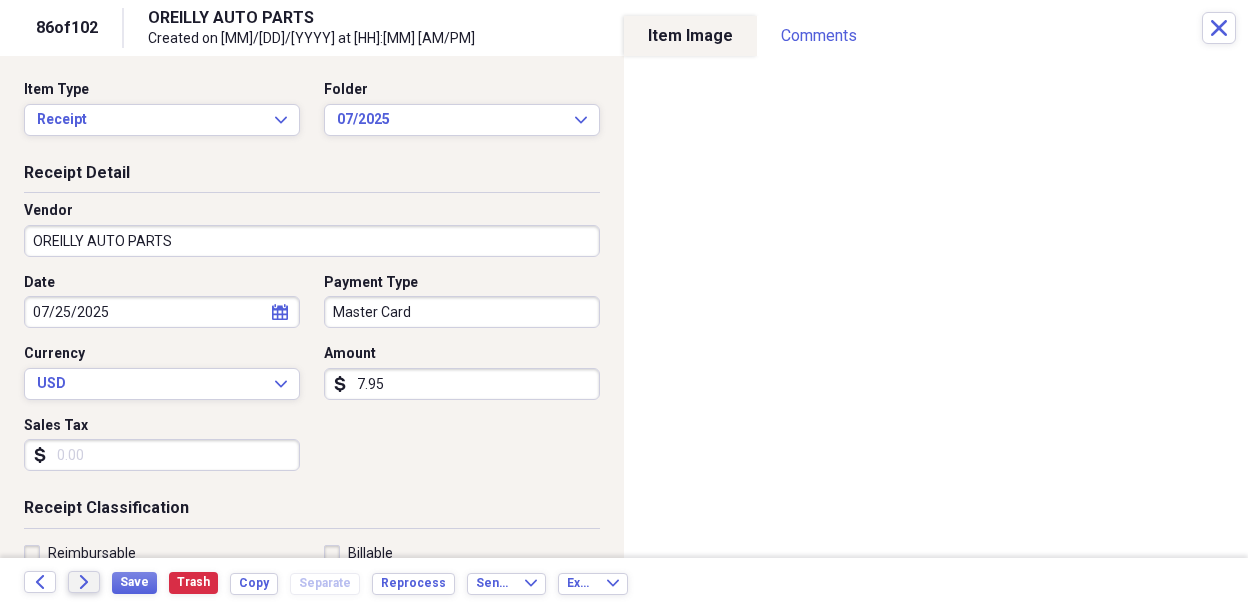 click on "Forward" 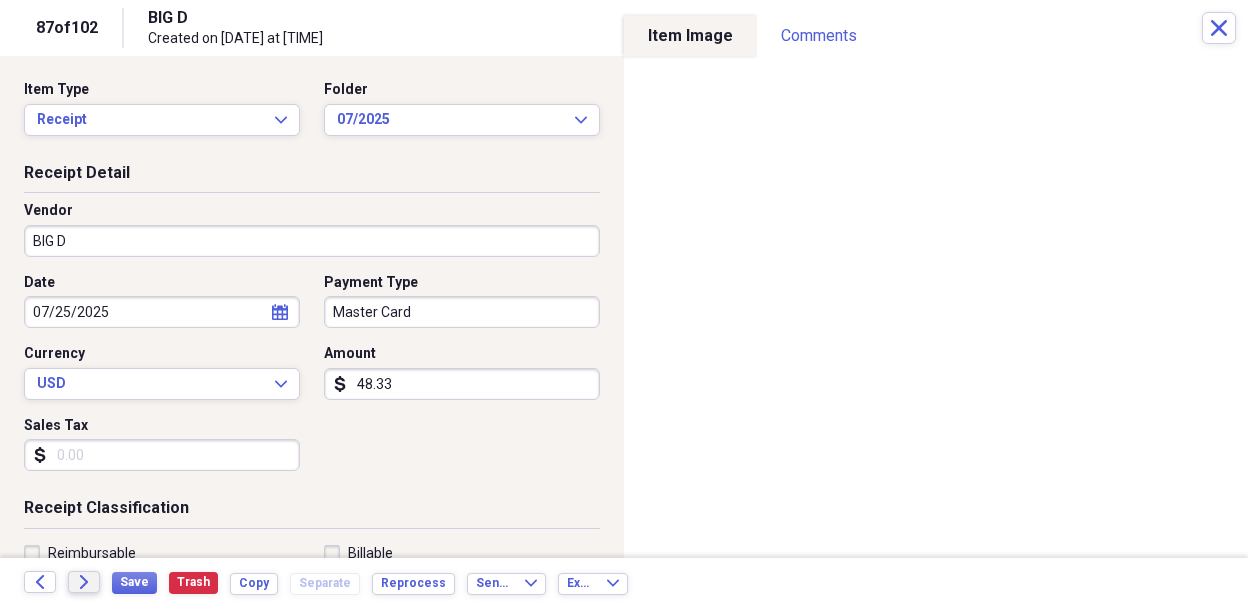 click on "Forward" 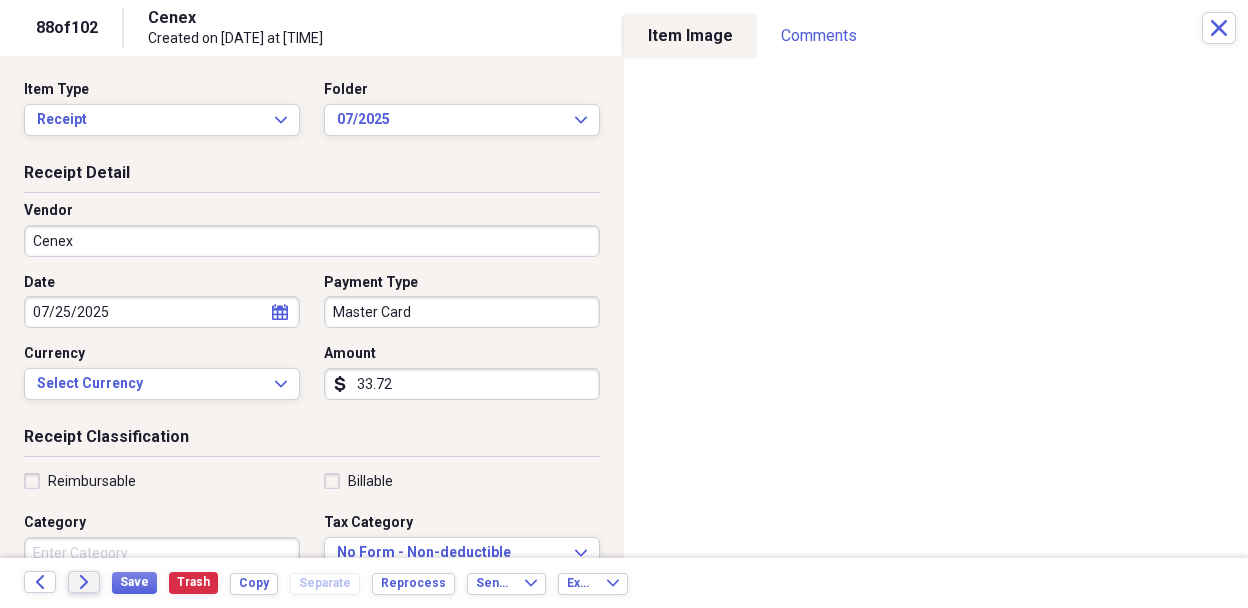 click on "Forward" 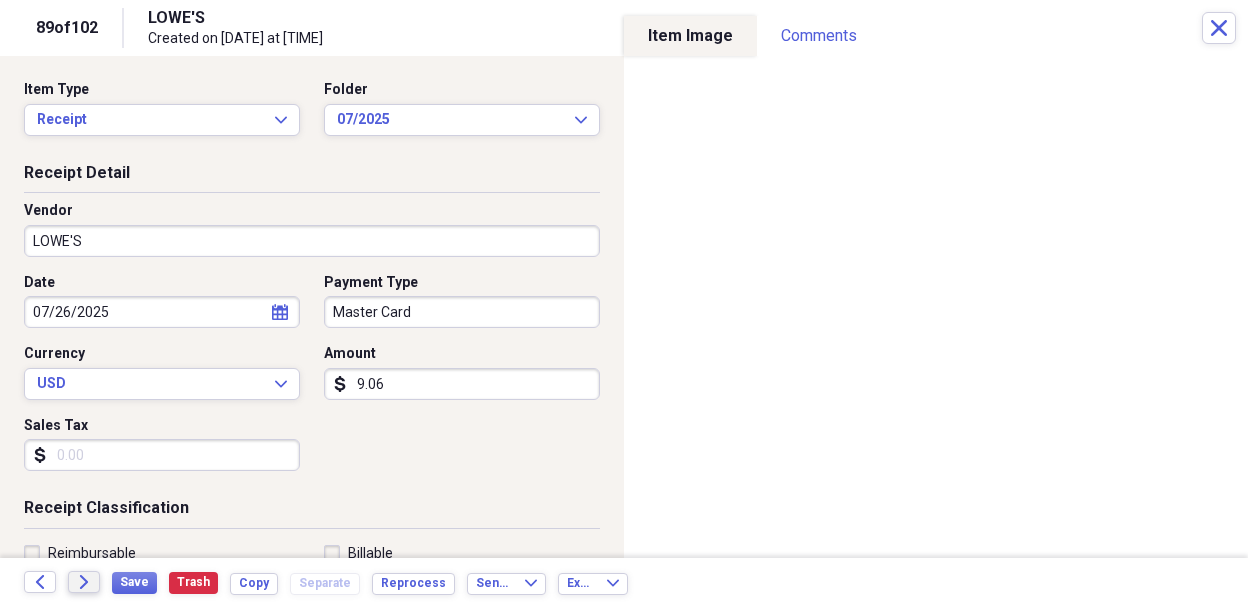click on "Forward" 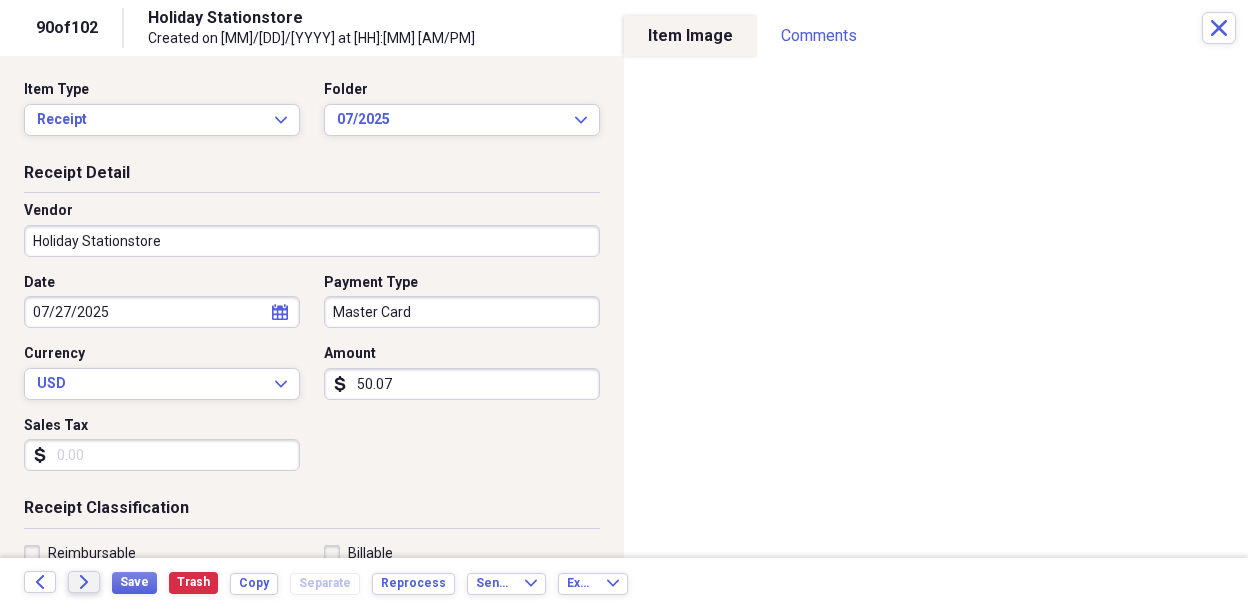 click on "Forward" 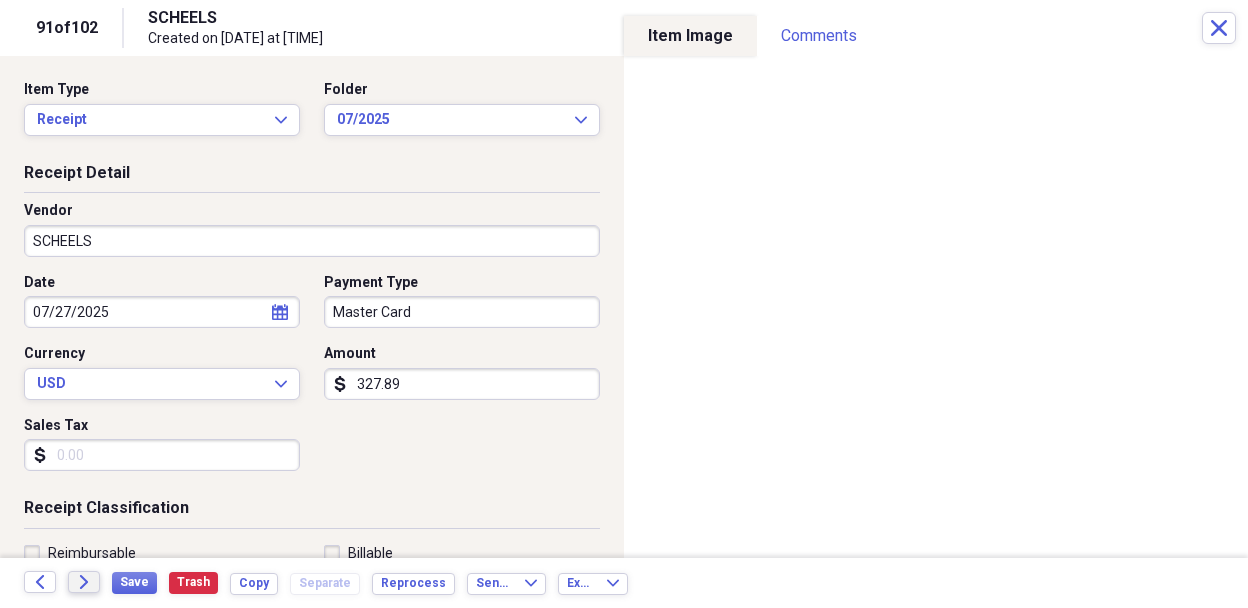 click on "Forward" 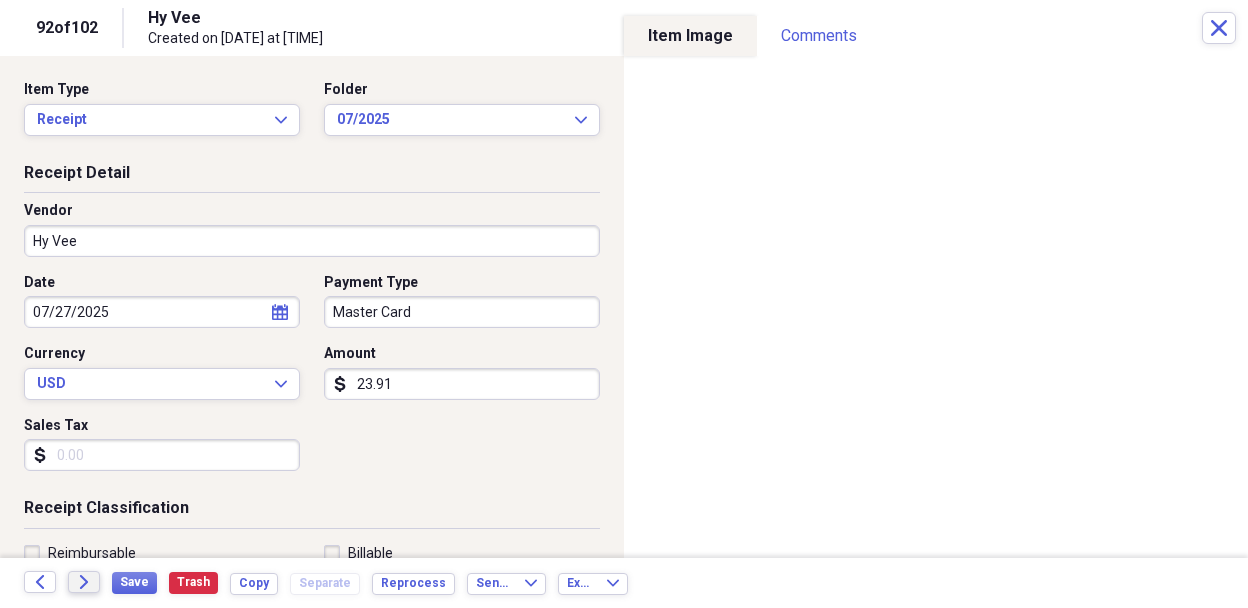 click on "Forward" 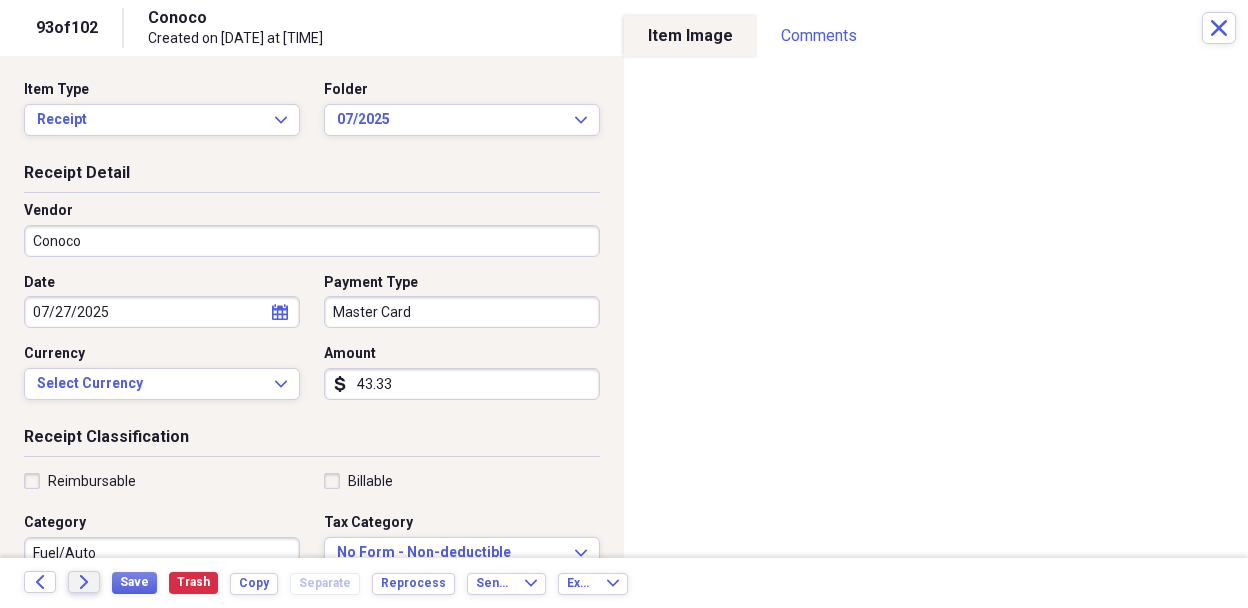 click on "Forward" 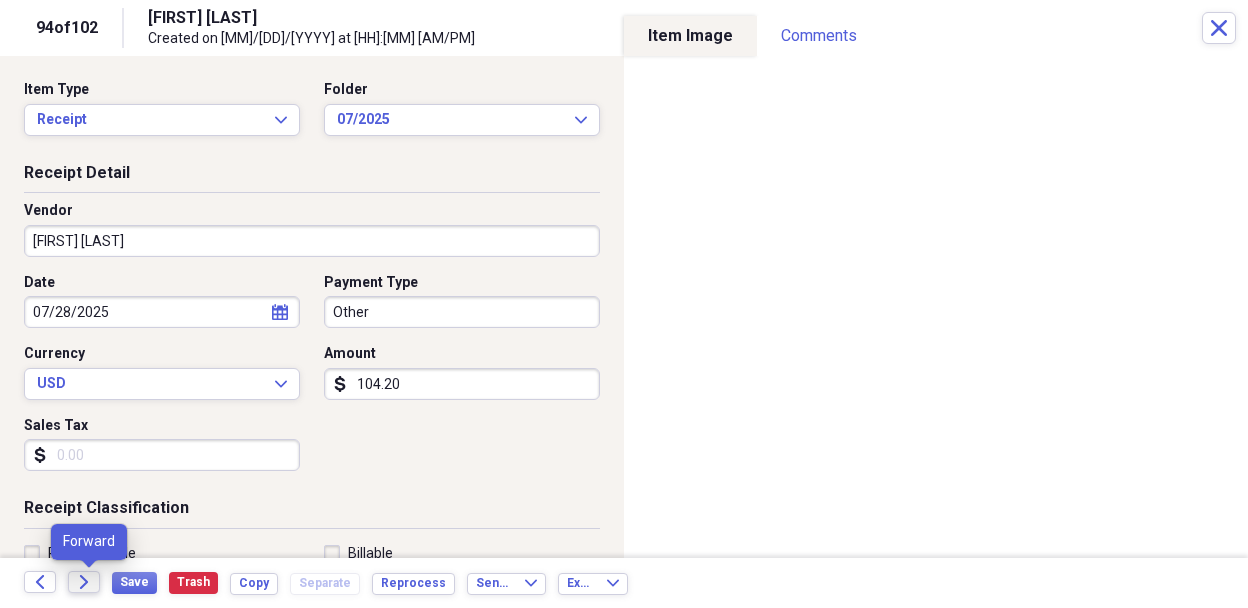click on "Forward" 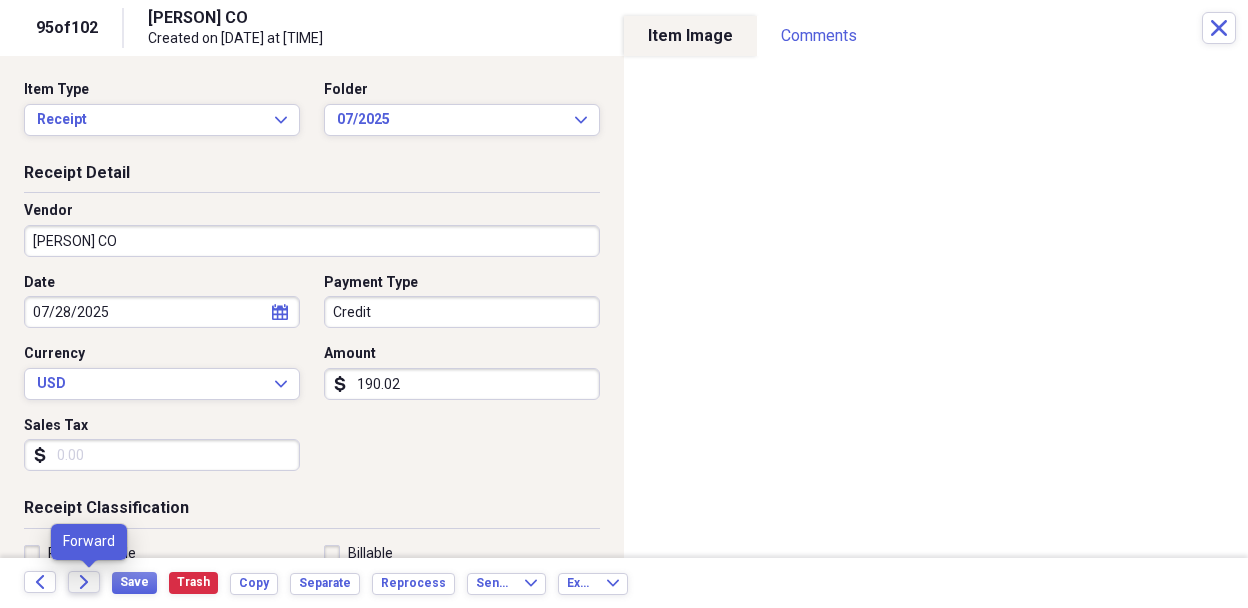 click on "Forward" 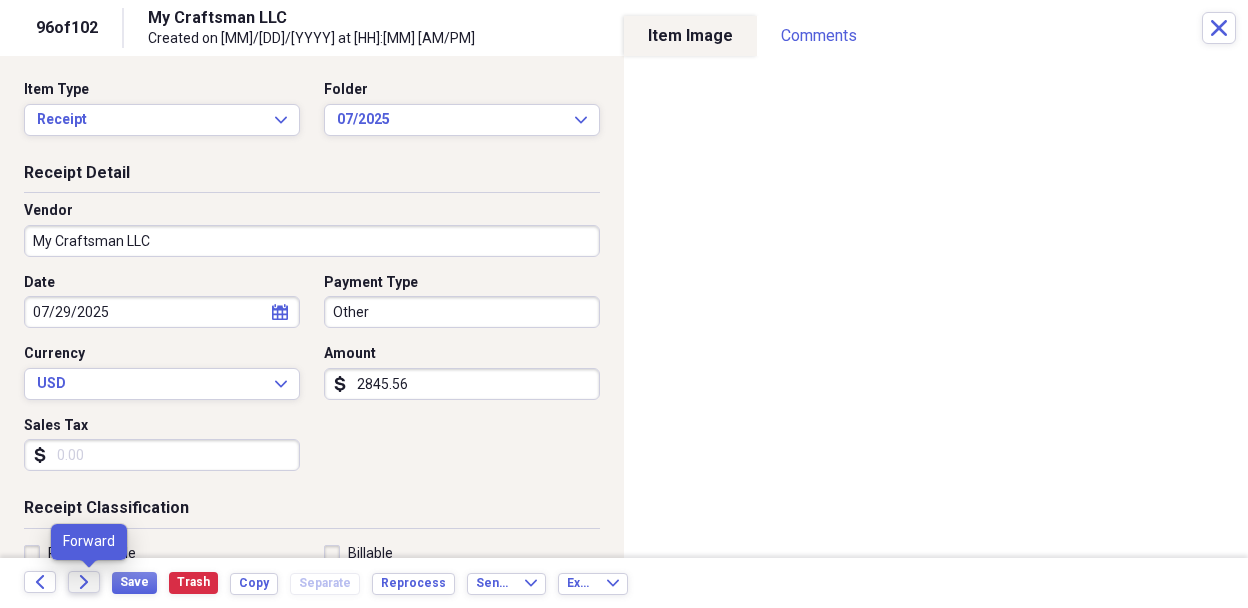 click on "Forward" 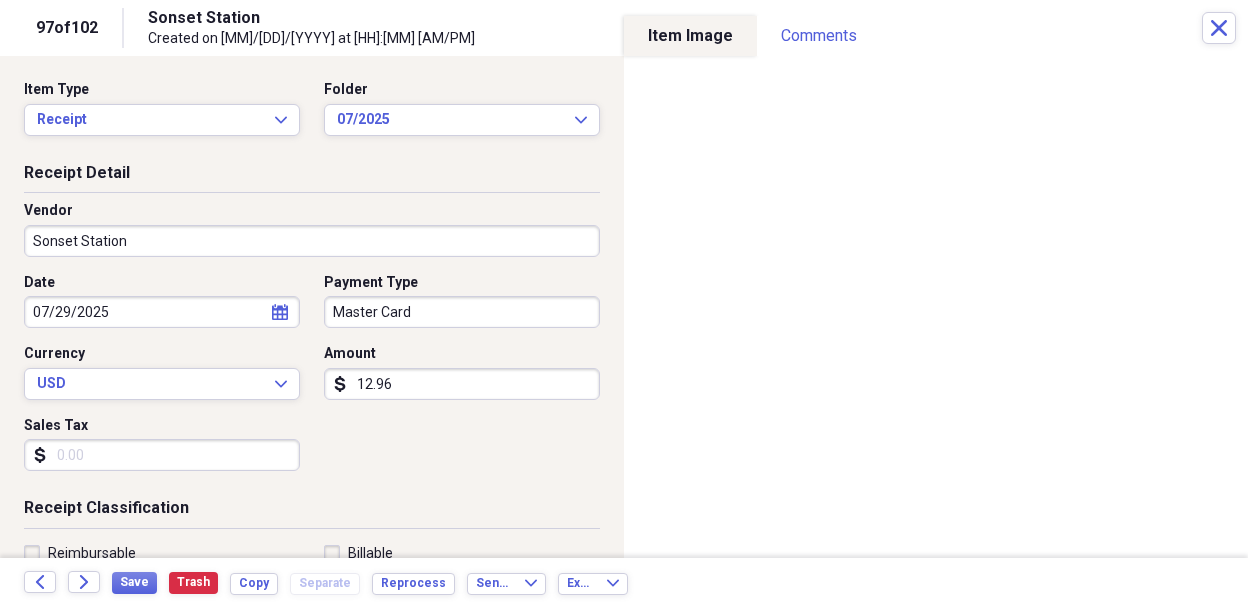 click on "Sonset Station" at bounding box center [312, 241] 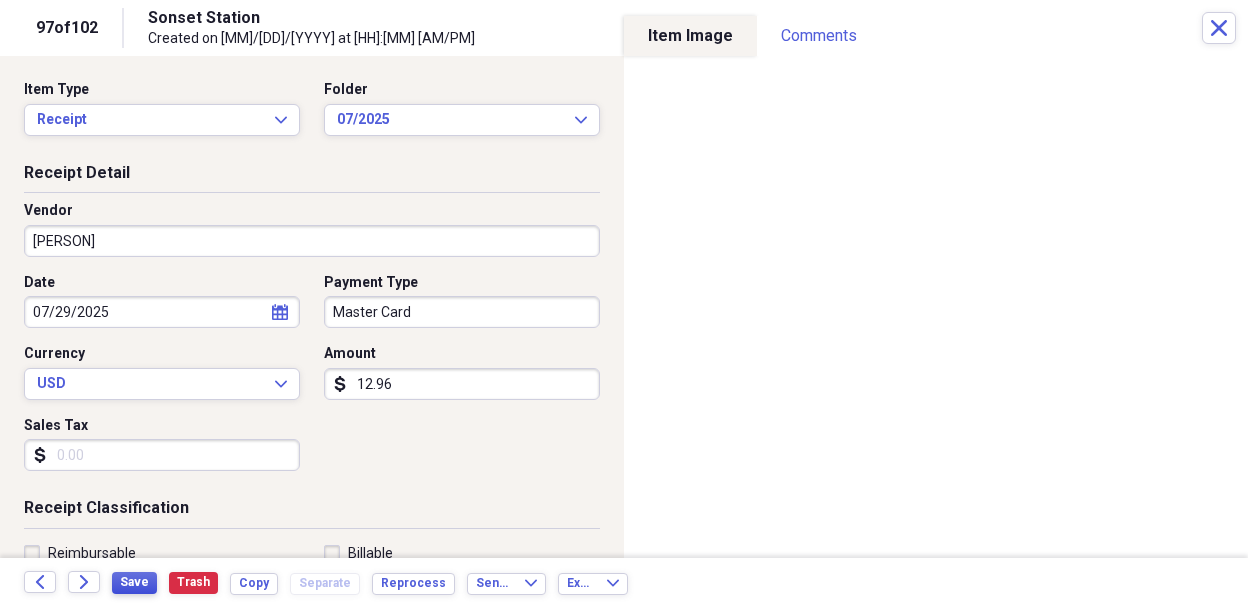 type on "[PERSON]" 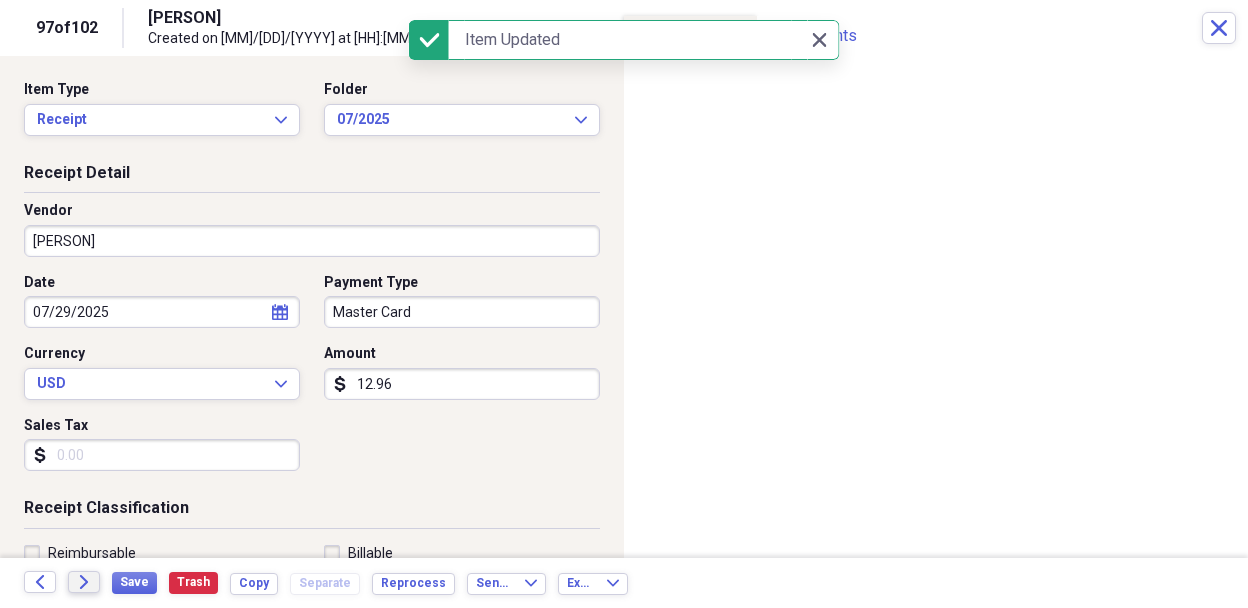 click on "Forward" 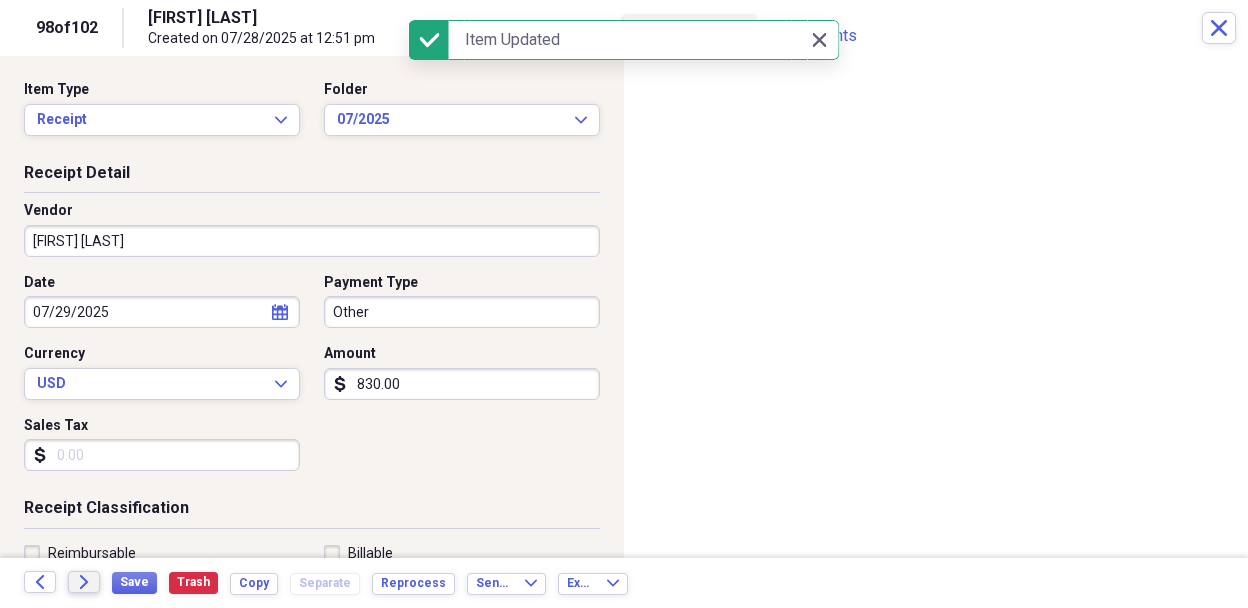 click on "Forward" 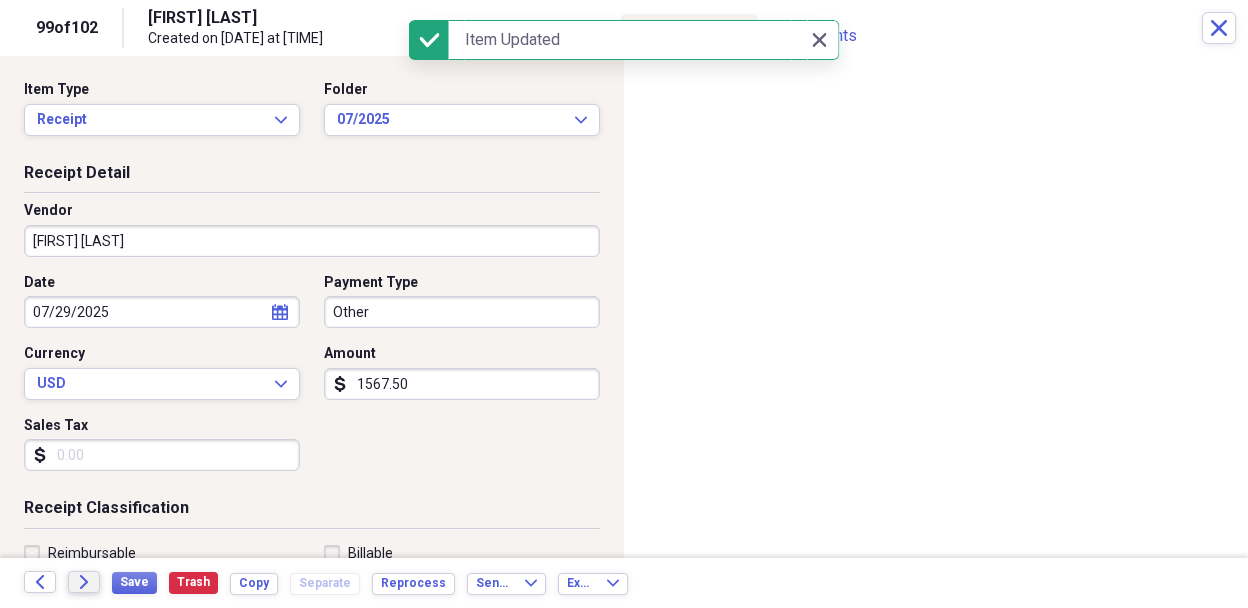 click on "Forward" 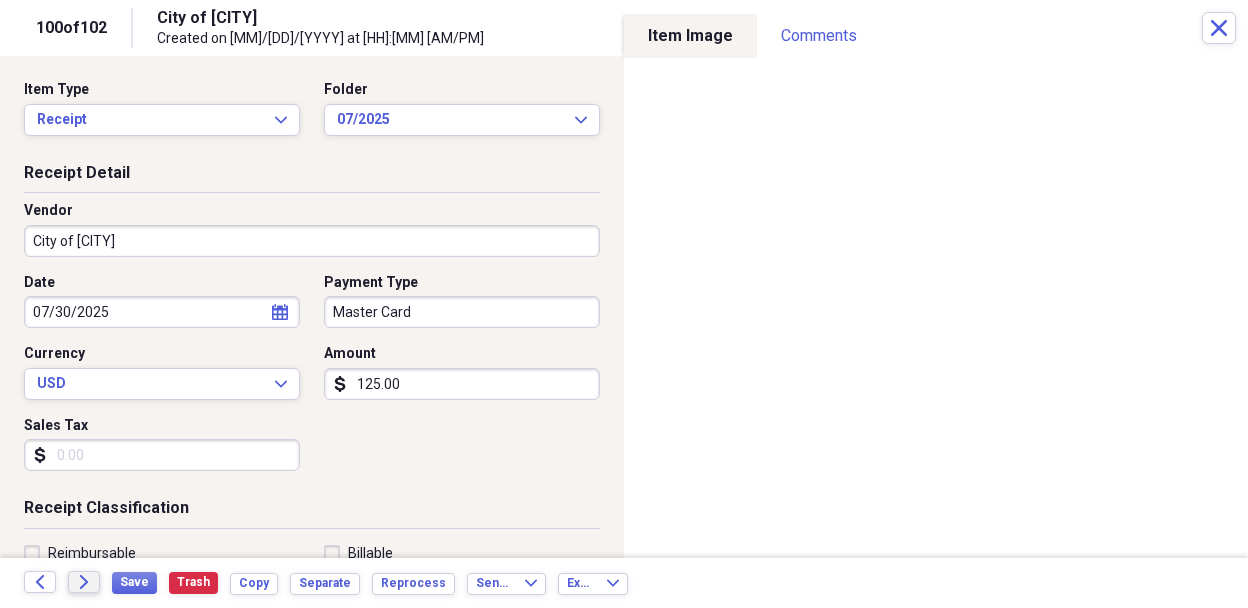 click on "Forward" 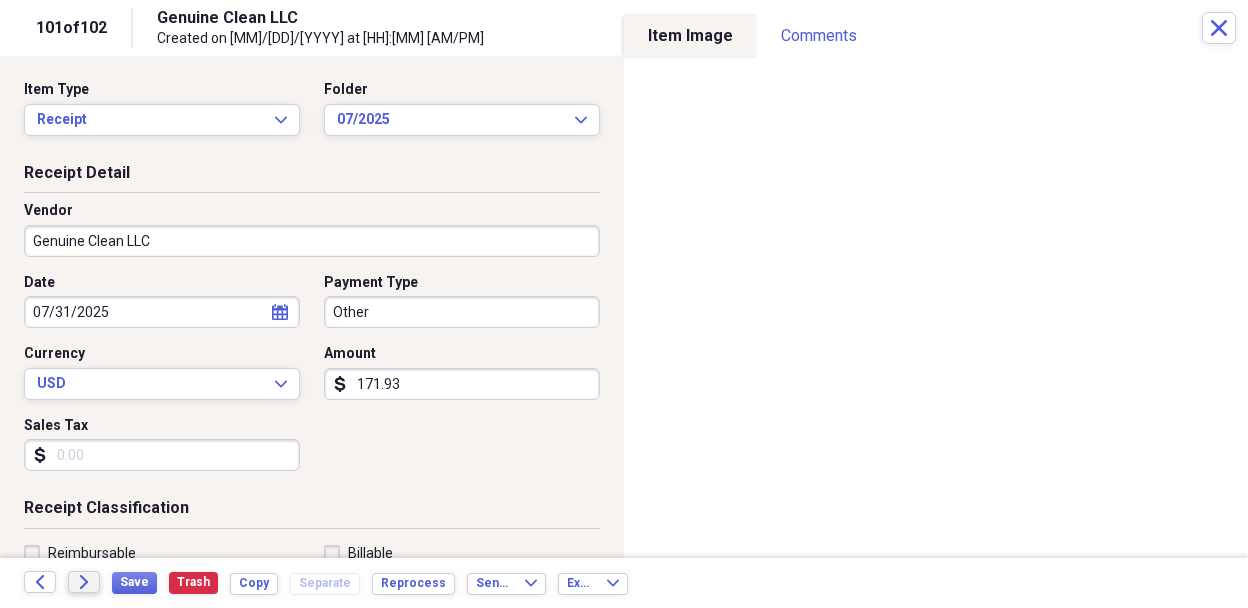 click on "Forward" 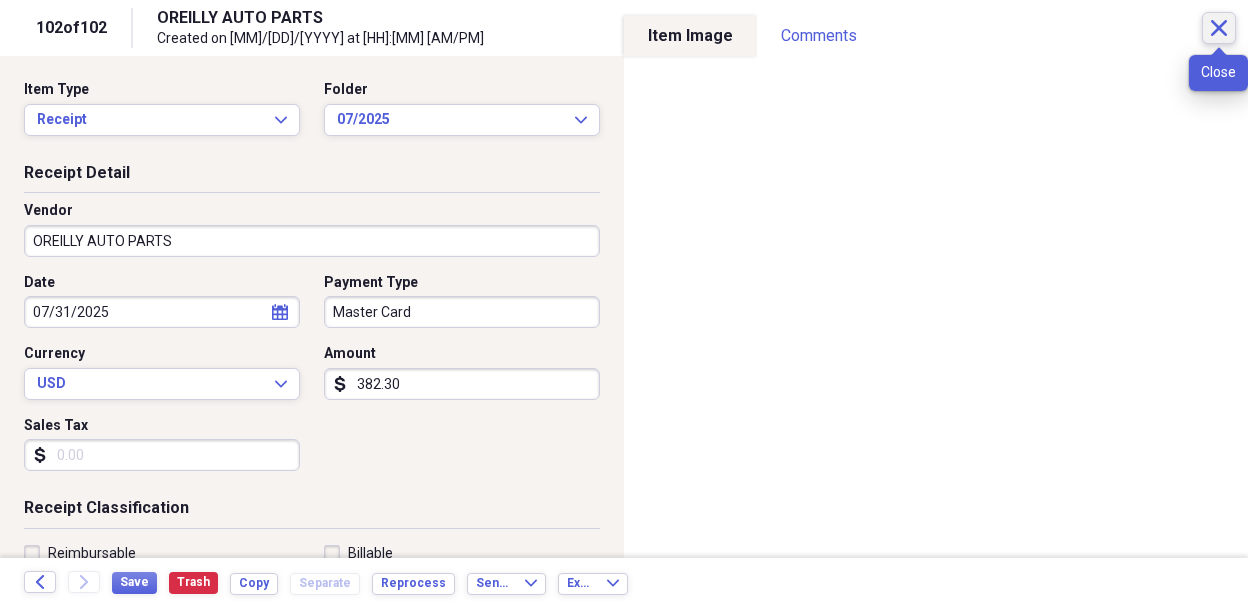 click on "Close" 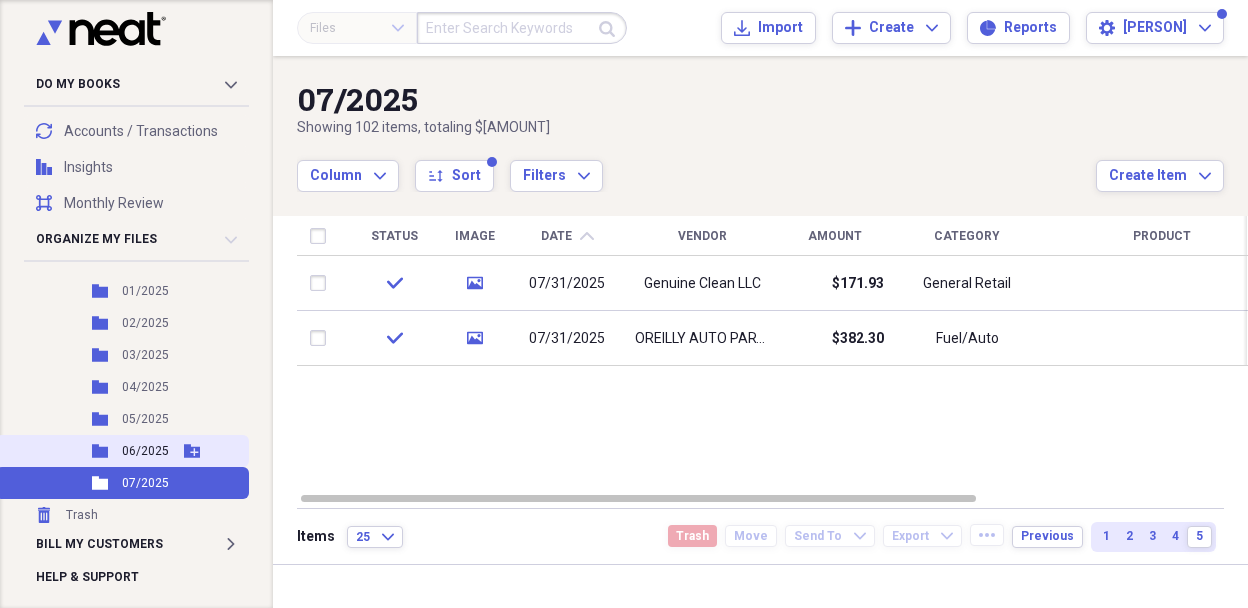 click on "06/2025" at bounding box center (145, 451) 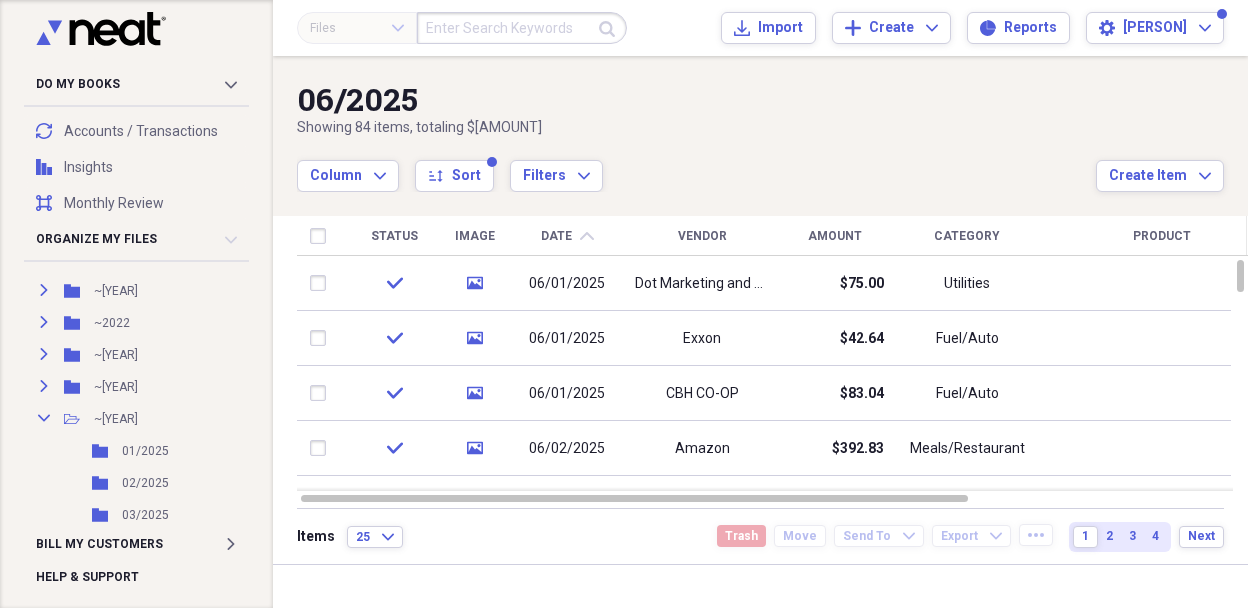 scroll, scrollTop: 258, scrollLeft: 0, axis: vertical 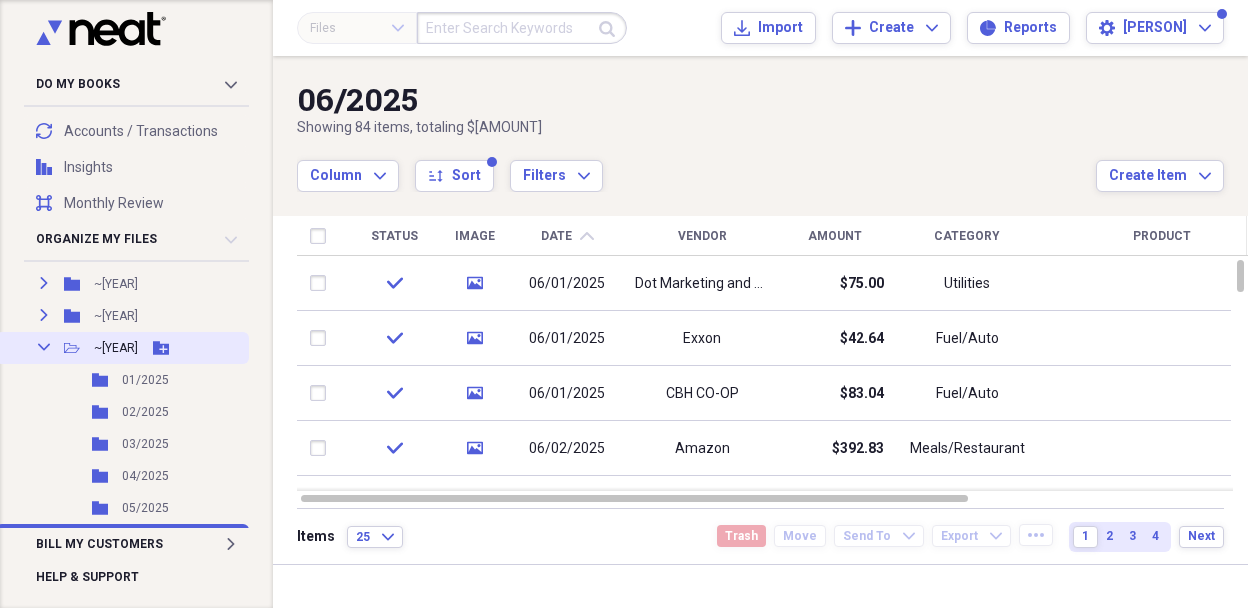 click 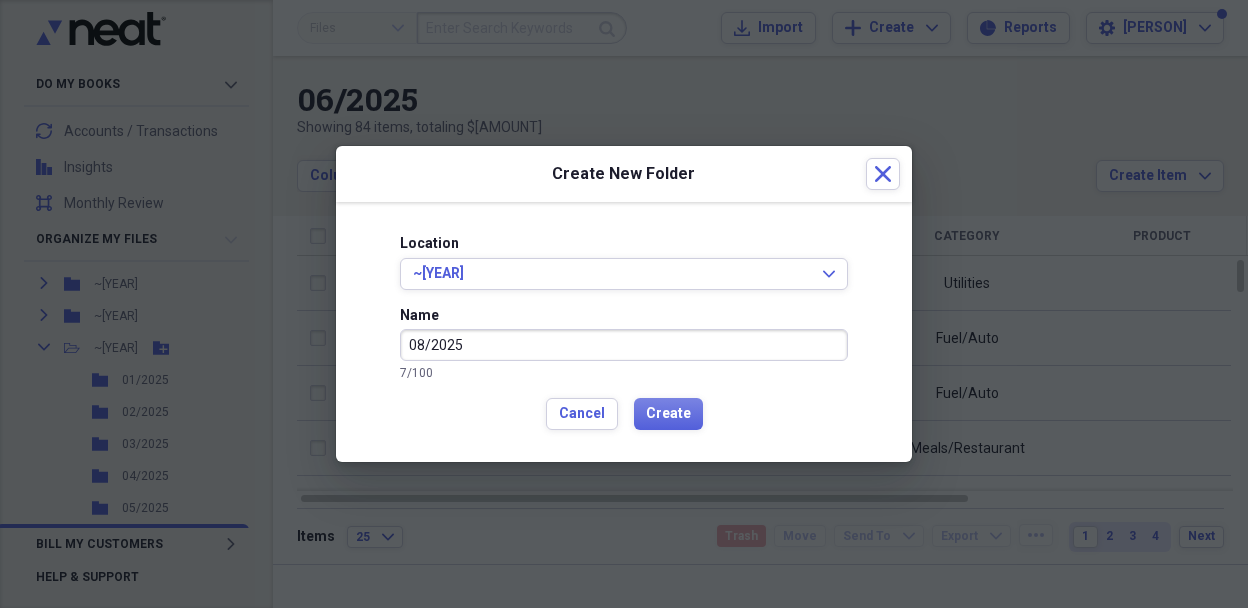 type on "08/2025" 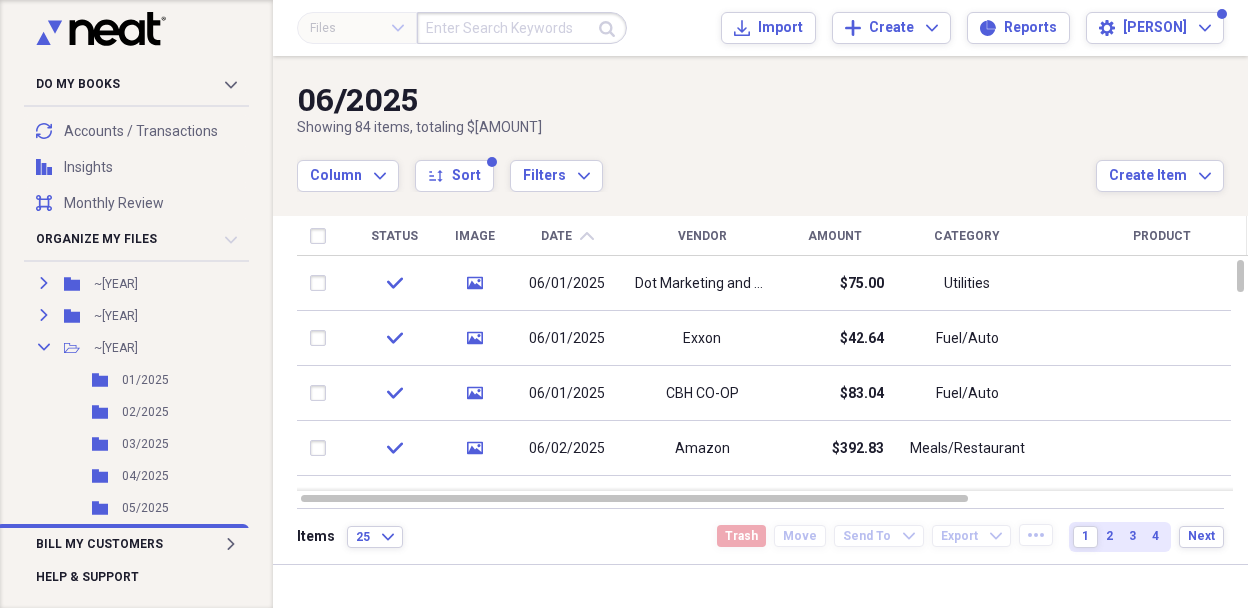 scroll, scrollTop: 379, scrollLeft: 0, axis: vertical 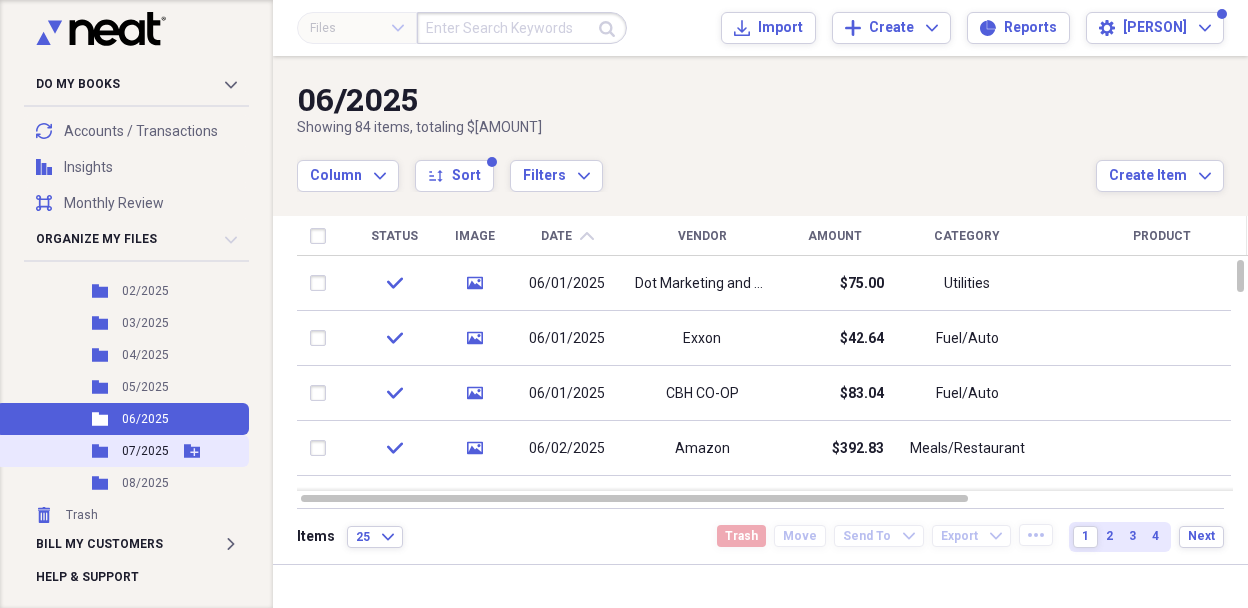 click on "07/2025" at bounding box center [145, 451] 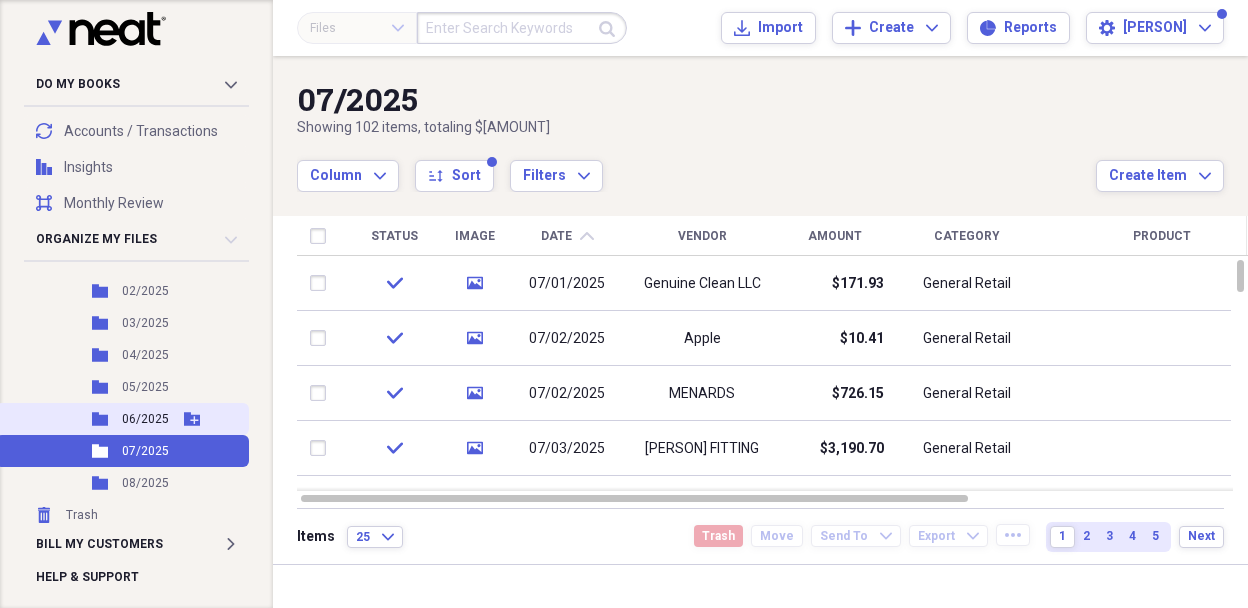 click on "06/2025" at bounding box center (145, 419) 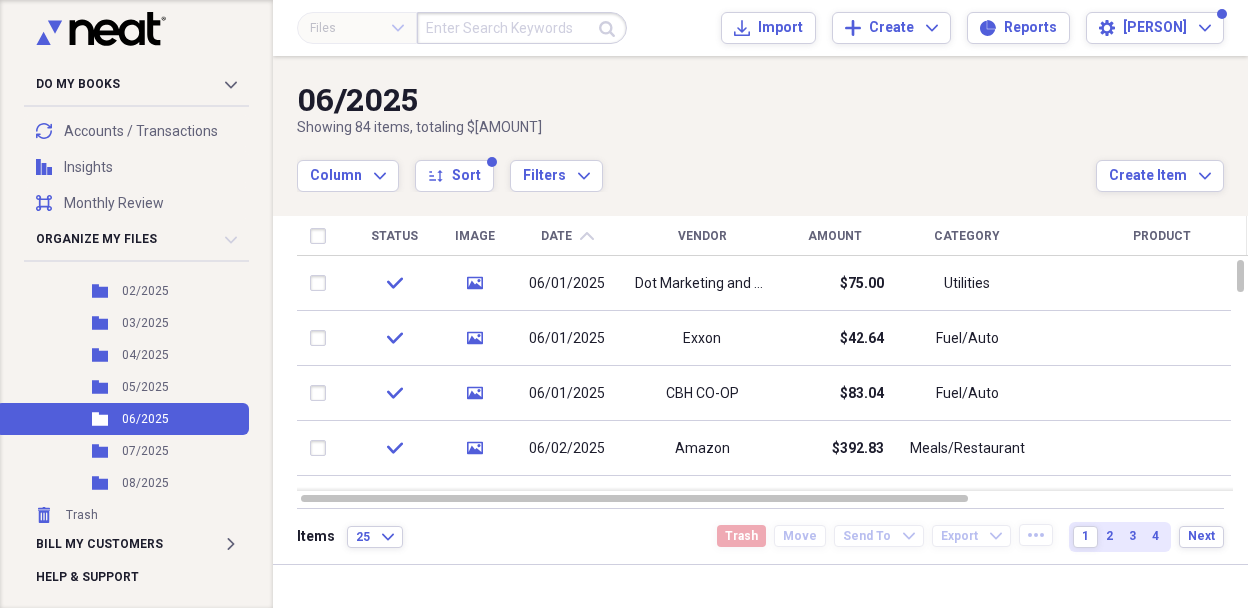 click on "Date chevron-up" at bounding box center (567, 236) 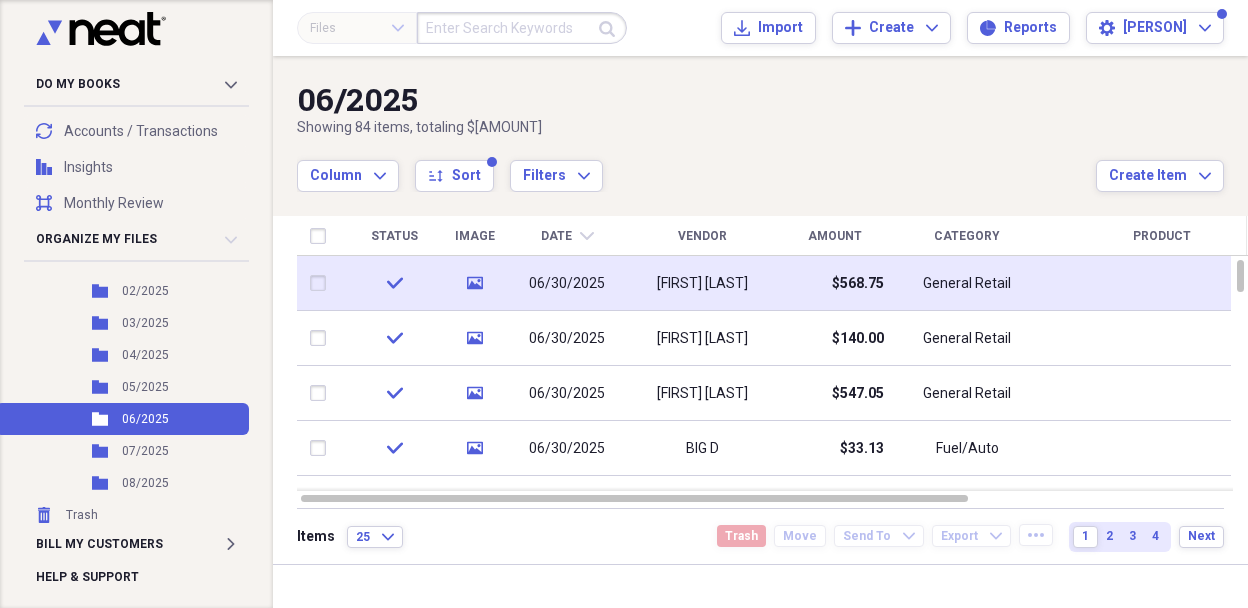 click on "06/30/2025" at bounding box center (567, 284) 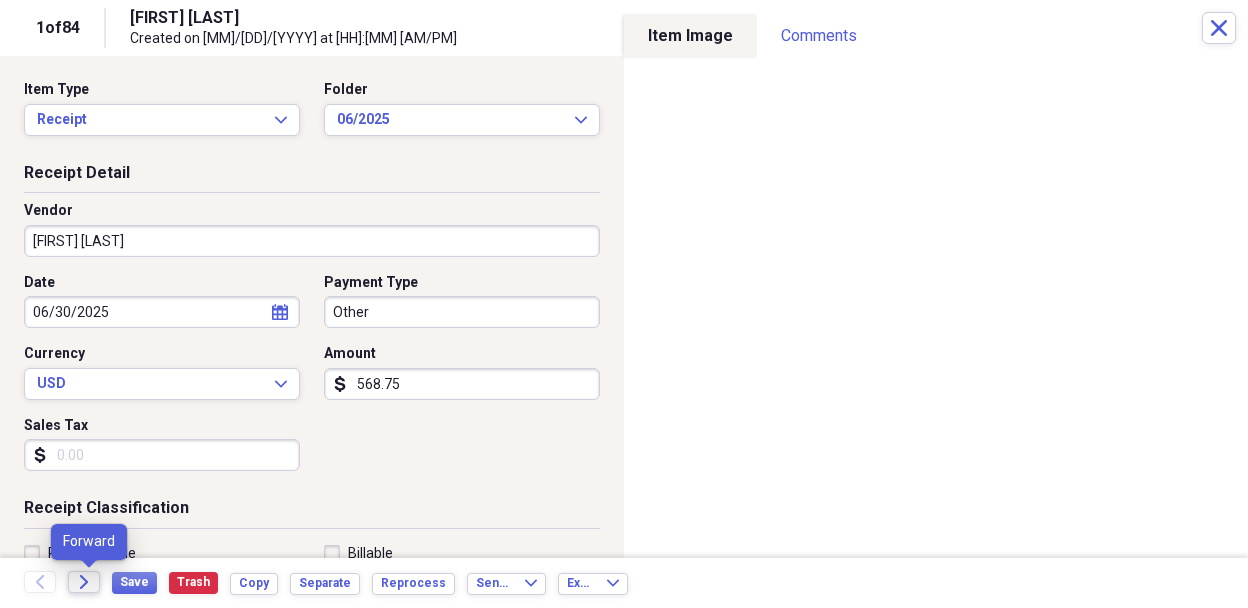 click on "Forward" 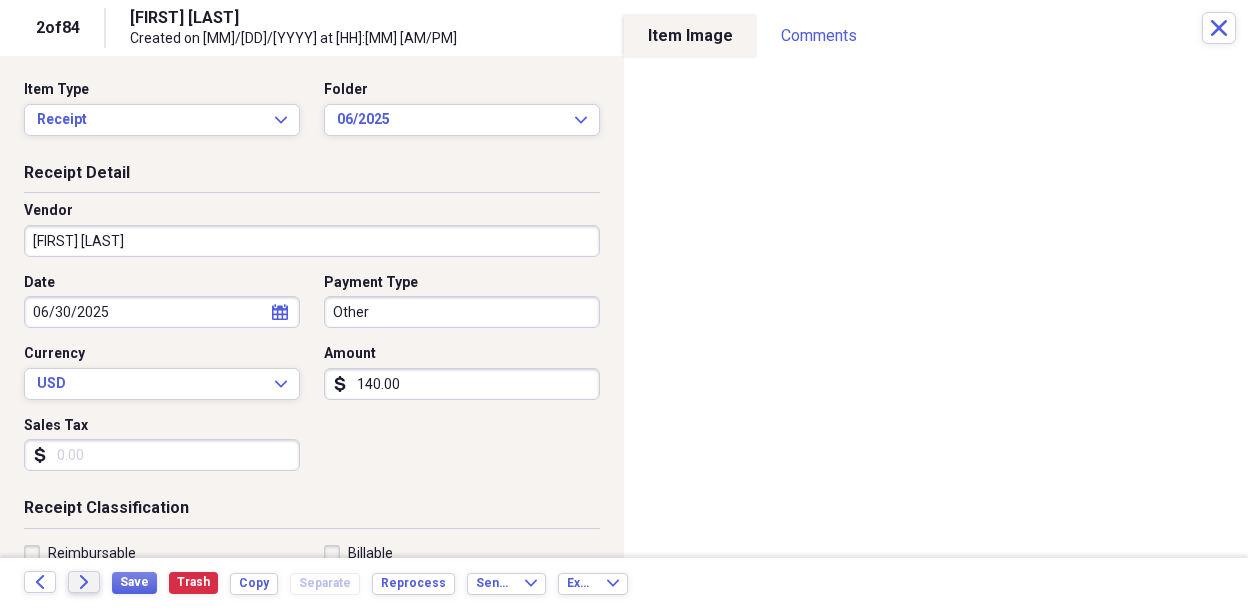 click on "Forward" 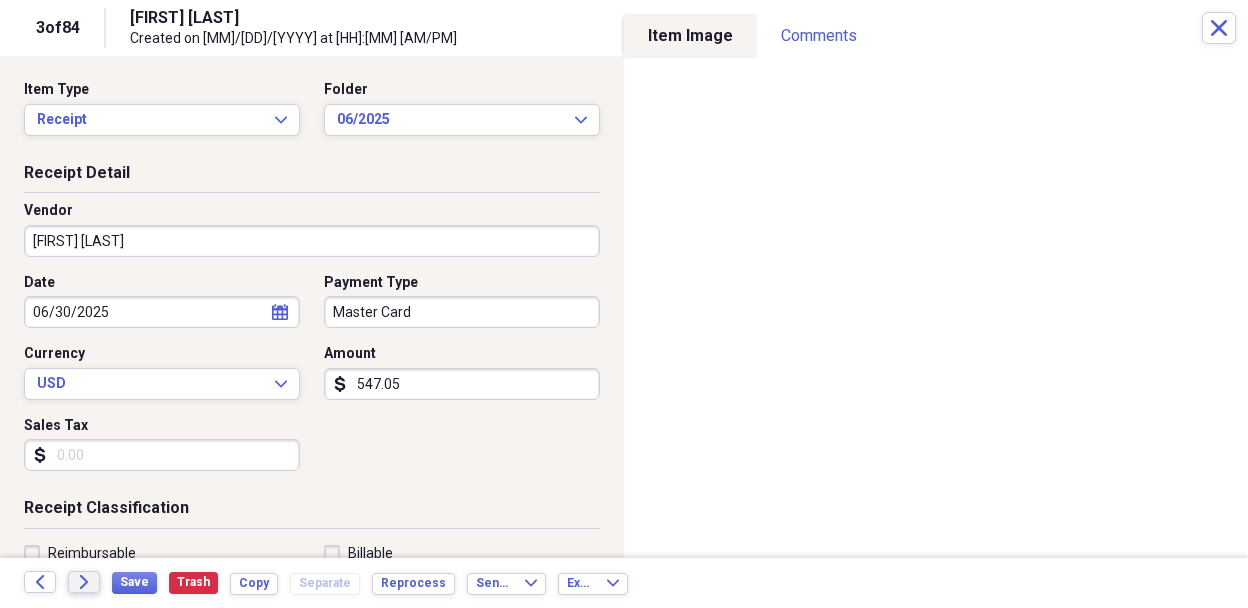 click on "Forward" 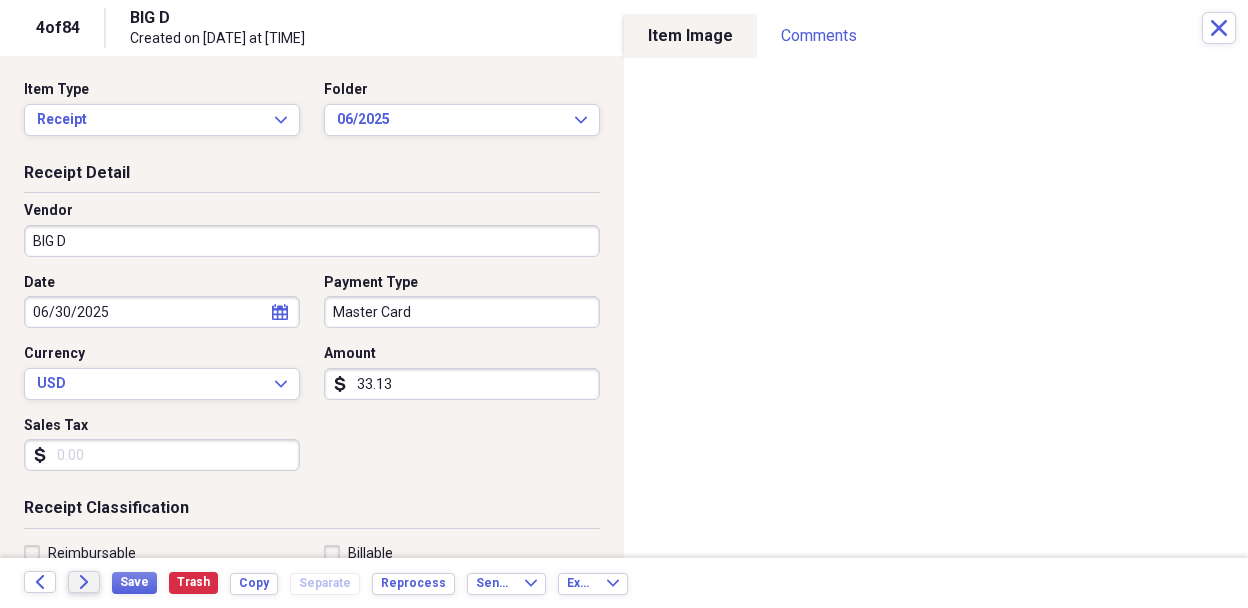 click 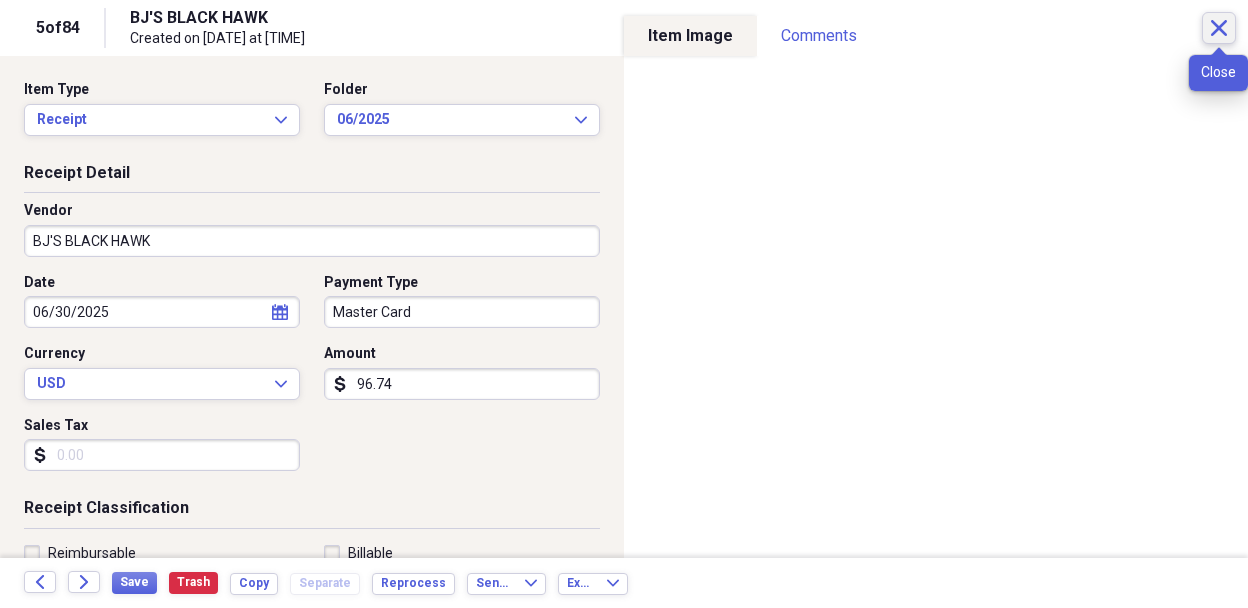 click on "Close" at bounding box center (1219, 28) 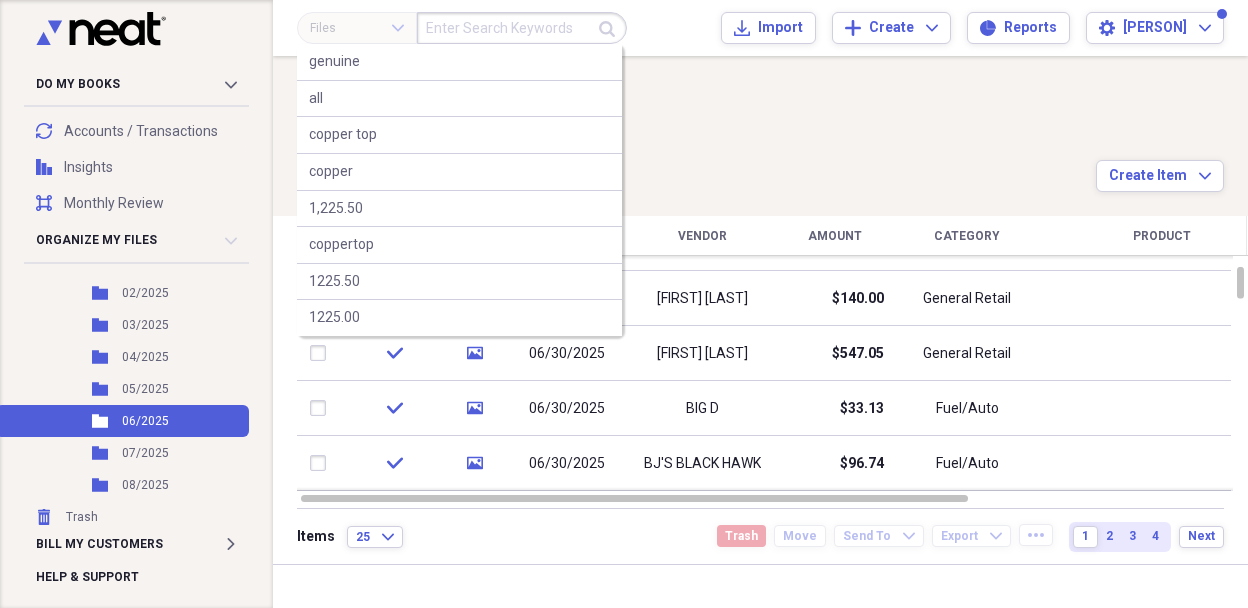 click at bounding box center [522, 28] 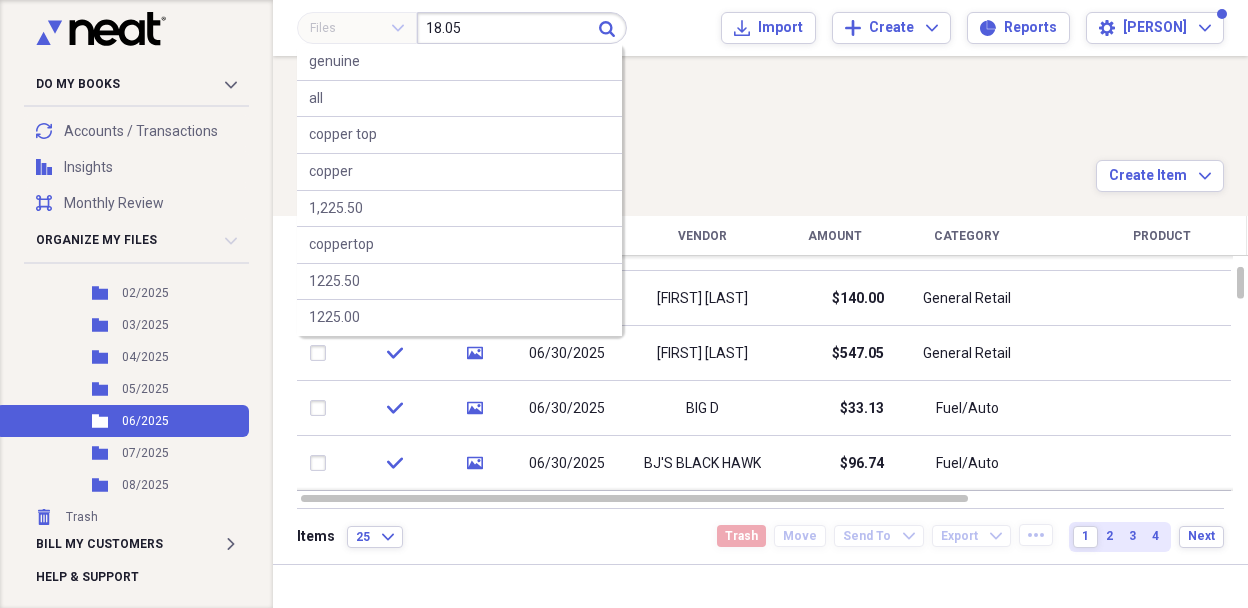 type on "18.05" 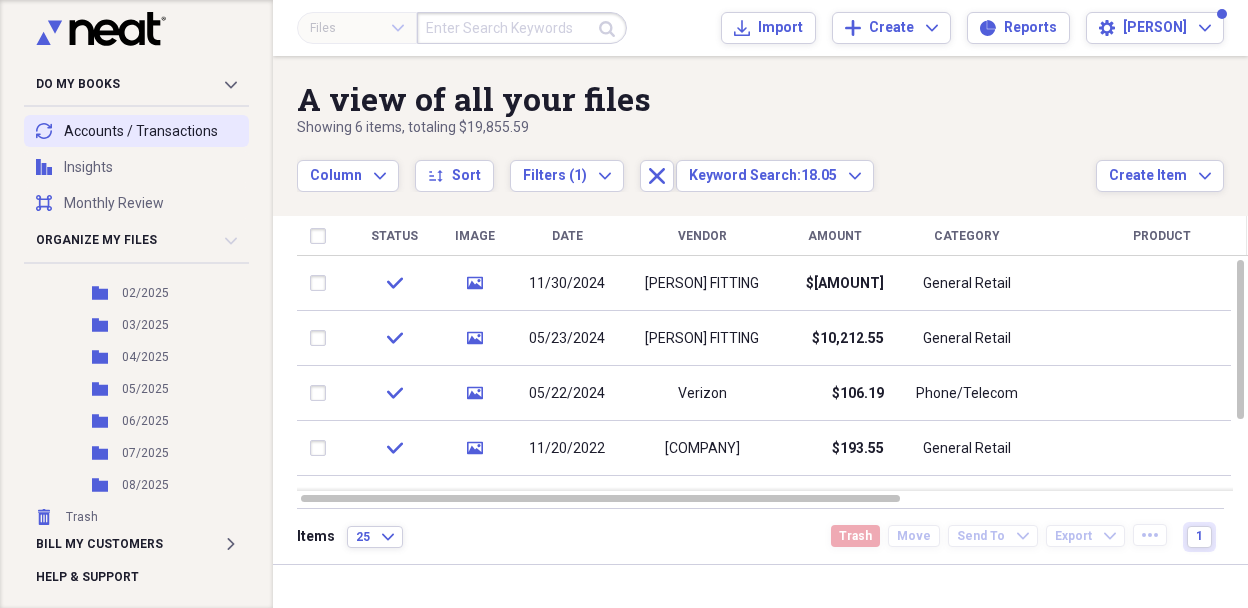 click on "transactions Accounts / Transactions" at bounding box center [136, 131] 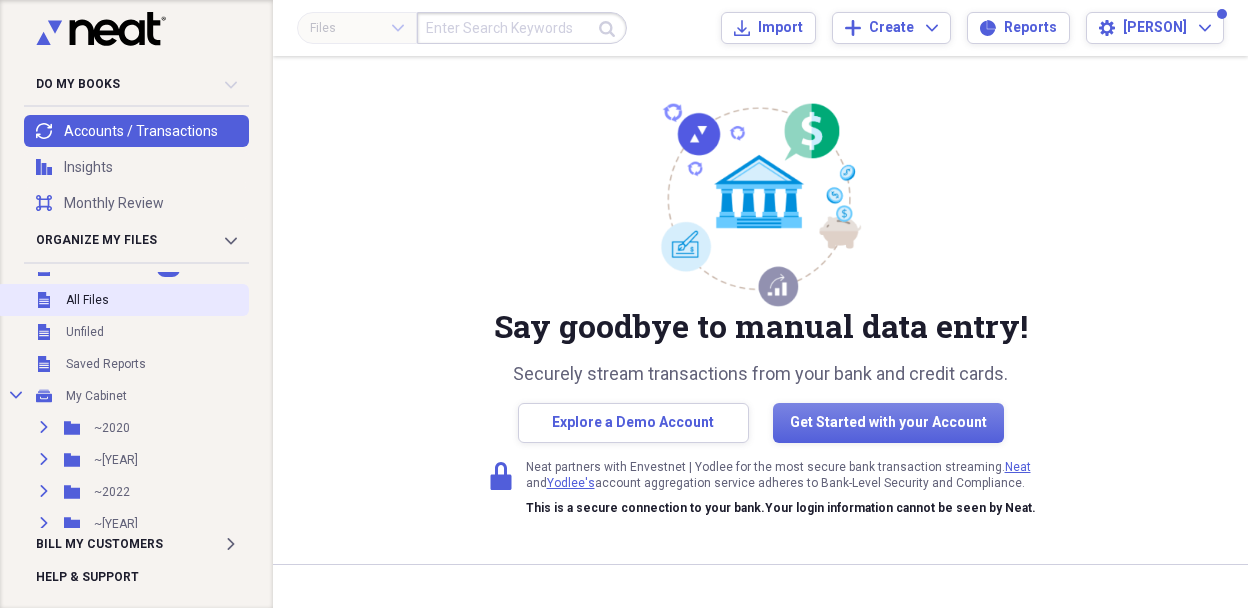 scroll, scrollTop: 0, scrollLeft: 0, axis: both 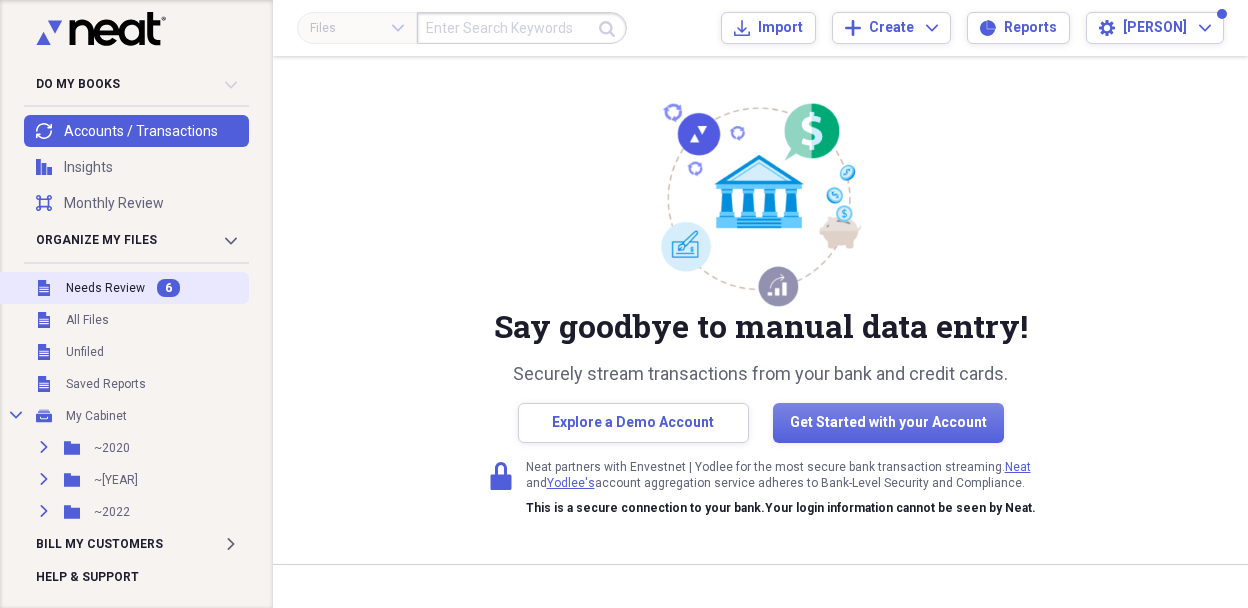 click on "Needs Review" at bounding box center (105, 288) 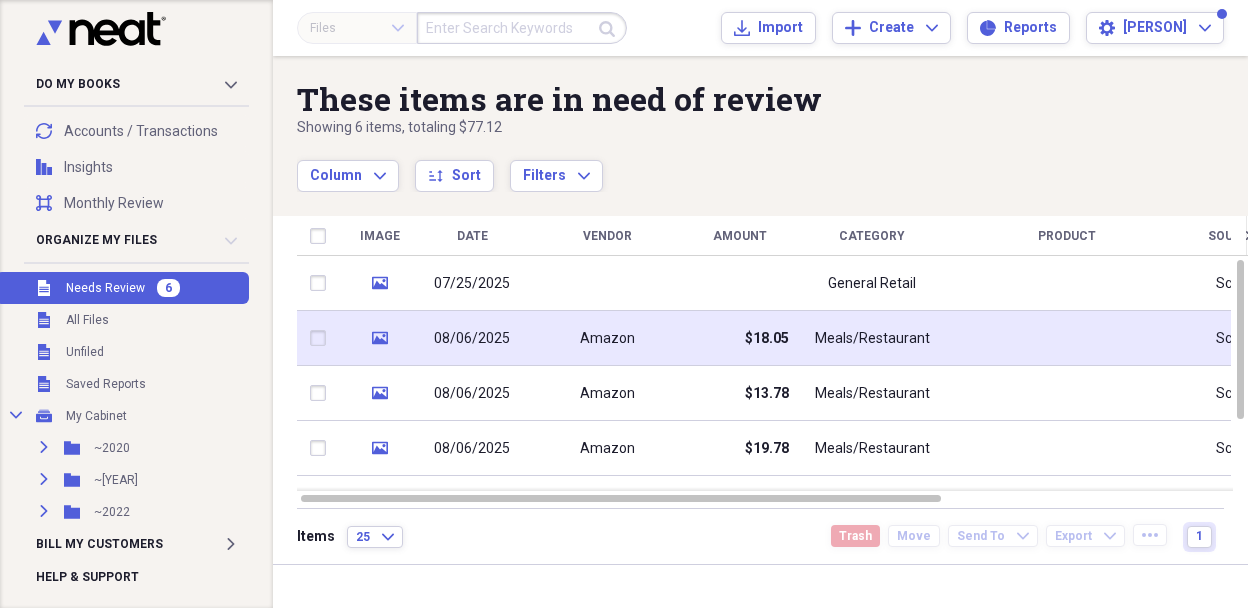 click on "Amazon" at bounding box center [607, 339] 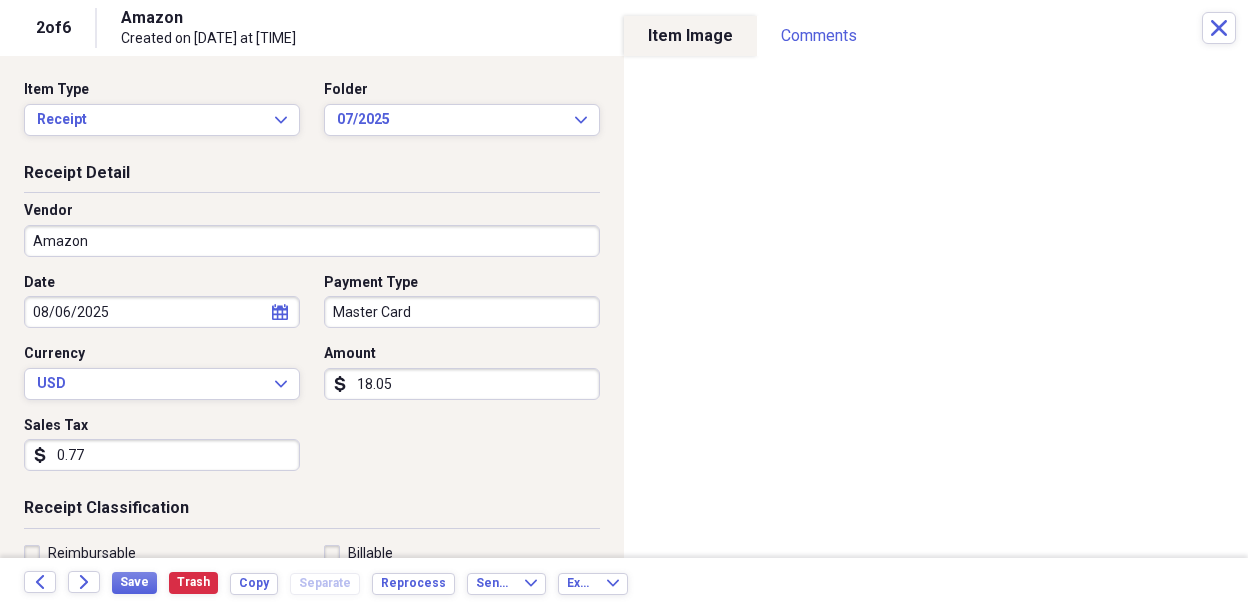 click on "calendar" 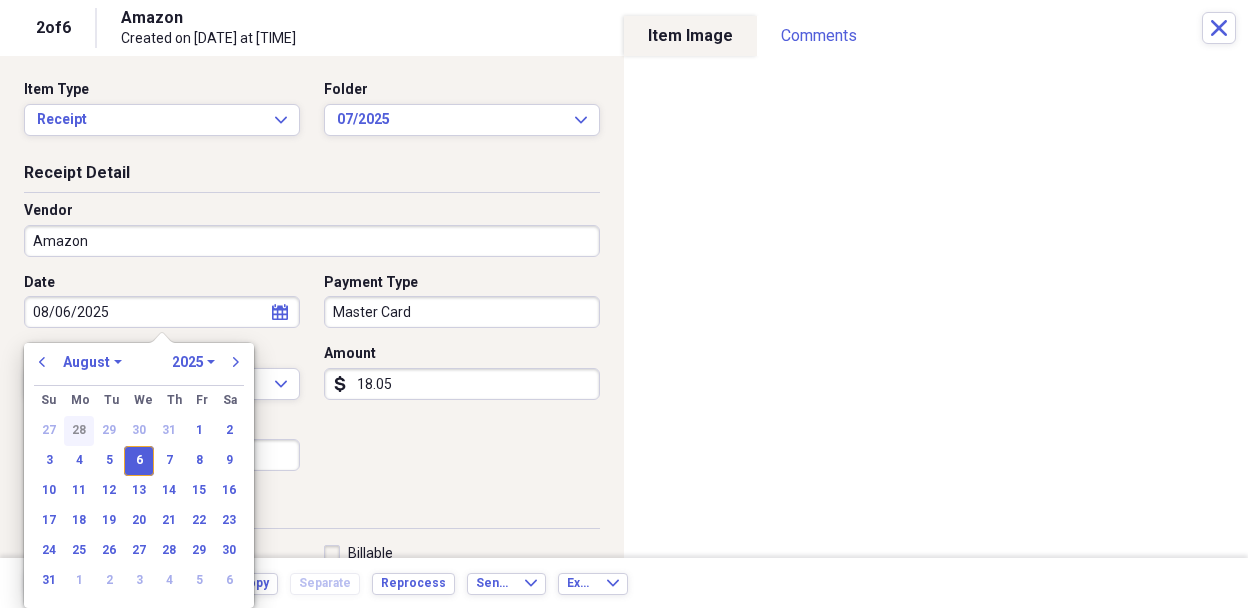 click on "28" at bounding box center (79, 431) 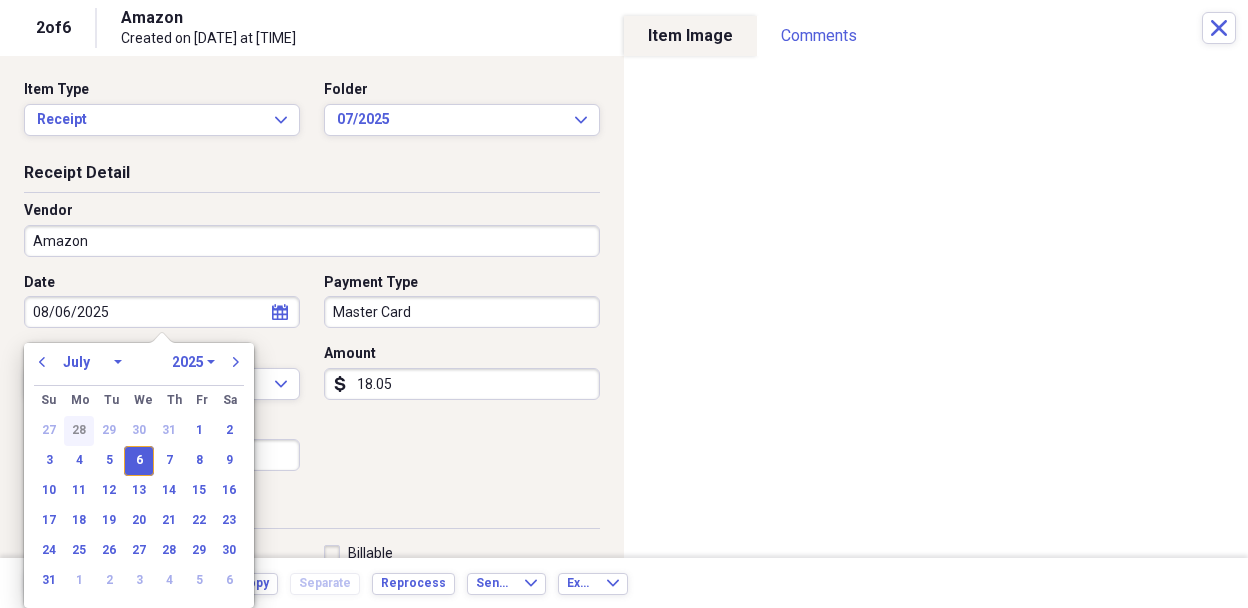 type on "07/28/2025" 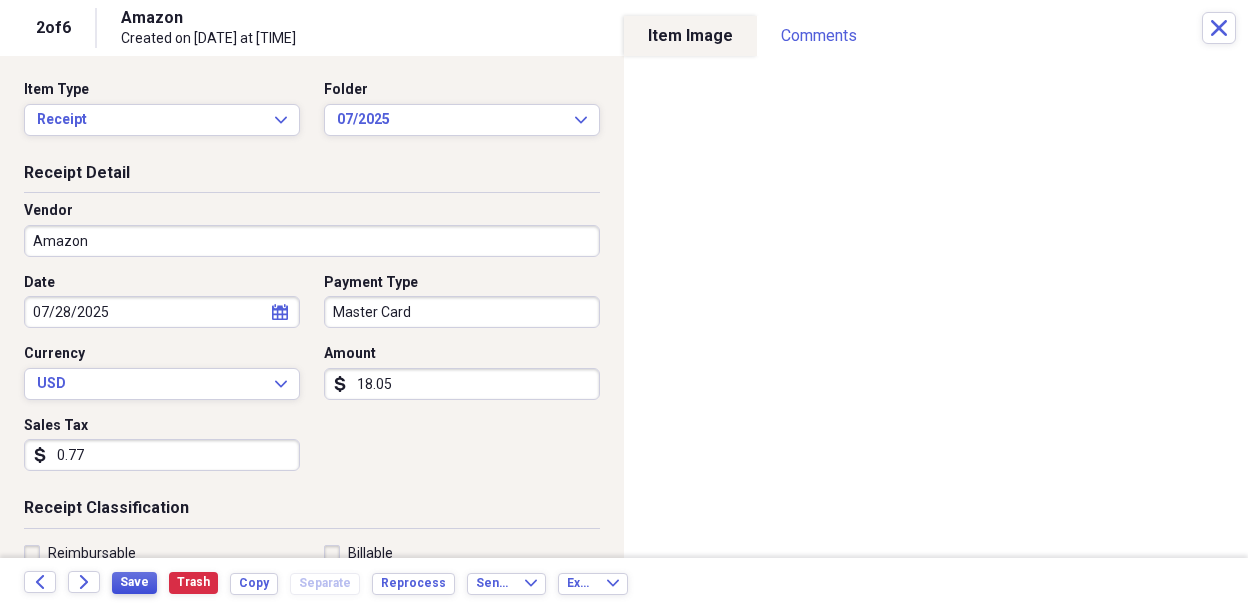 click on "Save" at bounding box center [134, 582] 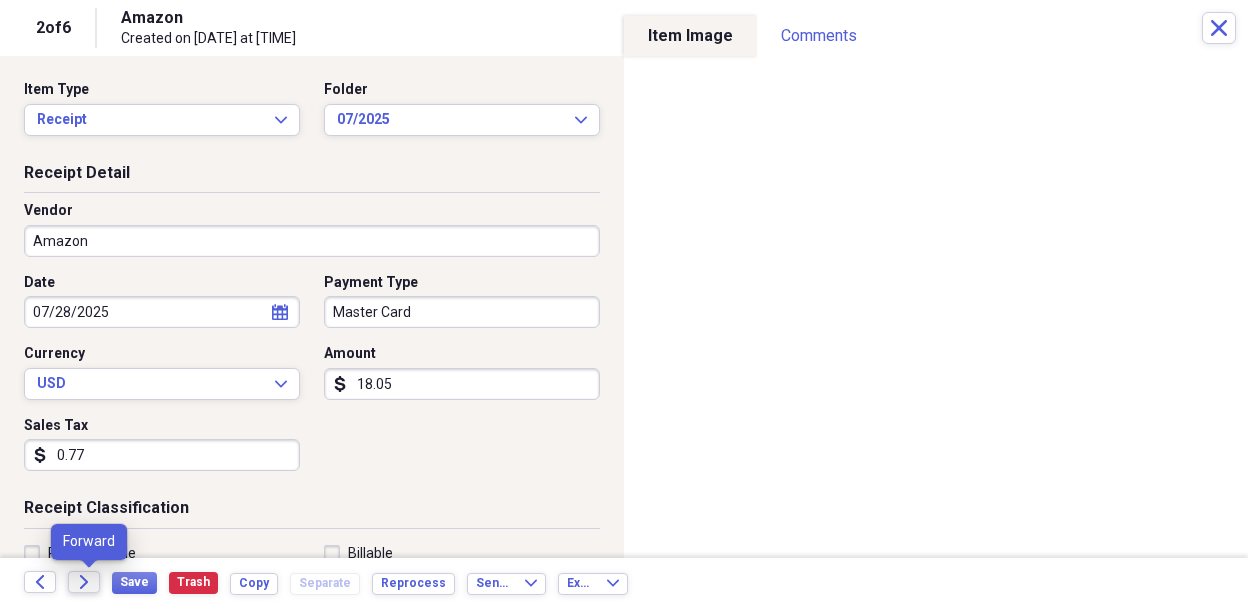 click 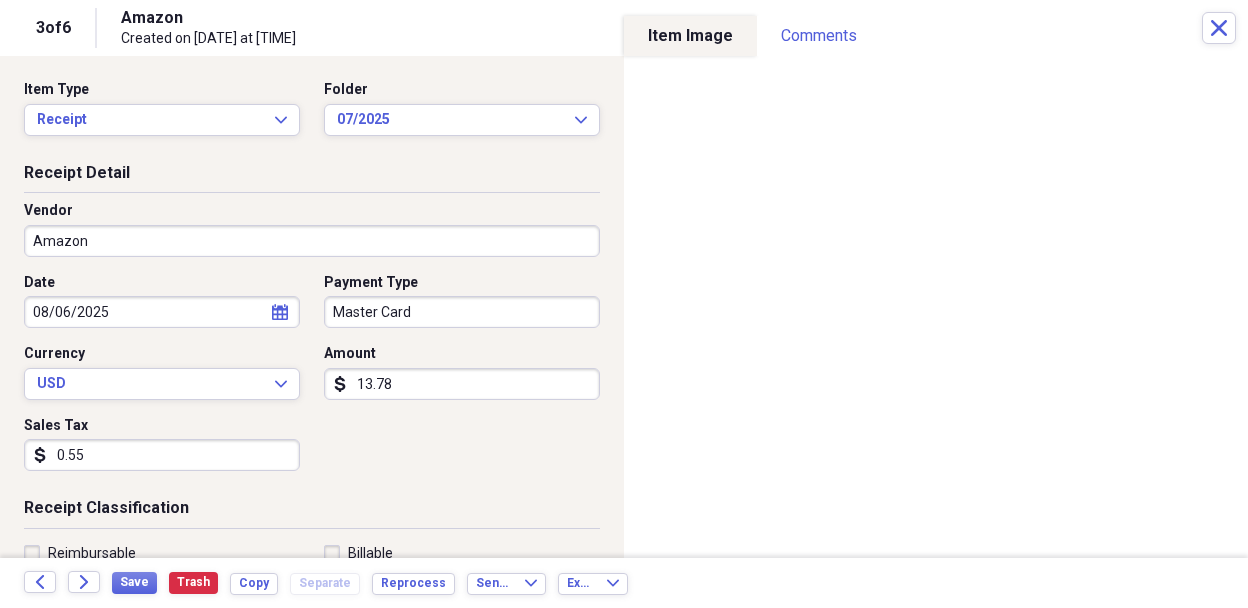 click on "0.55" at bounding box center [162, 455] 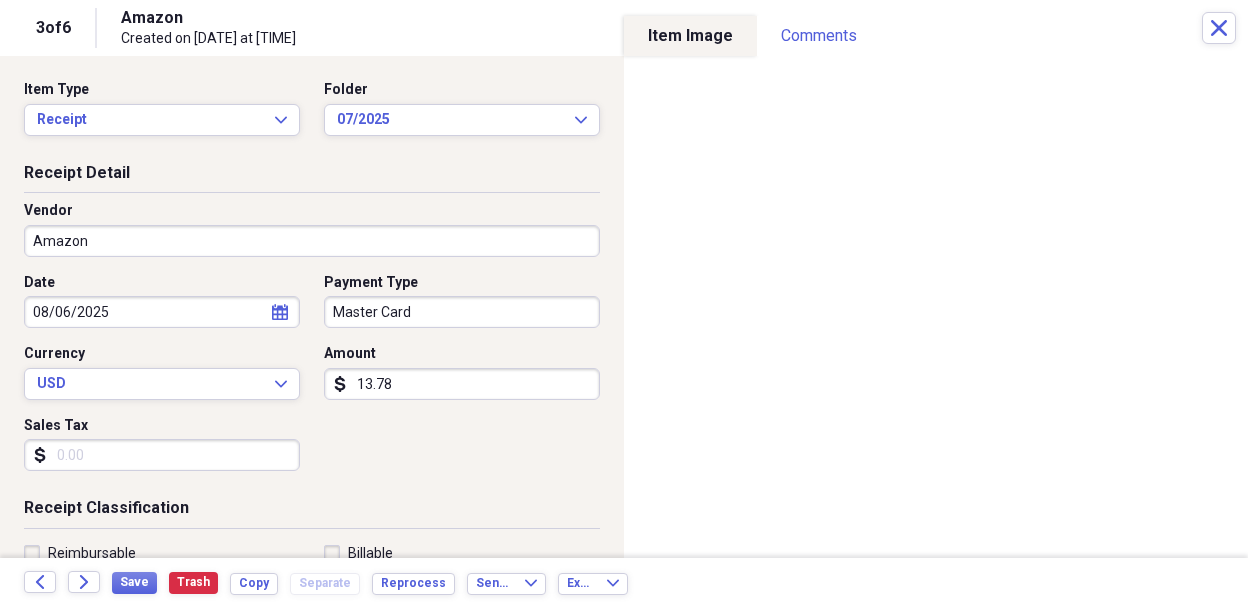click on "calendar" 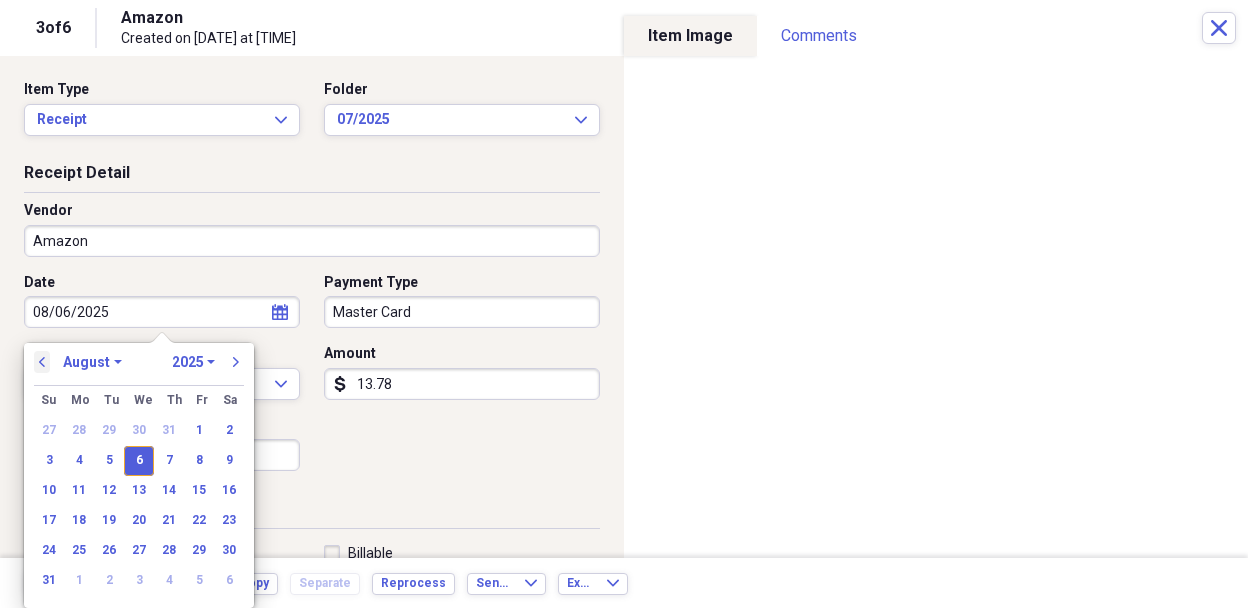 click on "previous" at bounding box center (42, 362) 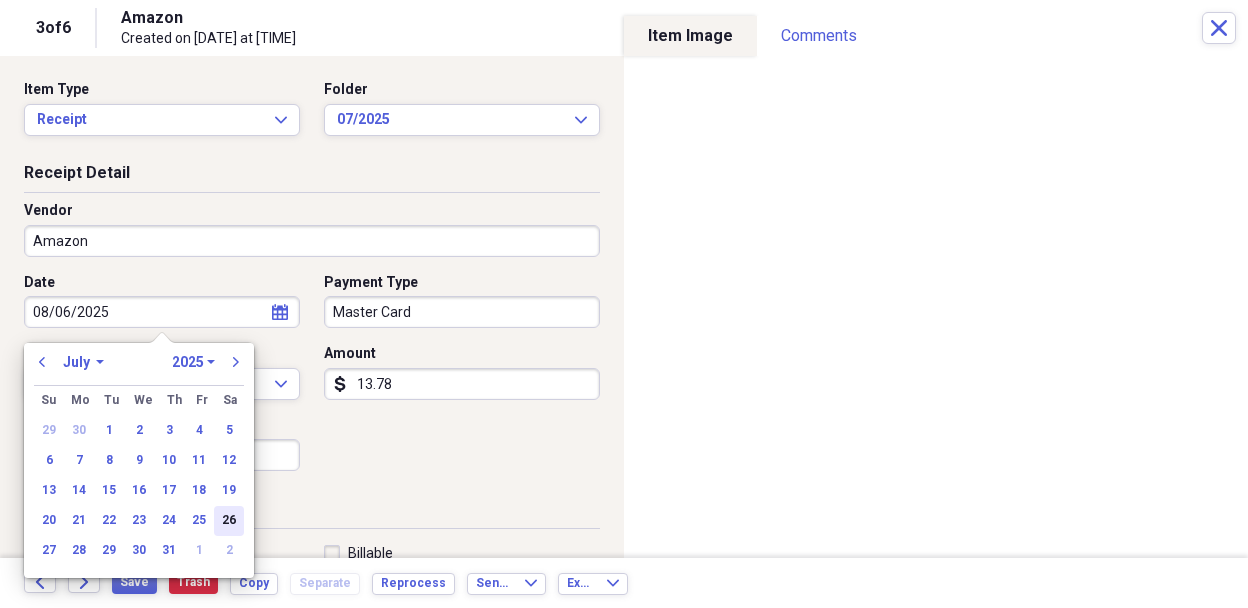 click on "26" at bounding box center [229, 521] 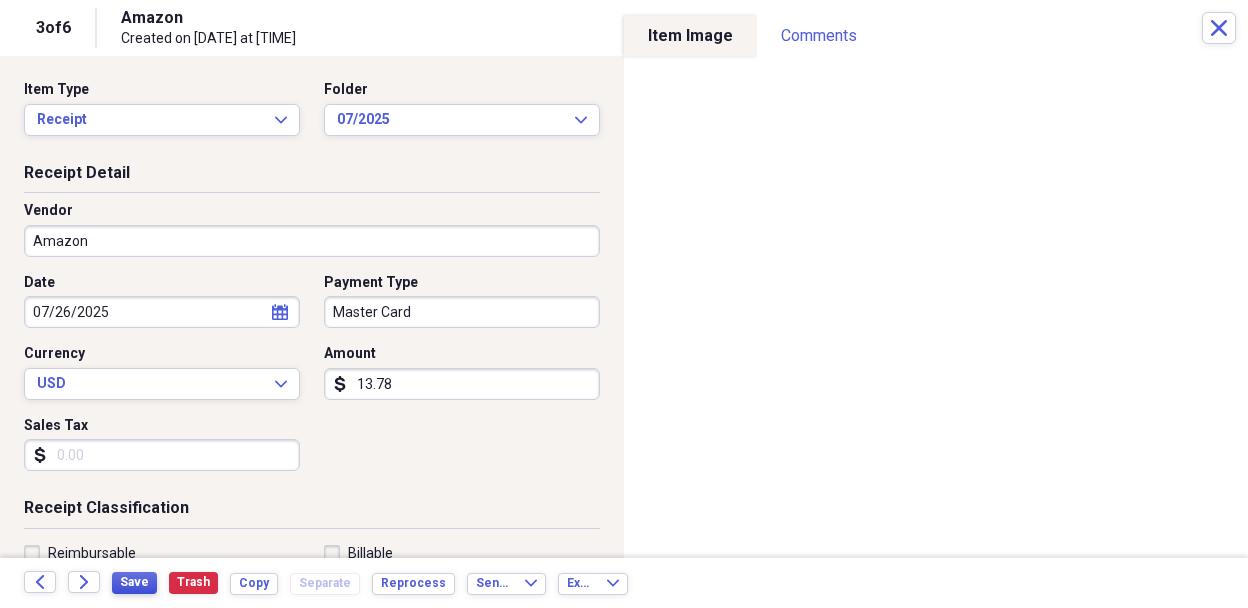 click on "Save" at bounding box center [134, 582] 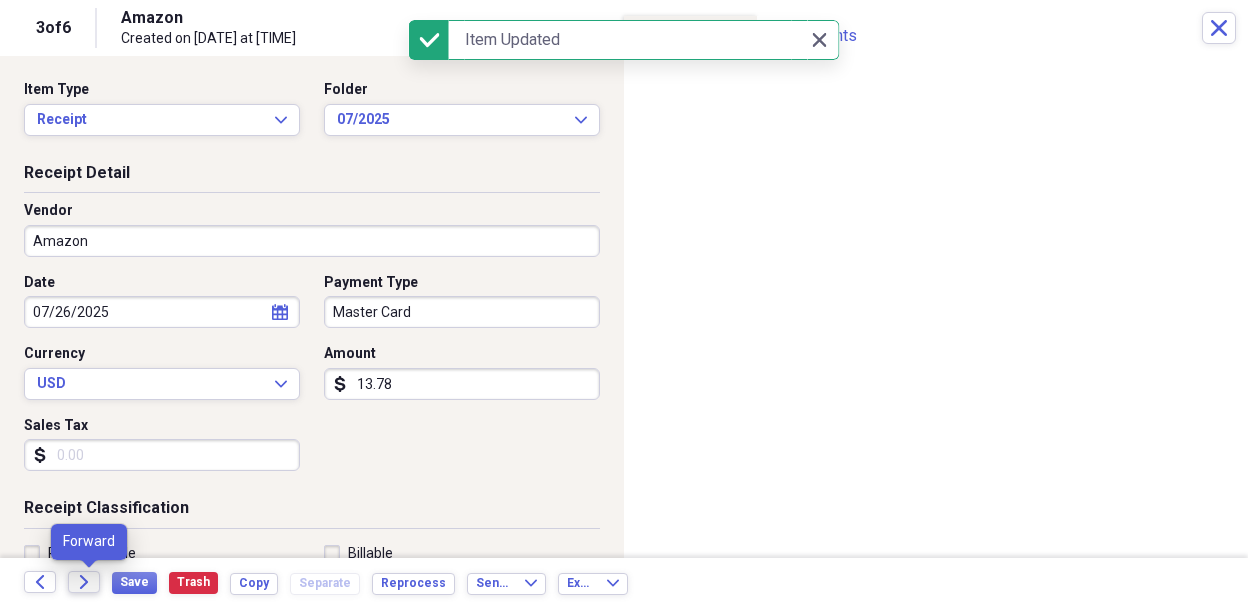 click 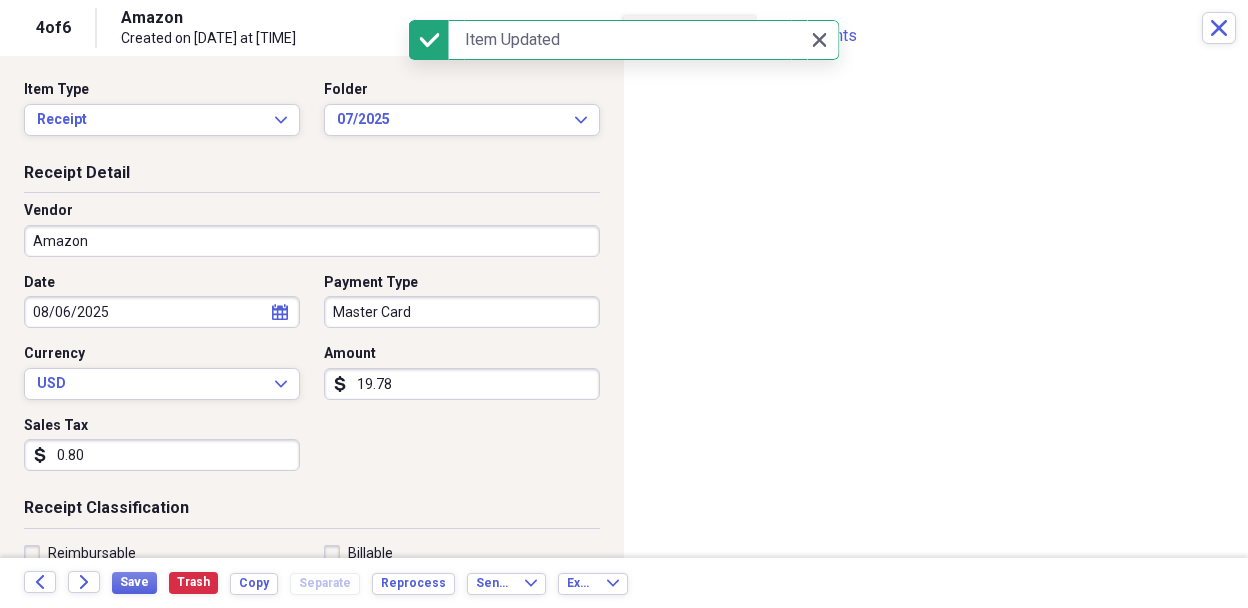 click on "0.80" at bounding box center [162, 455] 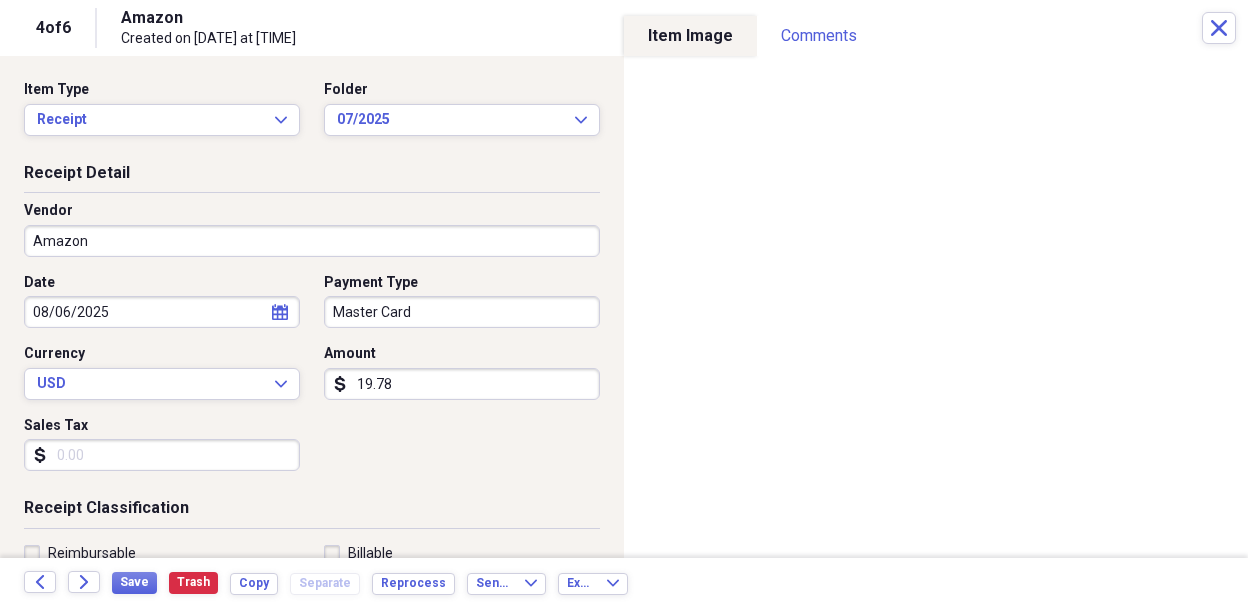 click 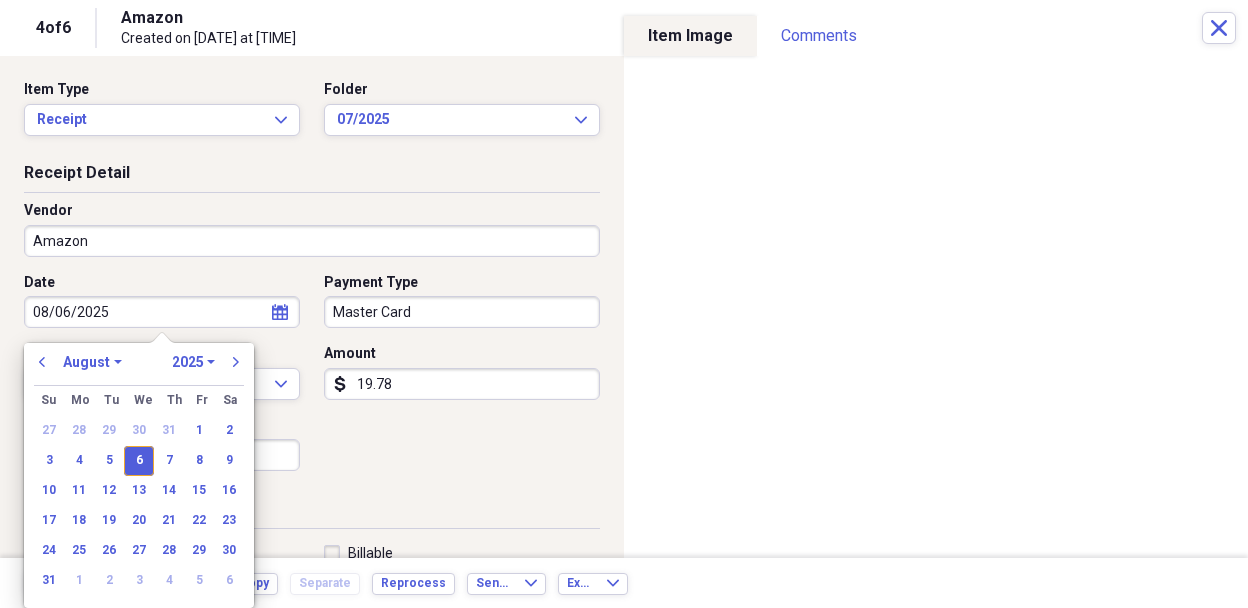 click on "previous January February March April May June July August September October November December 1970 1971 1972 1973 1974 1975 1976 1977 1978 1979 1980 1981 1982 1983 1984 1985 1986 1987 1988 1989 1990 1991 1992 1993 1994 1995 1996 1997 1998 1999 2000 2001 2002 2003 2004 2005 2006 2007 2008 2009 2010 2011 2012 2013 2014 2015 2016 2017 2018 2019 2020 2021 2022 2023 2024 2025 2026 2027 2028 2029 2030 2031 2032 2033 2034 2035 next" at bounding box center [139, 368] 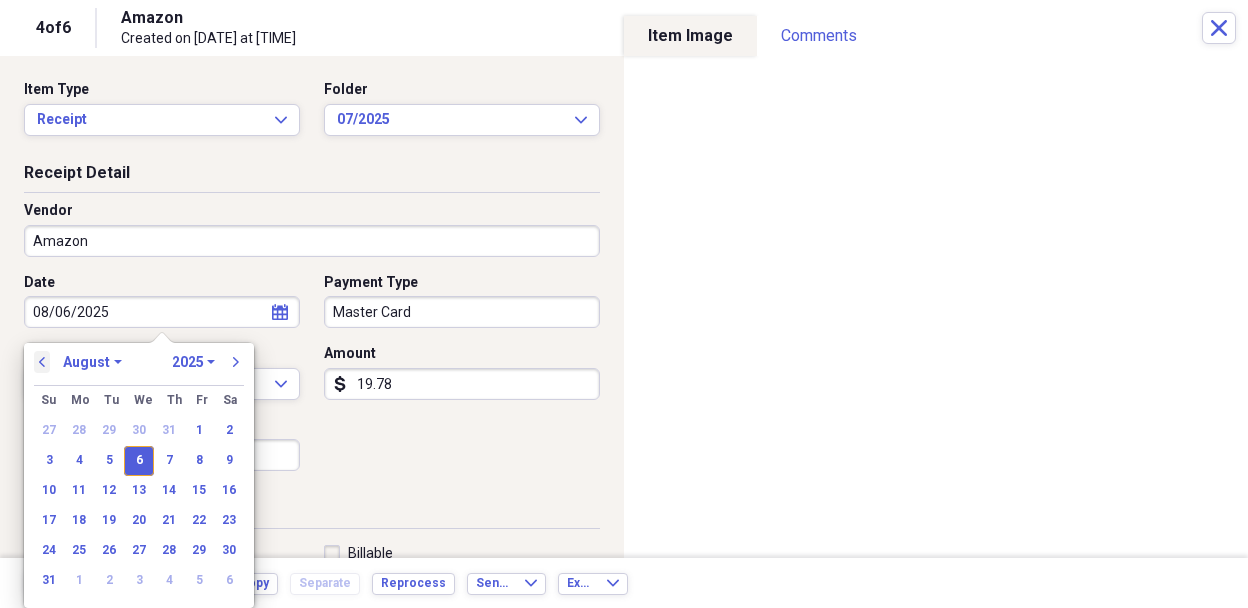 click on "previous" at bounding box center (42, 362) 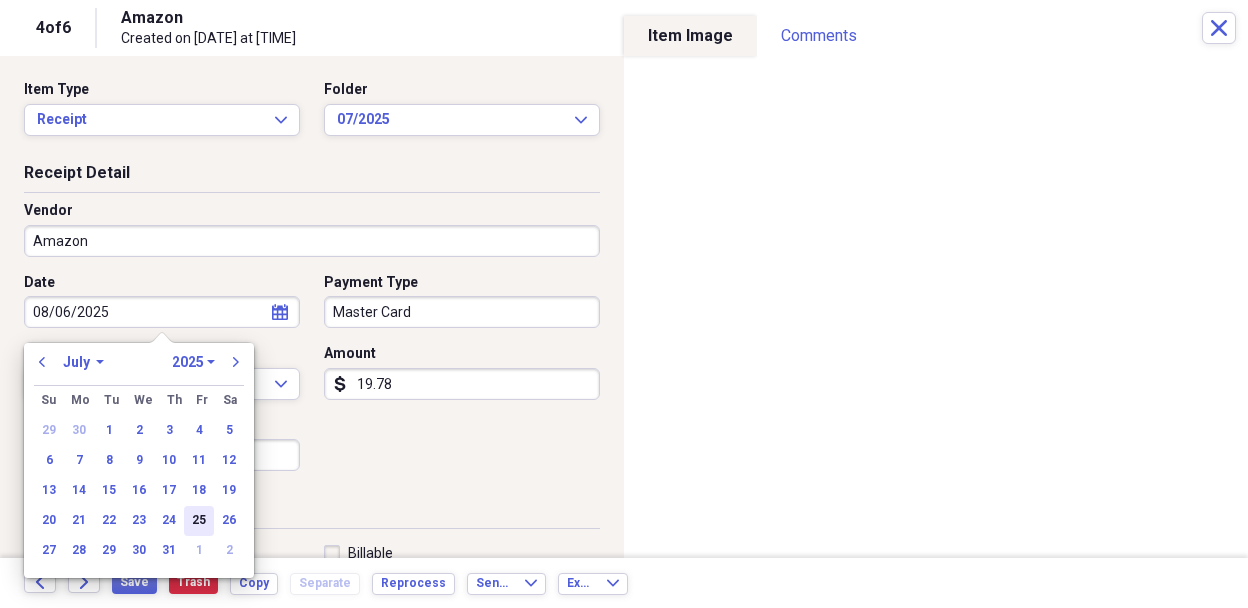click on "25" at bounding box center (199, 521) 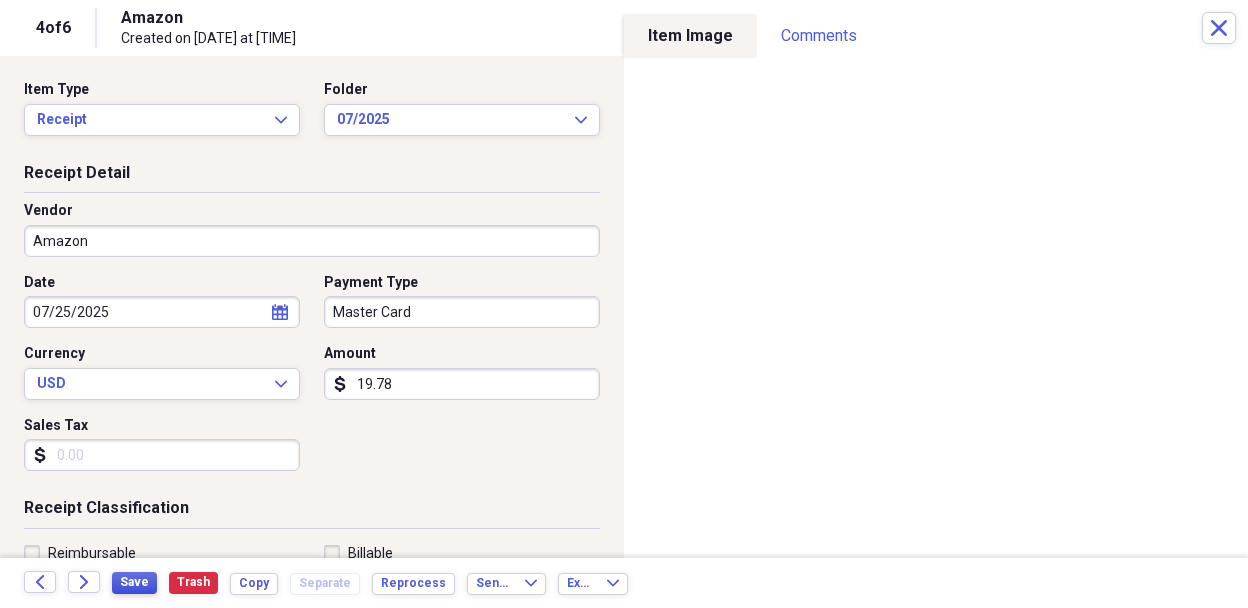 click on "Save" at bounding box center [134, 582] 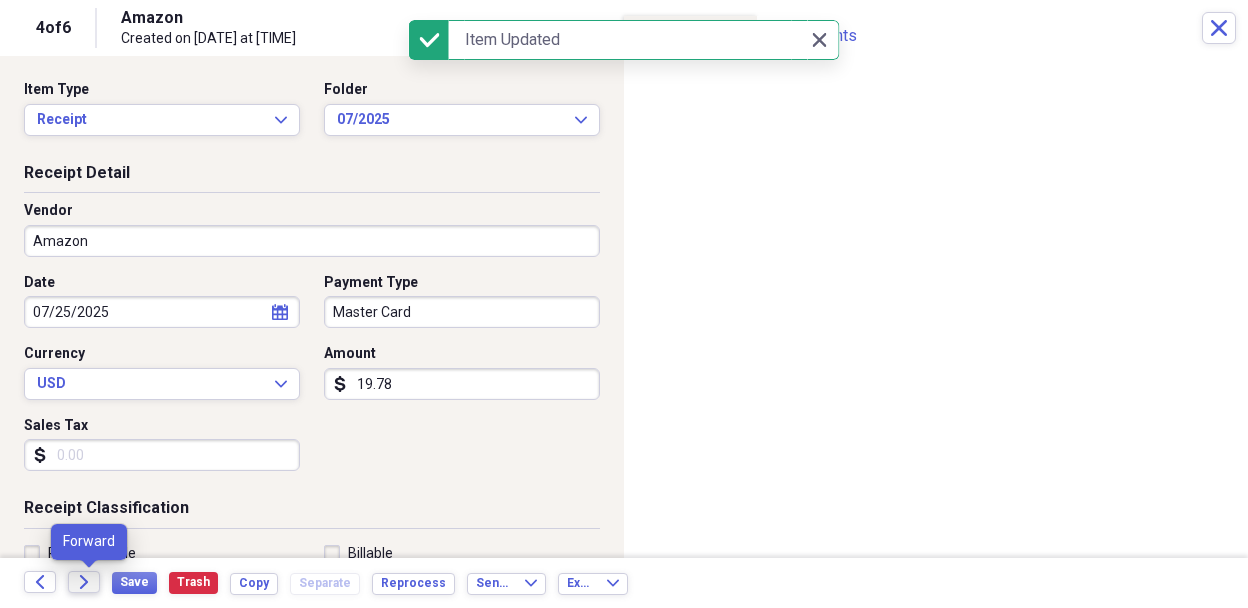 click on "Forward" 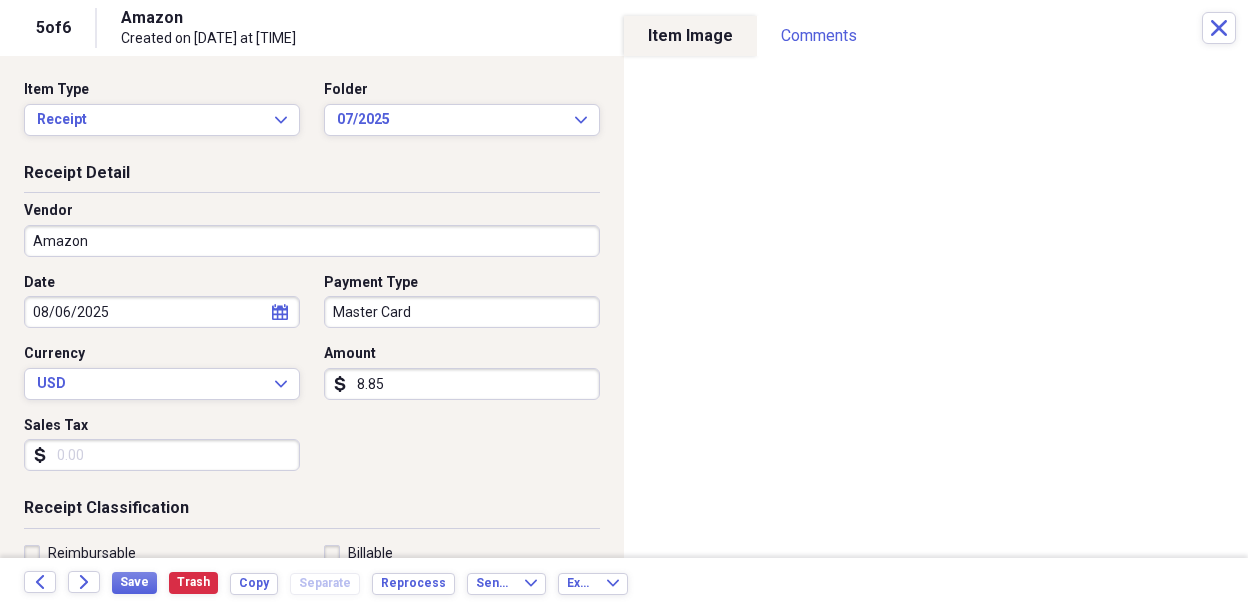 click on "calendar" 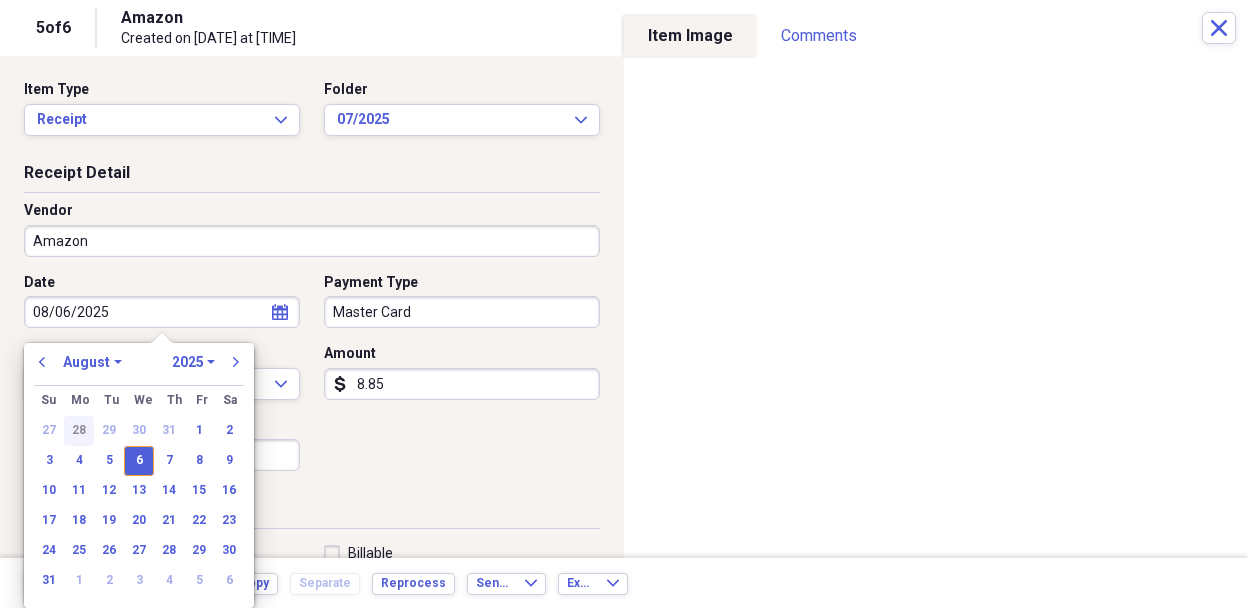 click on "28" at bounding box center (79, 431) 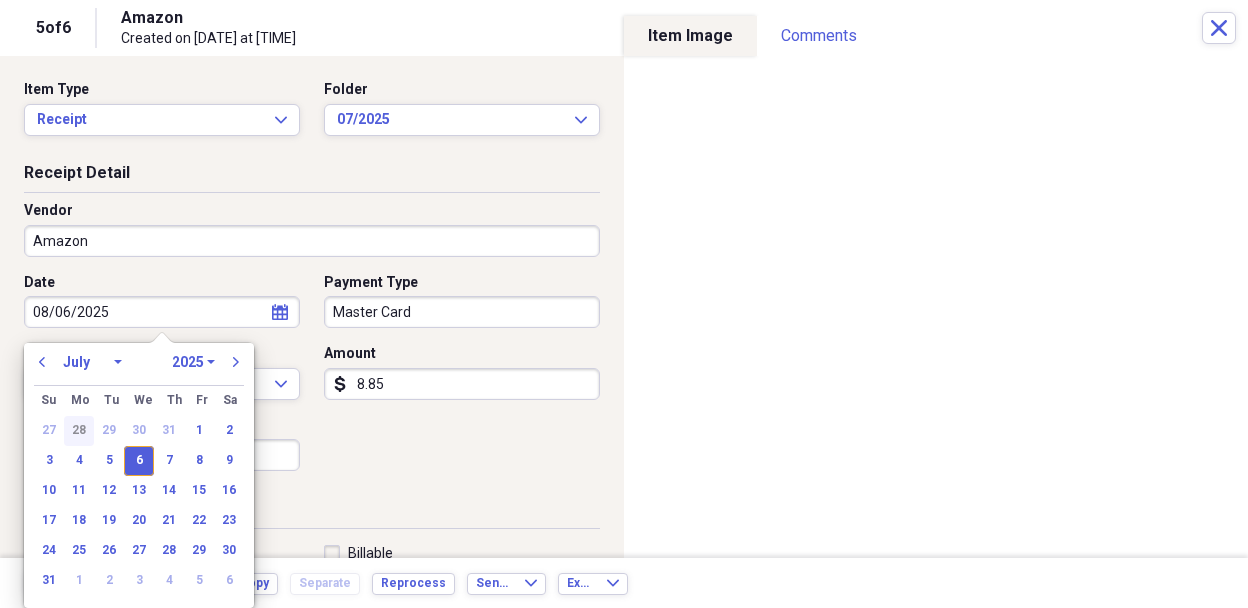 type on "07/28/2025" 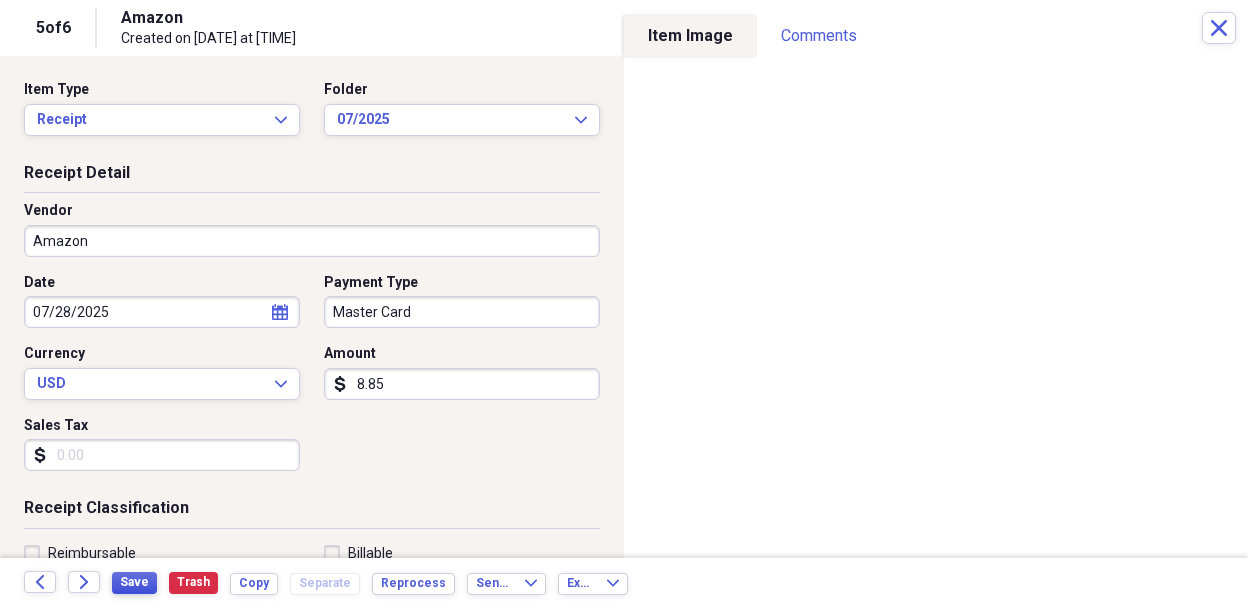 click on "Save" at bounding box center (134, 582) 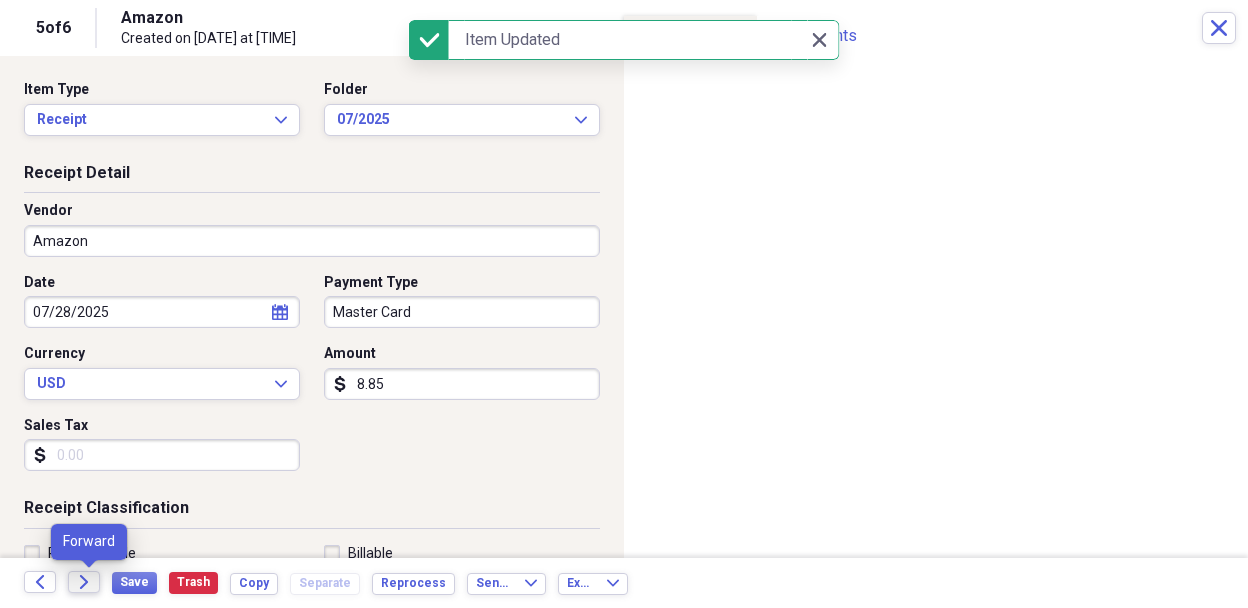 click on "Forward" 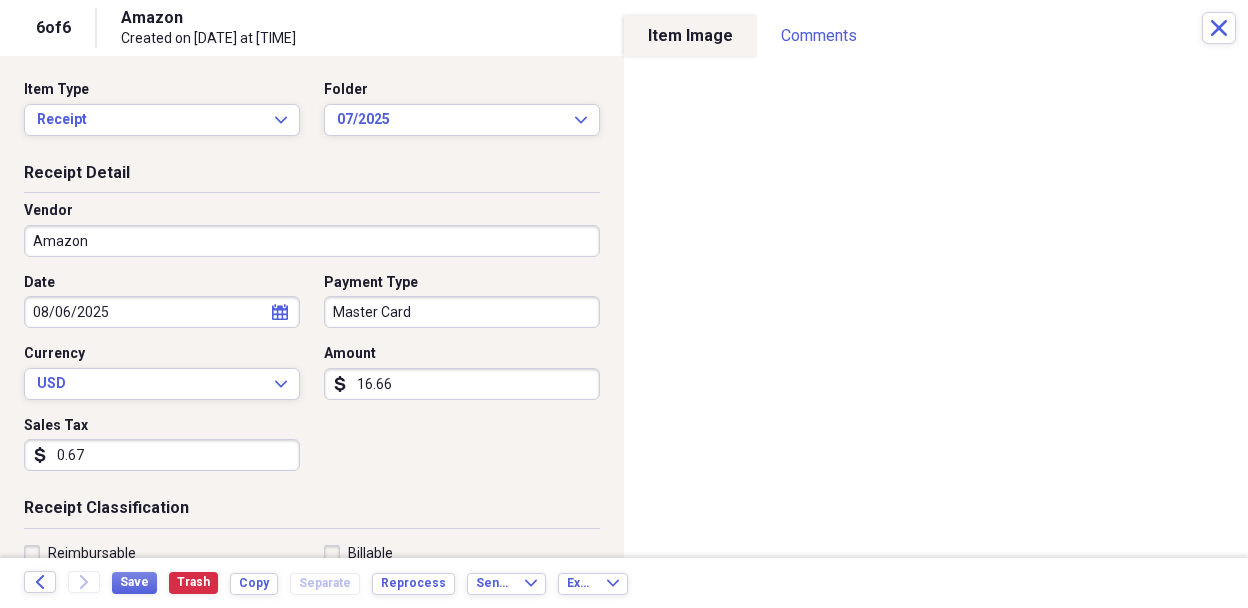 click on "0.67" at bounding box center [162, 455] 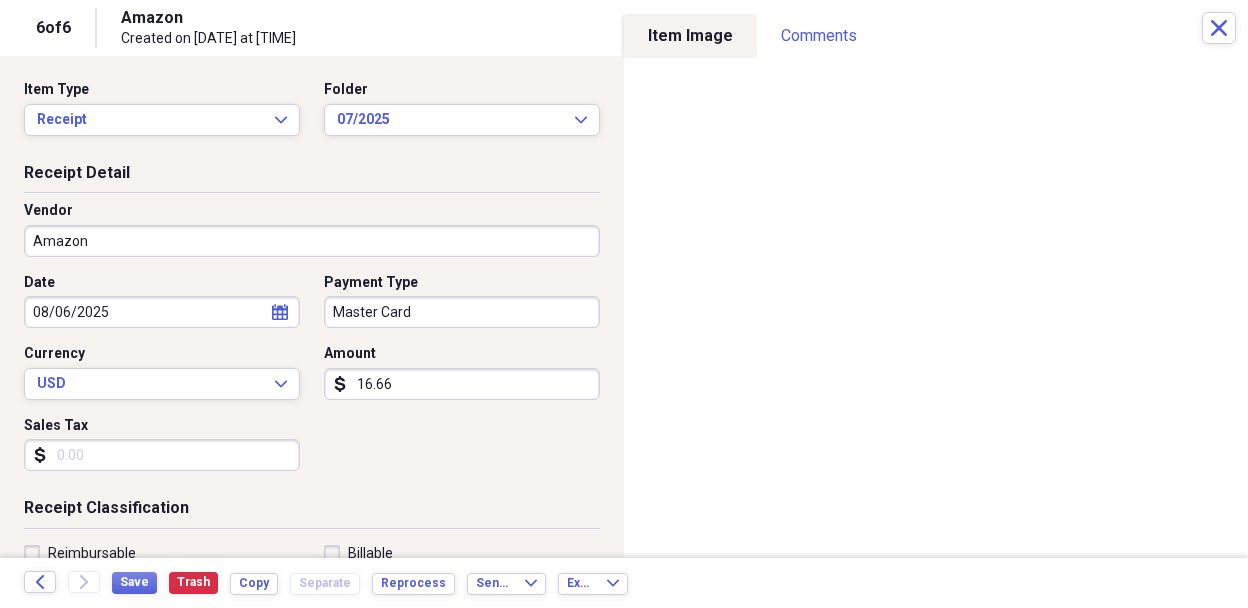 click on "calendar Calendar" at bounding box center (280, 312) 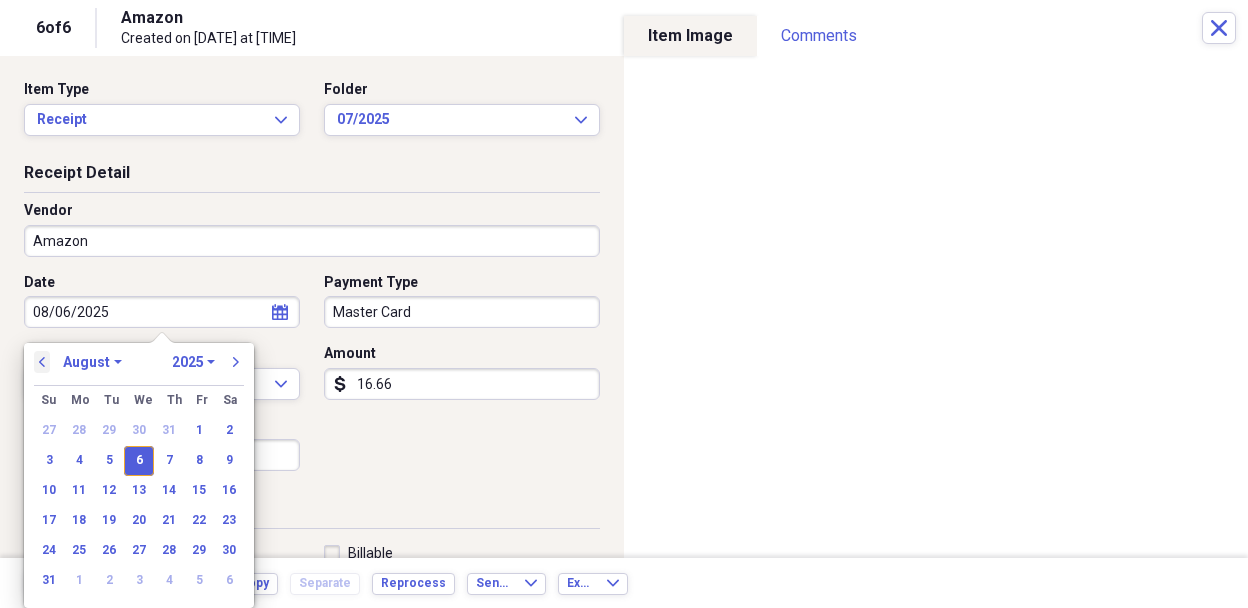 click on "previous" at bounding box center [42, 362] 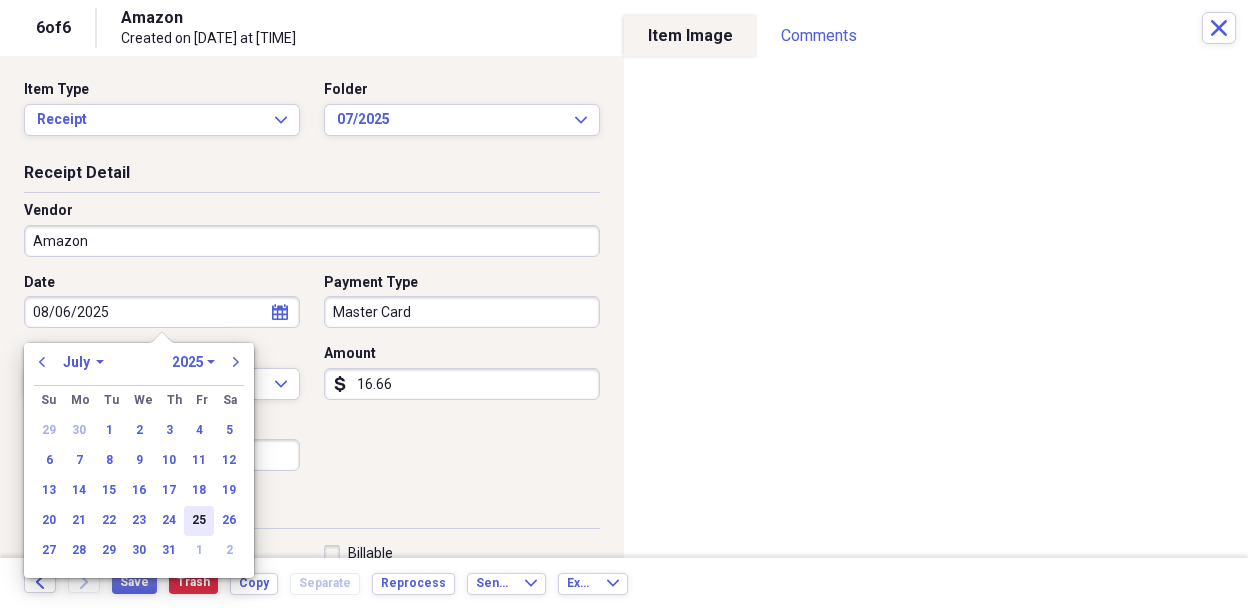 click on "25" at bounding box center [199, 521] 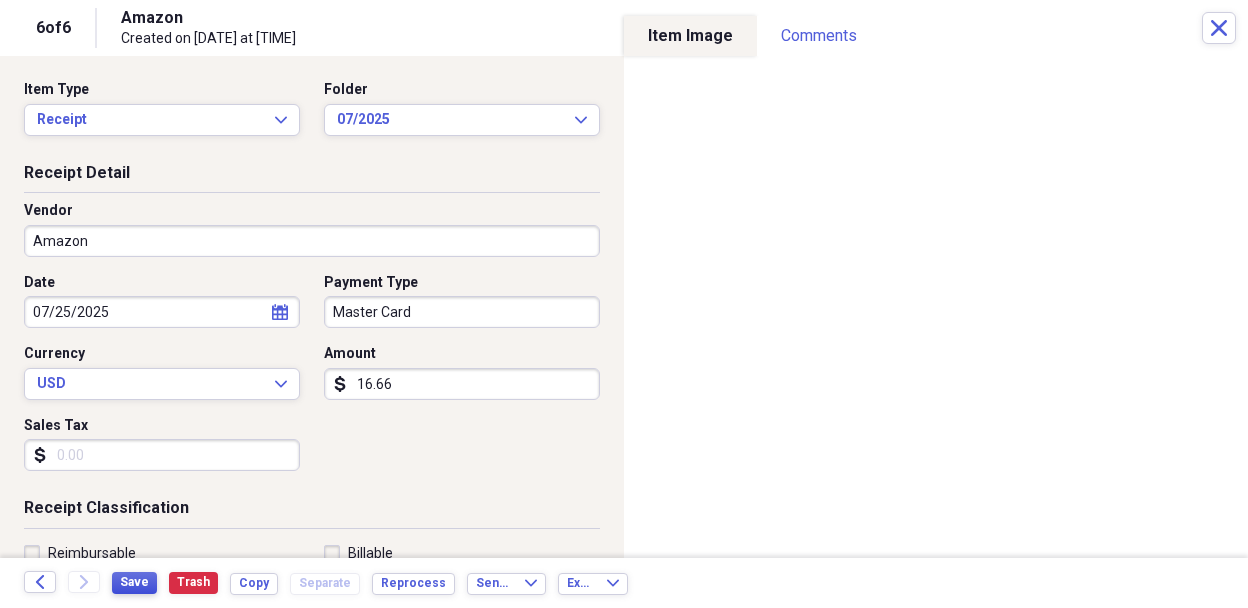 click on "Save" at bounding box center [134, 582] 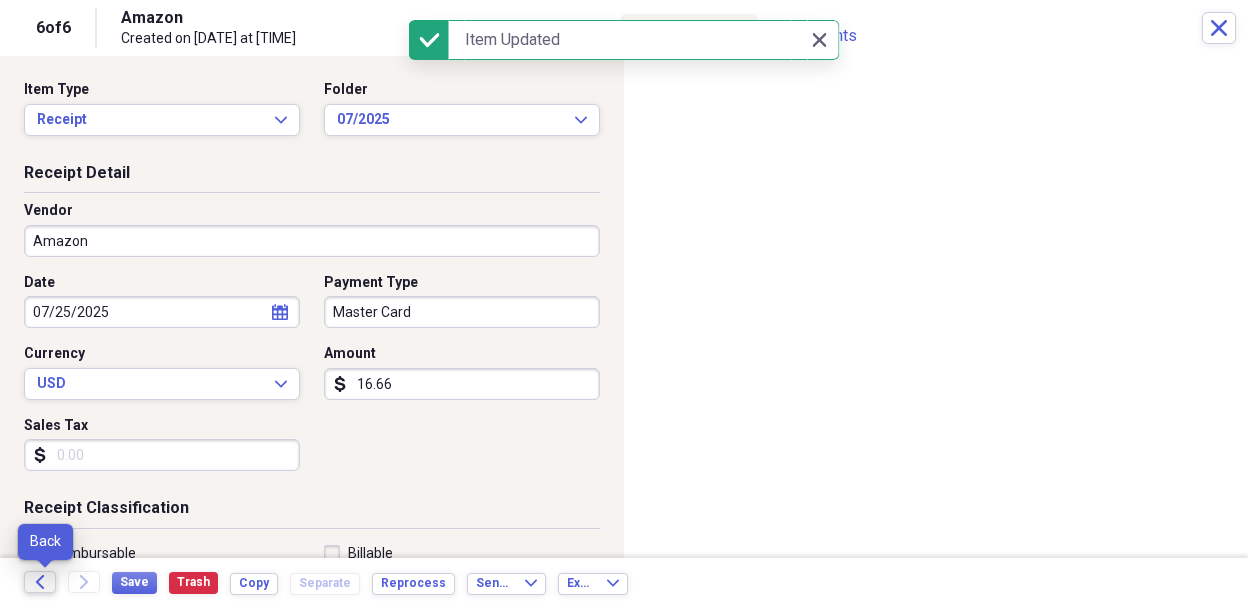 click on "Back" 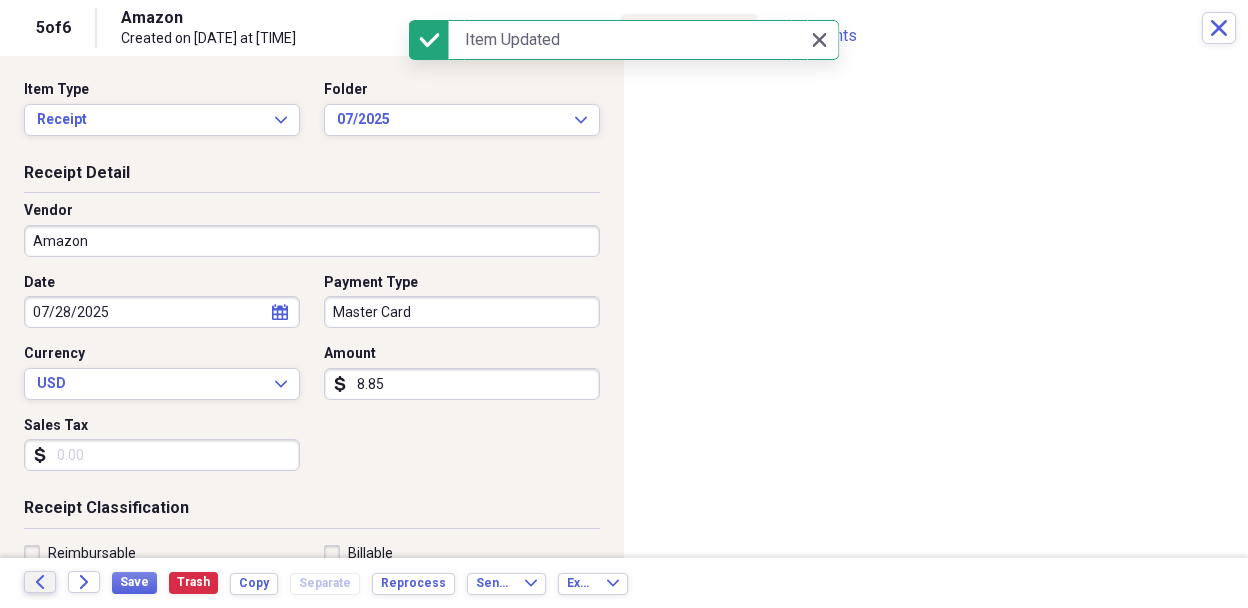 click on "Back" 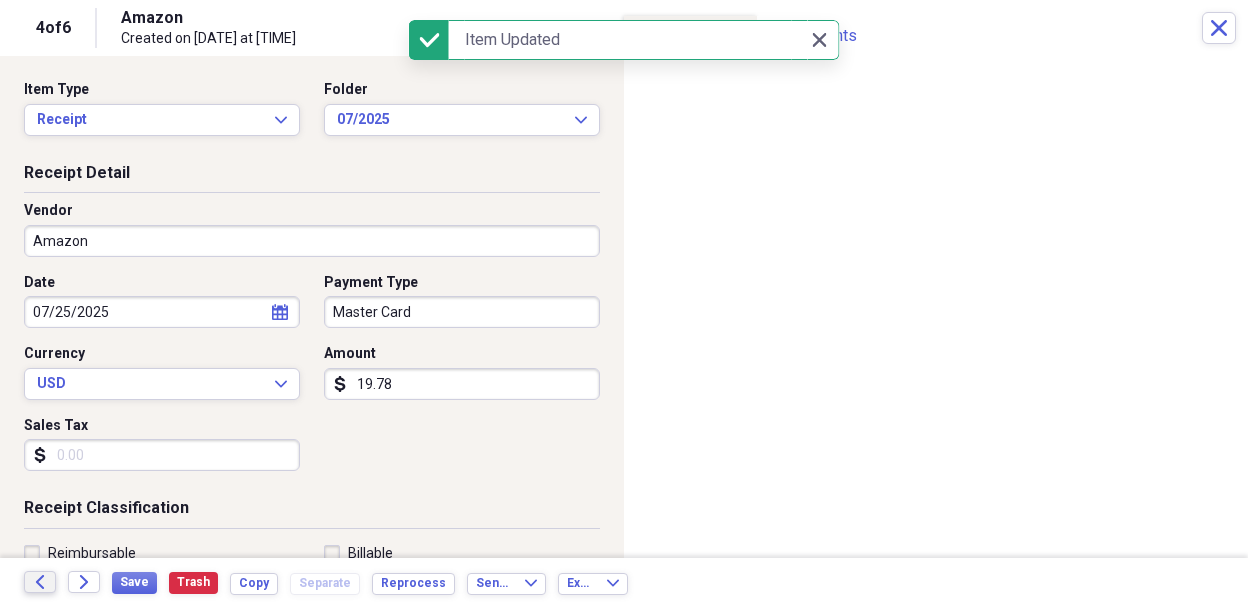 click on "Back" 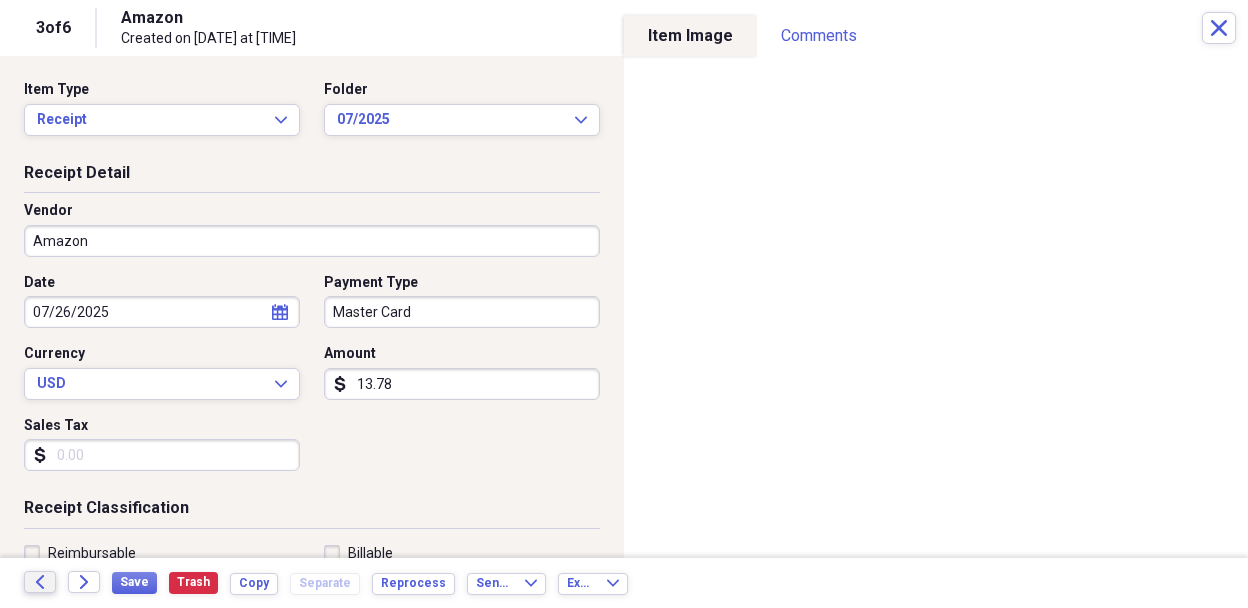 click on "Back" 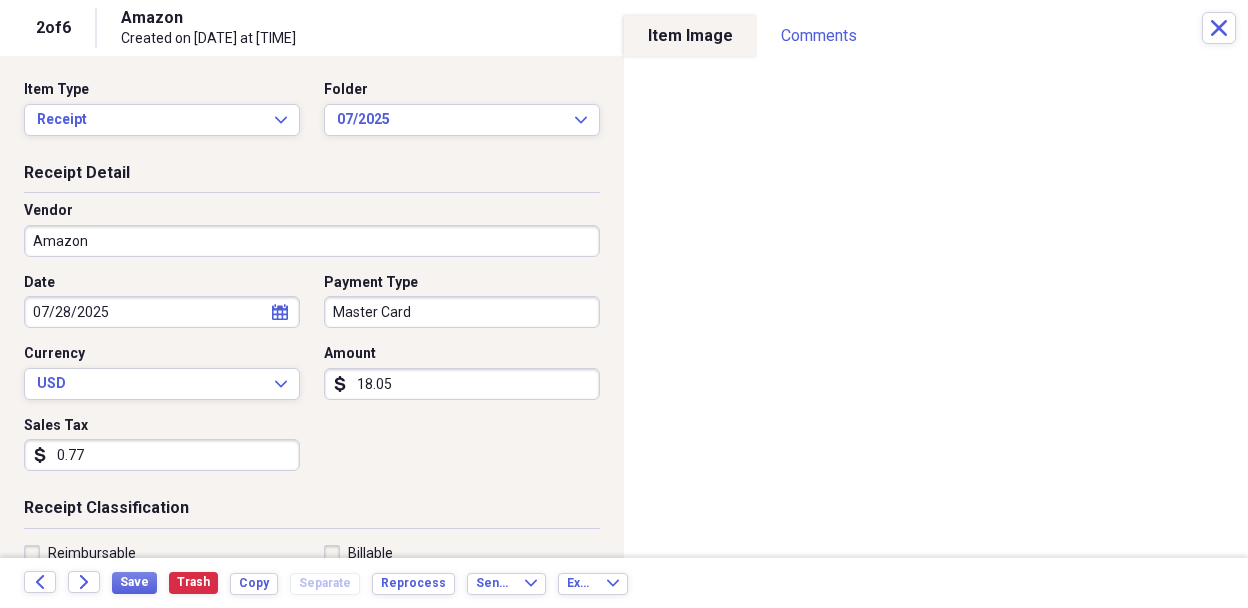 click on "0.77" at bounding box center [162, 455] 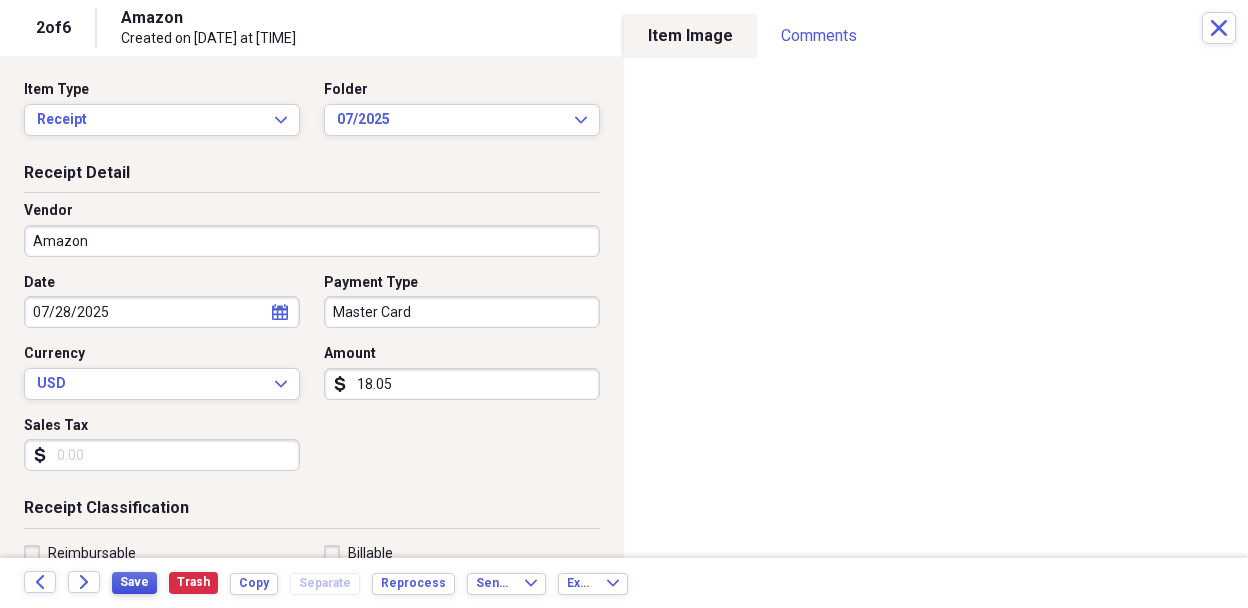 click on "Save" at bounding box center [134, 582] 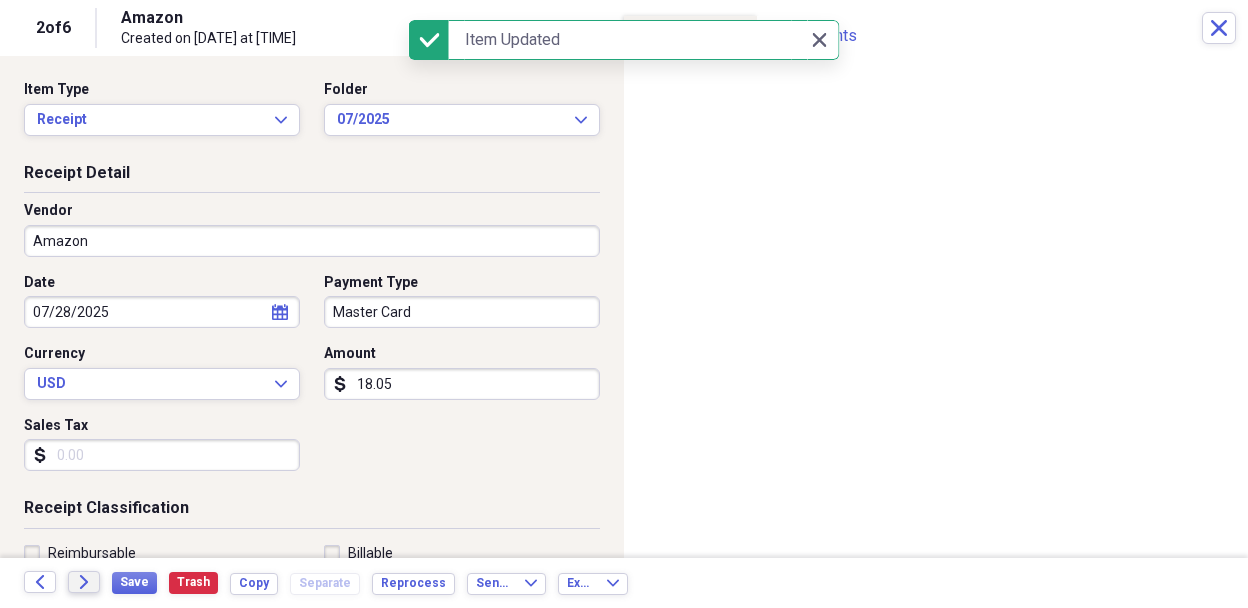 click on "Forward" 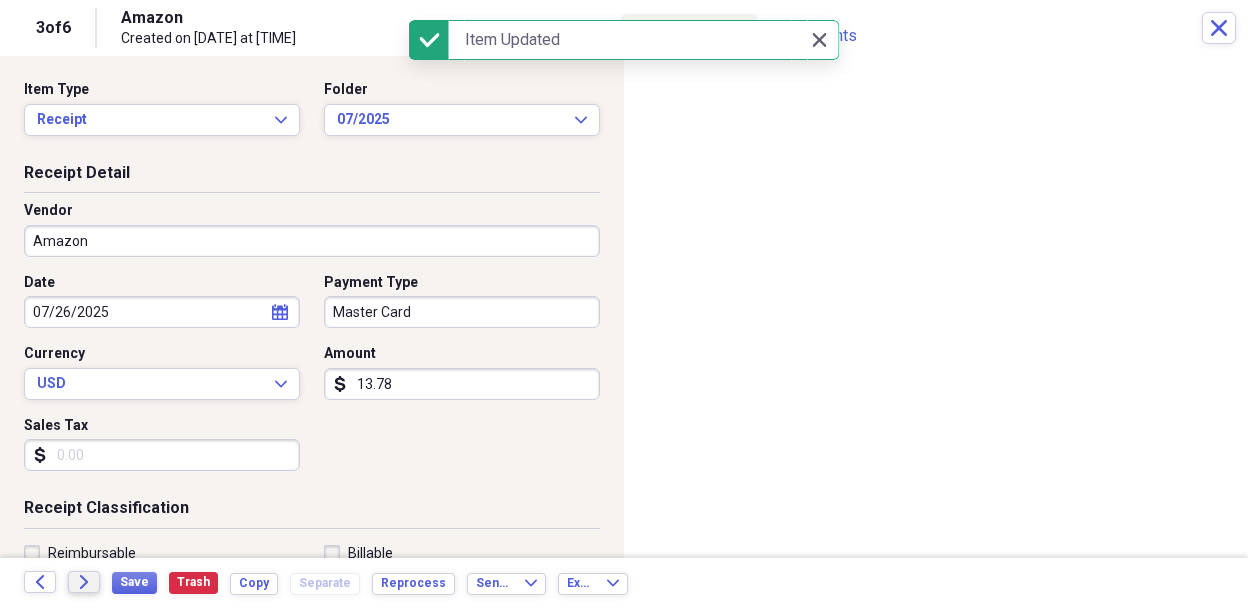 click on "Forward" 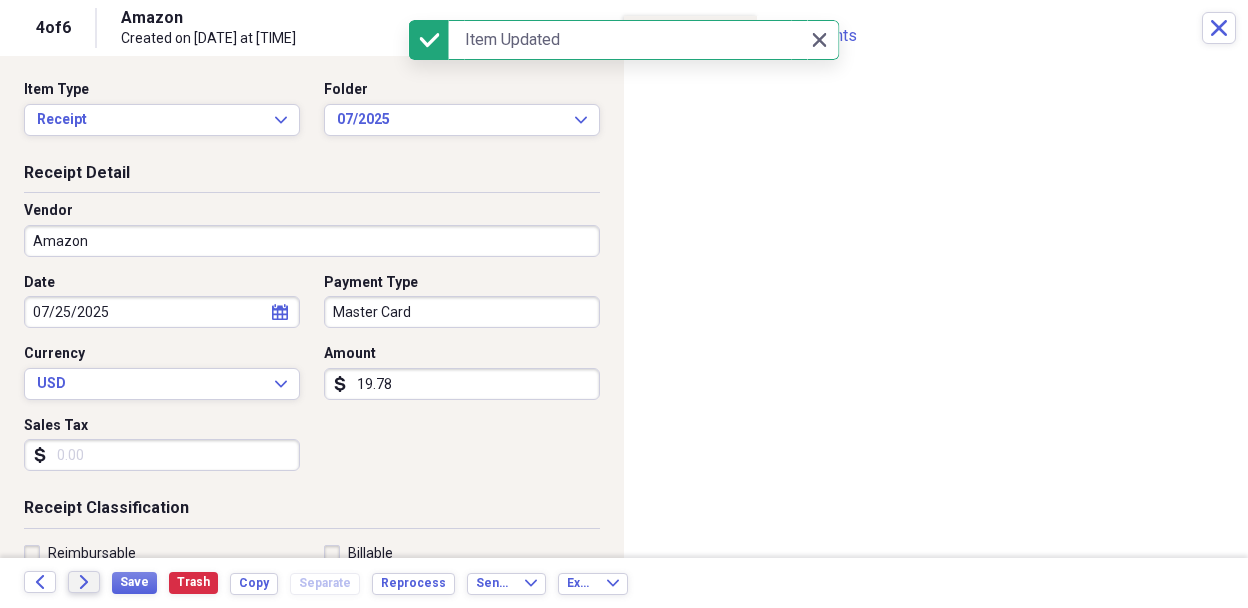 click on "Forward" 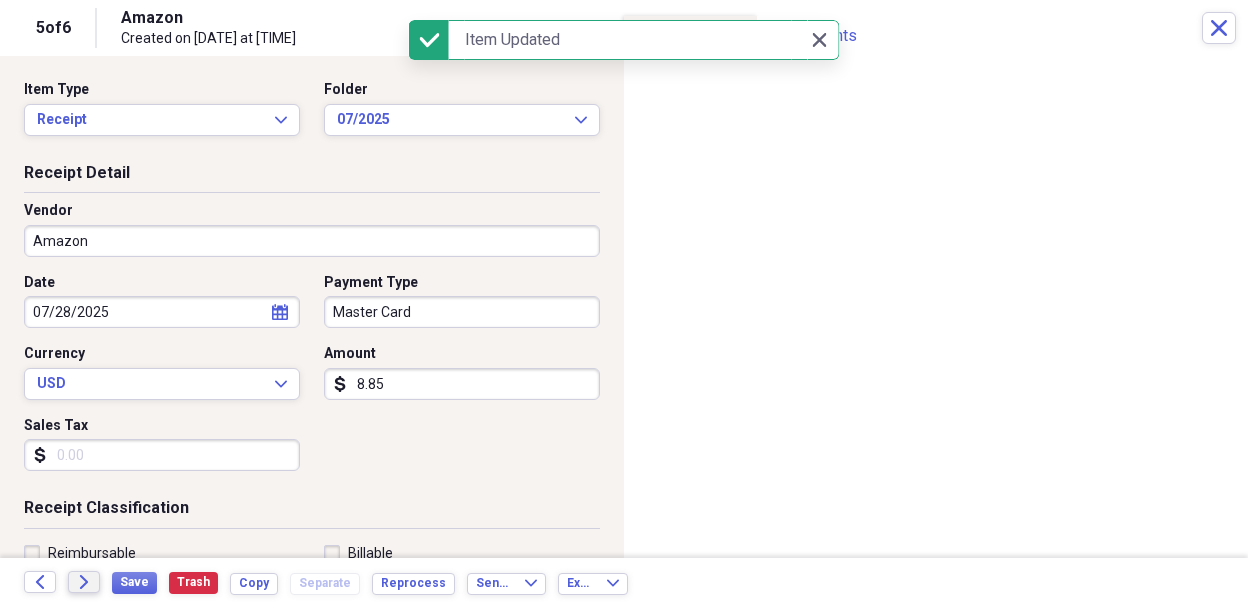 click on "Forward" 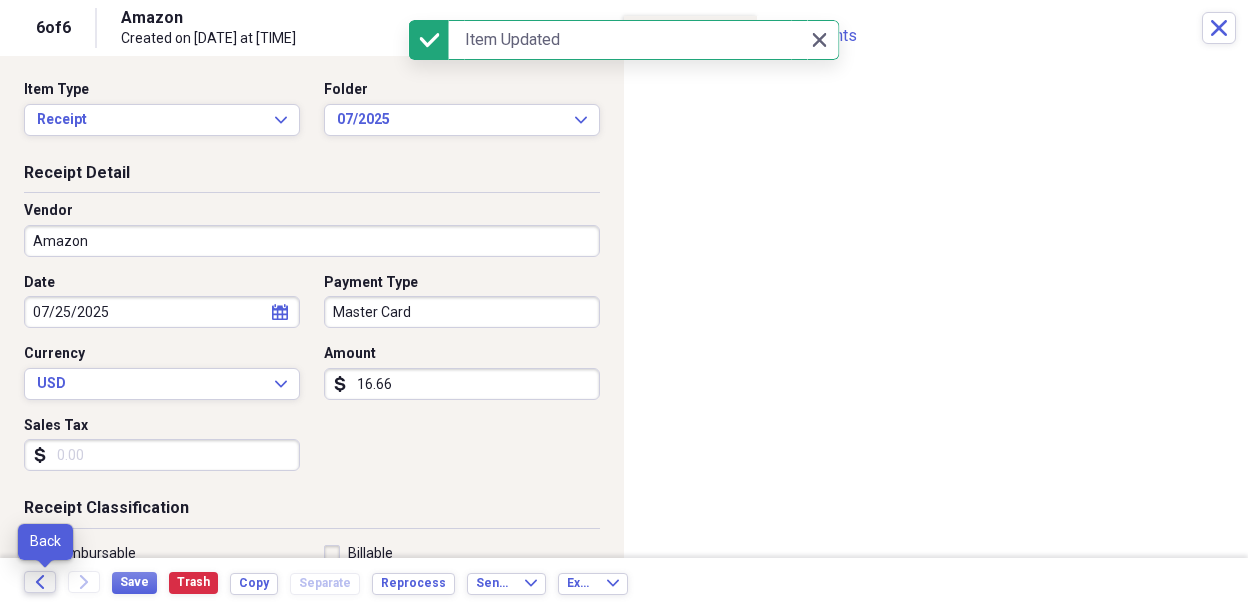 click 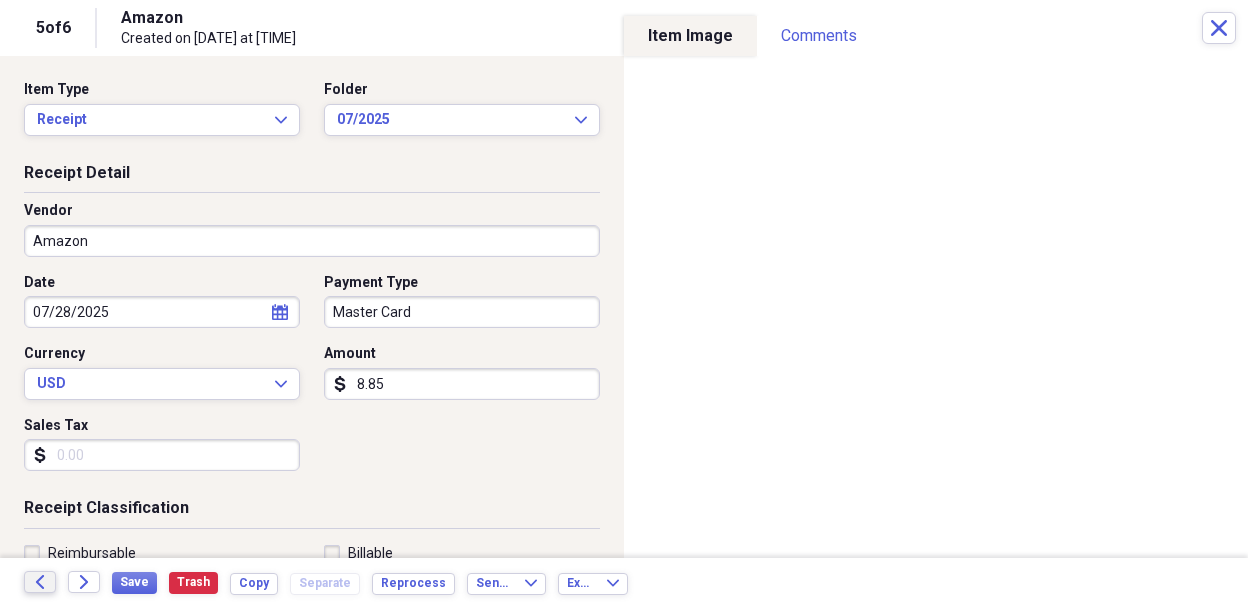 click 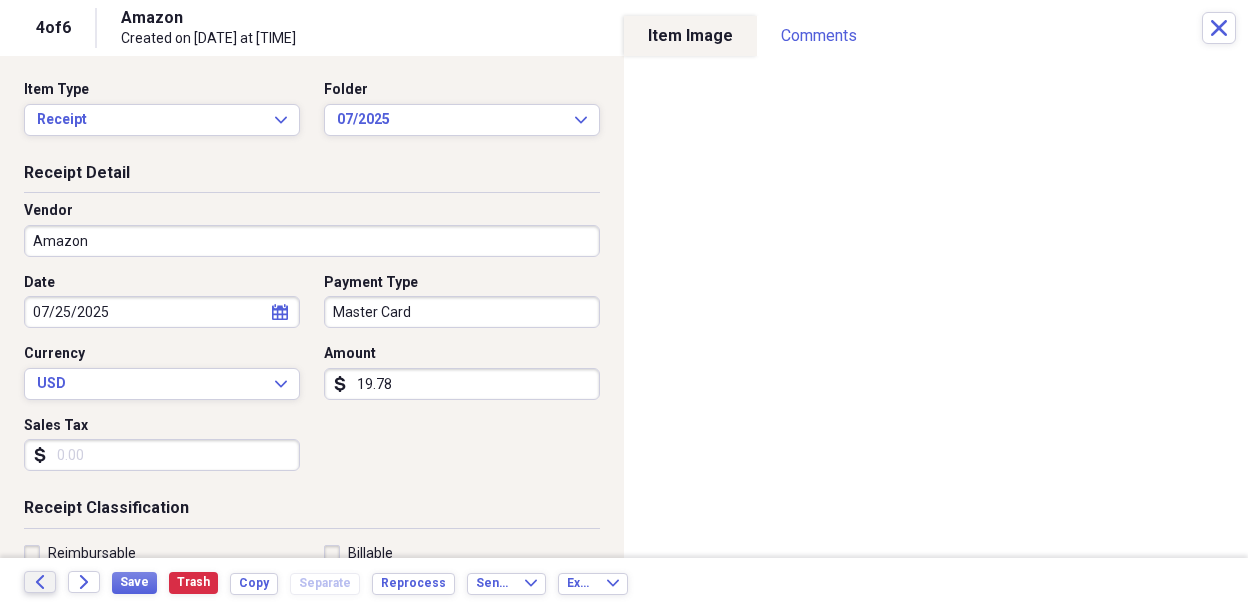 click 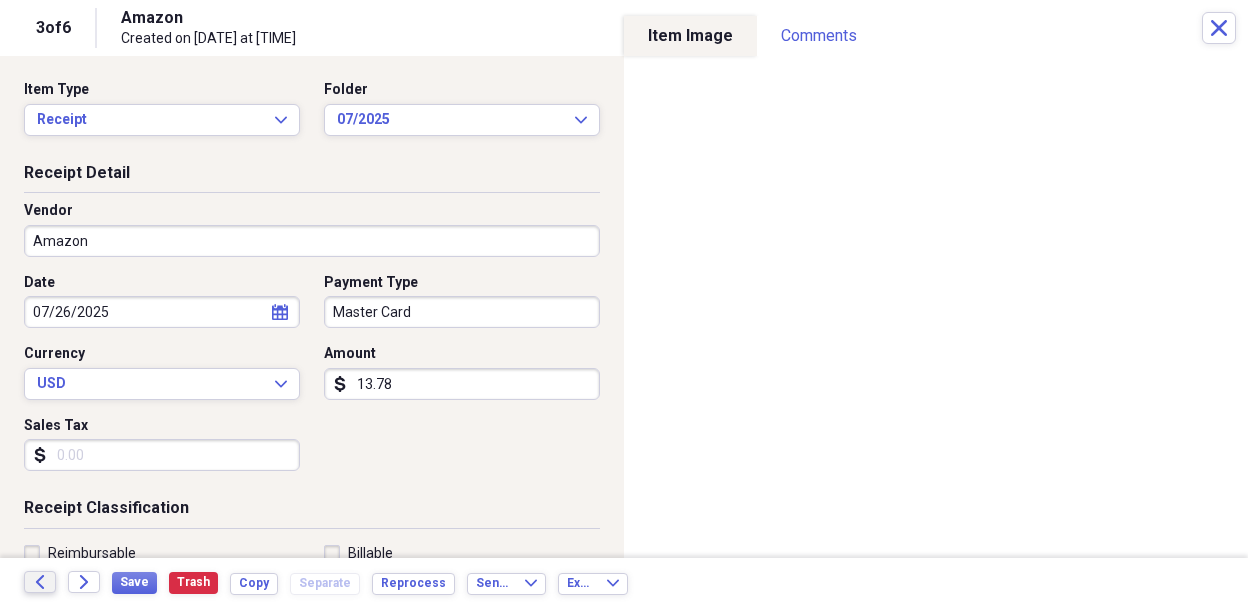 click 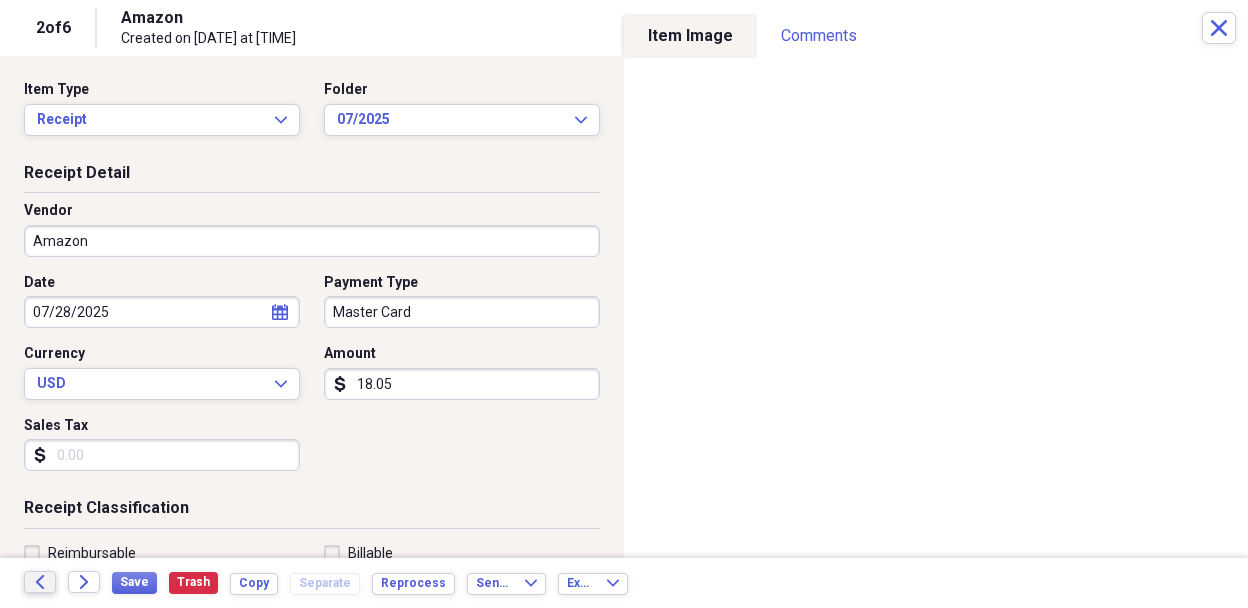 click 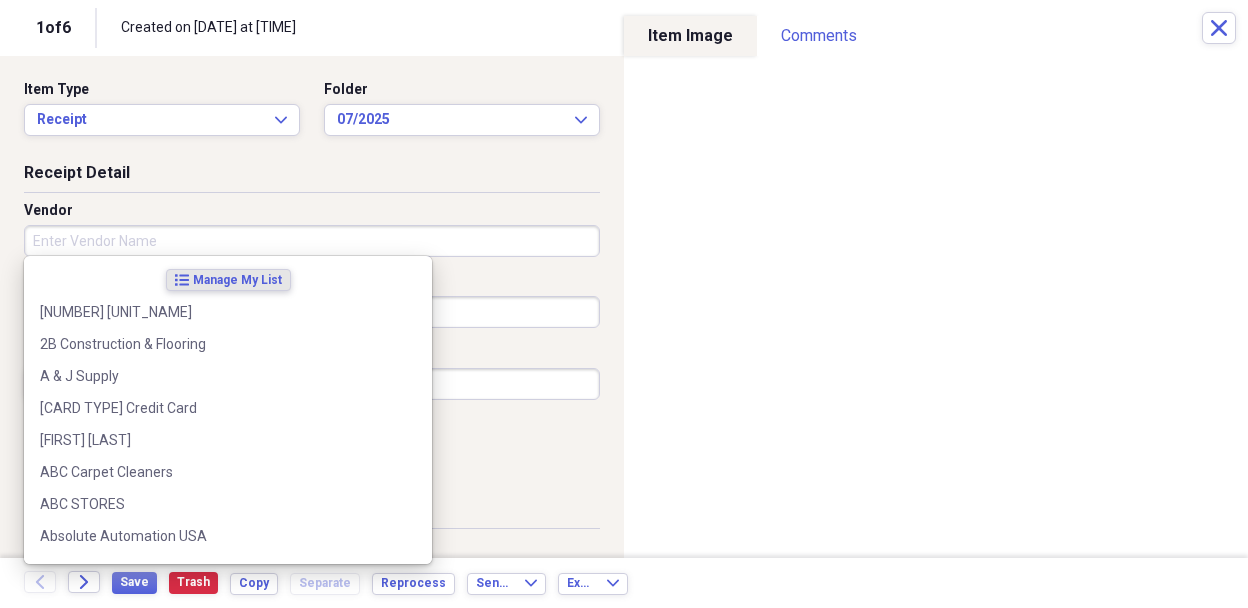 click on "Vendor" at bounding box center [312, 241] 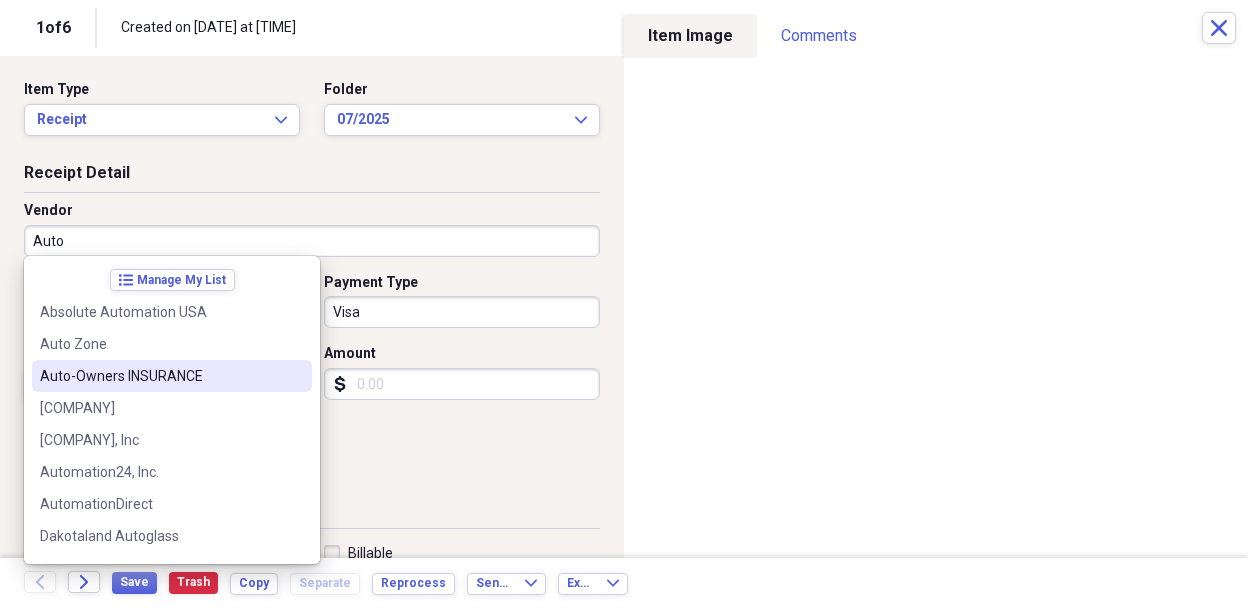 click on "Auto-Owners INSURANCE" at bounding box center (160, 376) 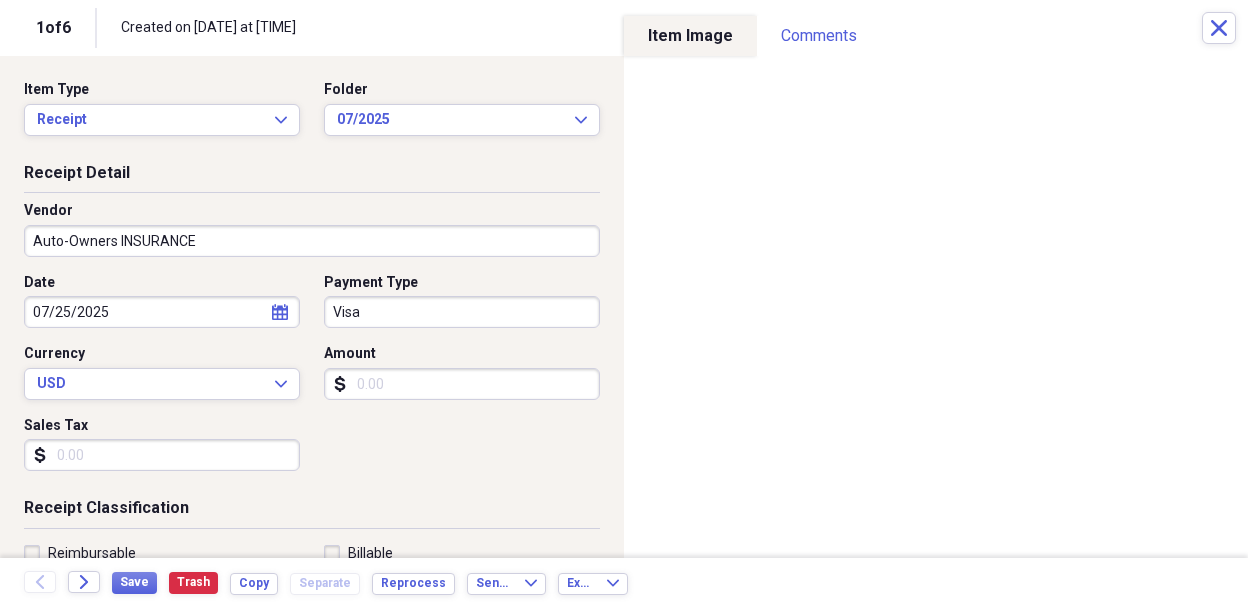 type on "Fuel/Auto" 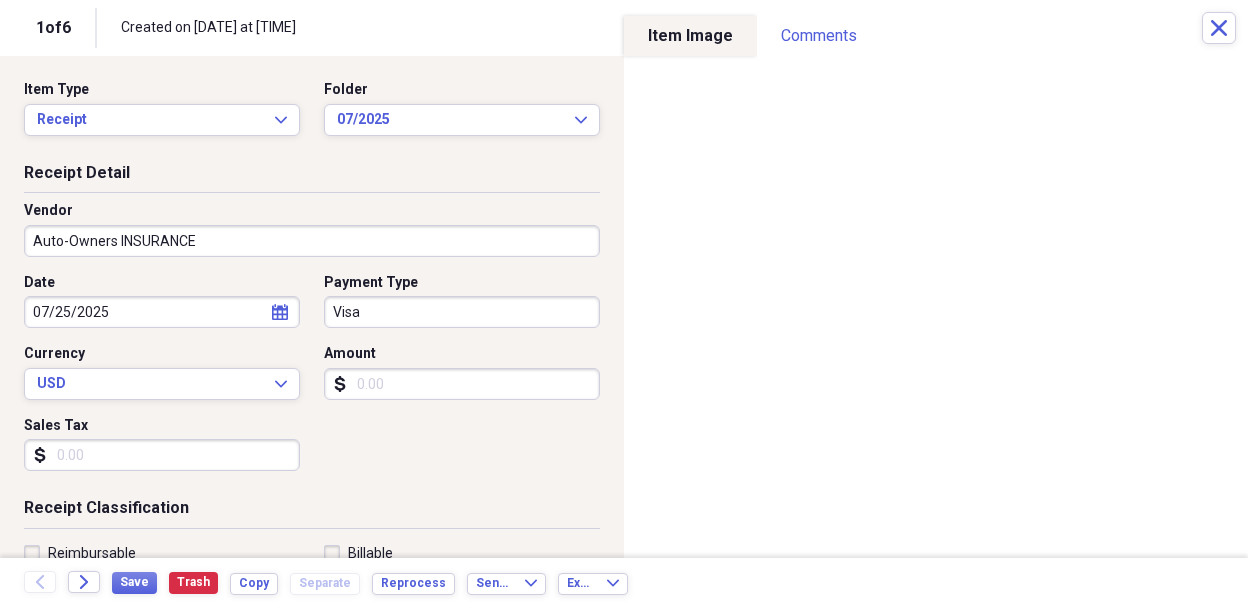 click on "Amount" at bounding box center [462, 384] 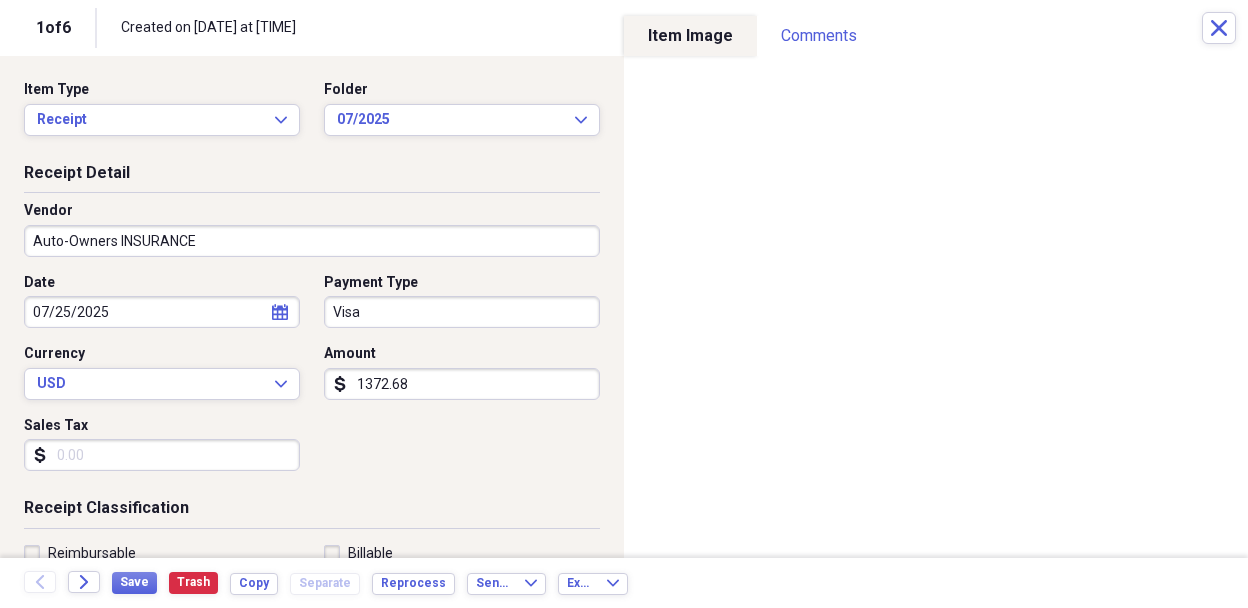 type on "13726.80" 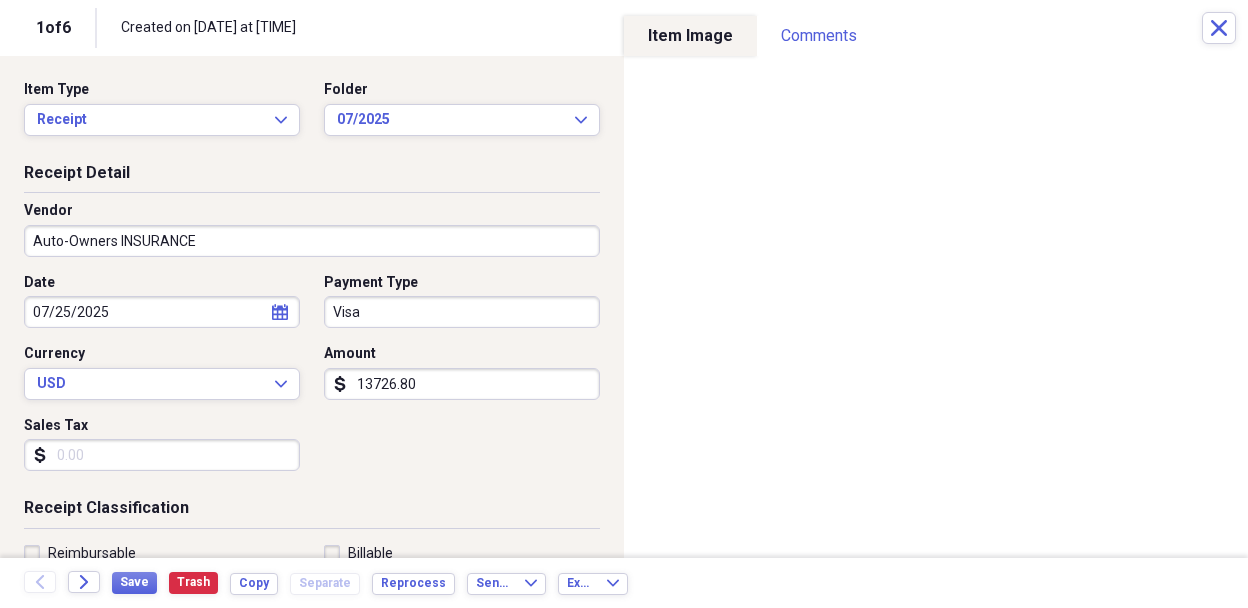 click on "Sales Tax" at bounding box center (162, 455) 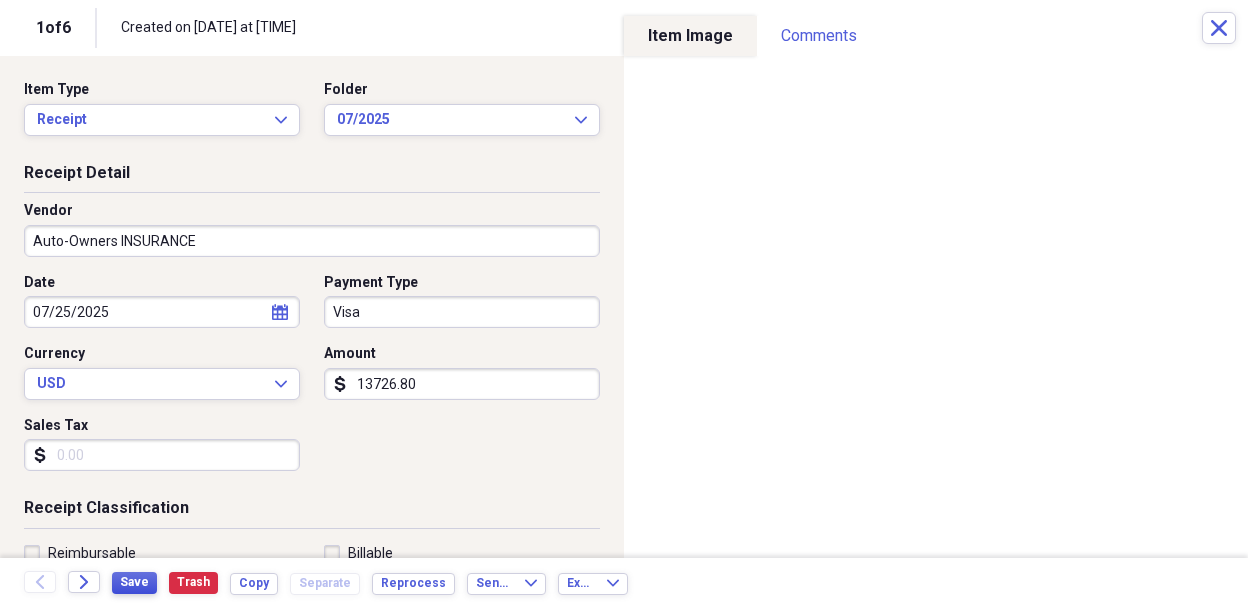 click on "Save" at bounding box center [134, 582] 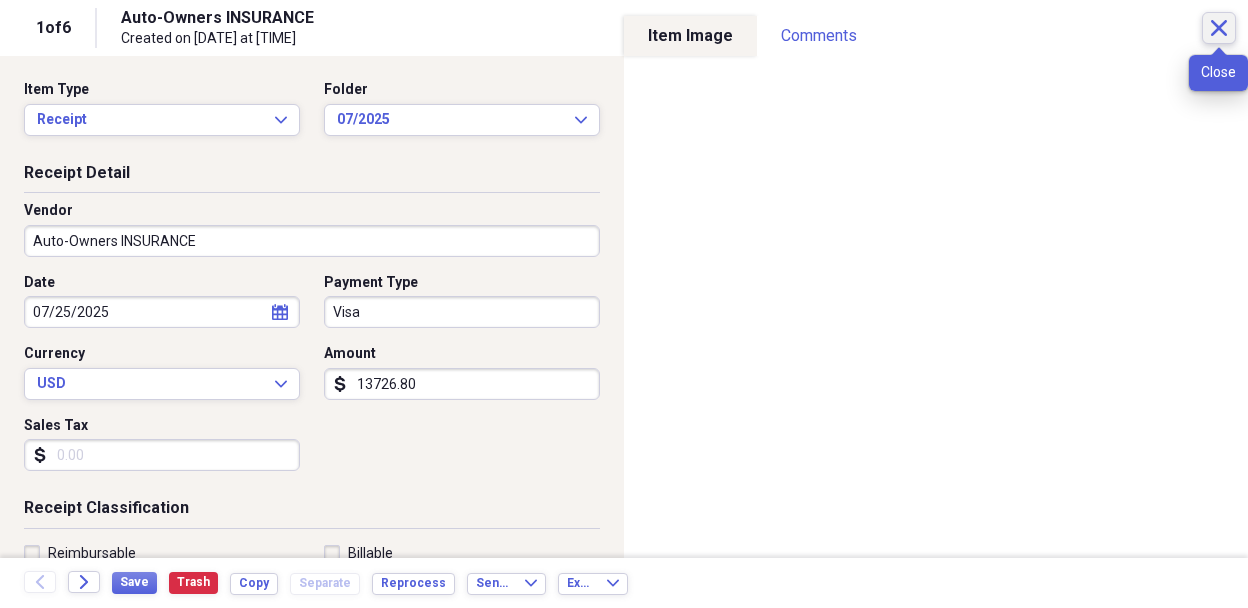 click on "Close" at bounding box center (1219, 28) 